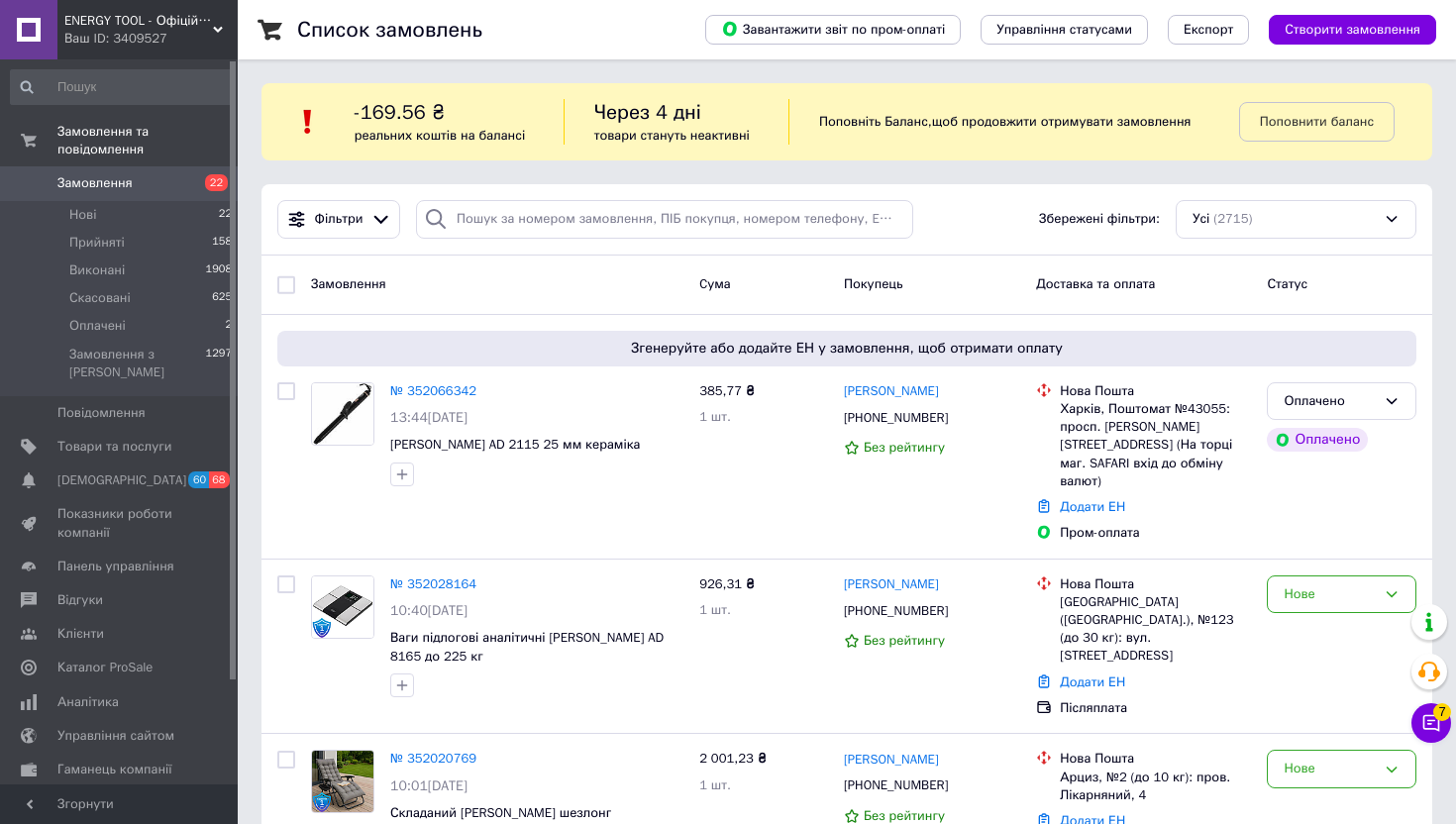 scroll, scrollTop: 0, scrollLeft: 0, axis: both 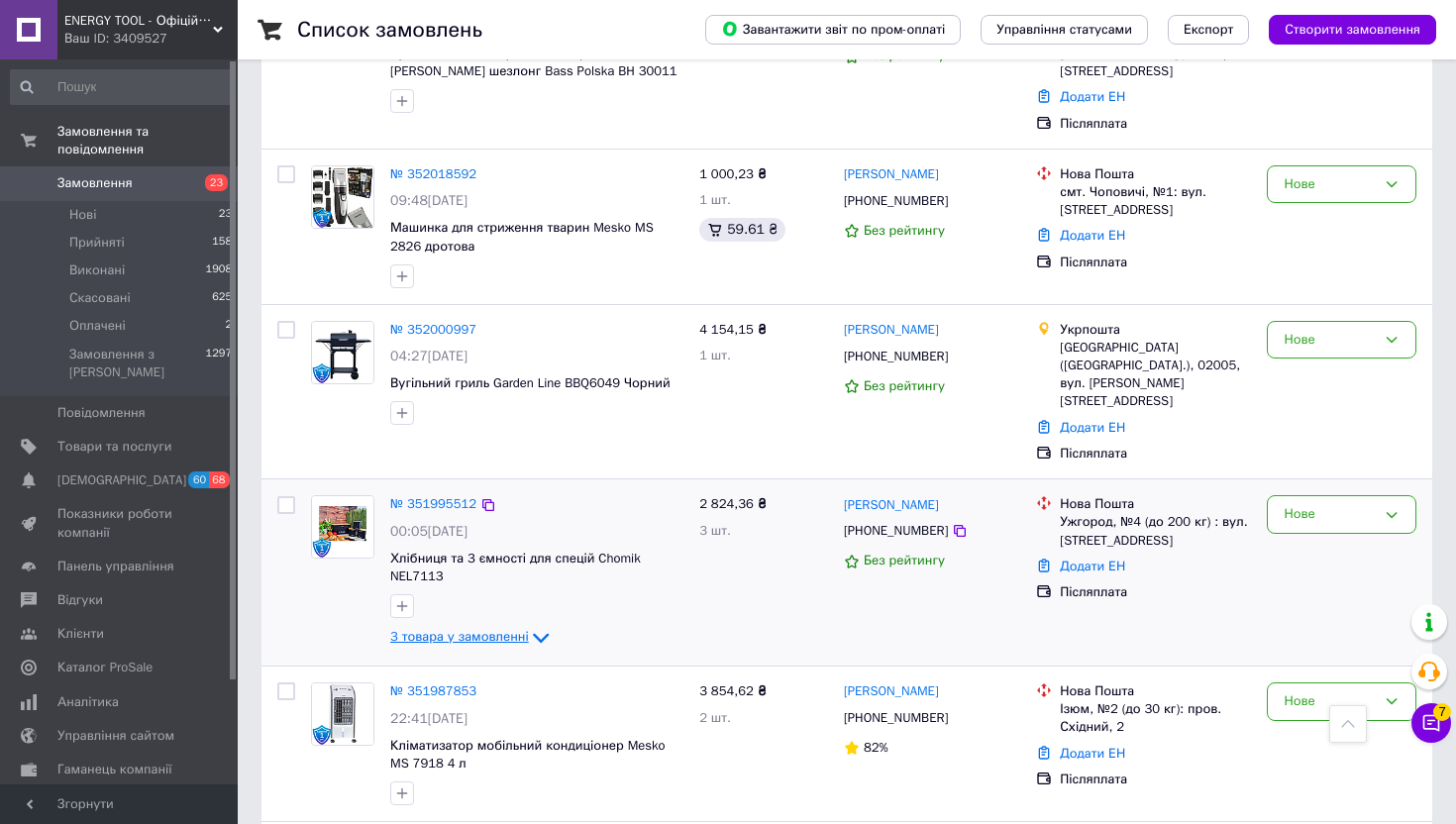 click on "3 товара у замовленні" at bounding box center (460, 637) 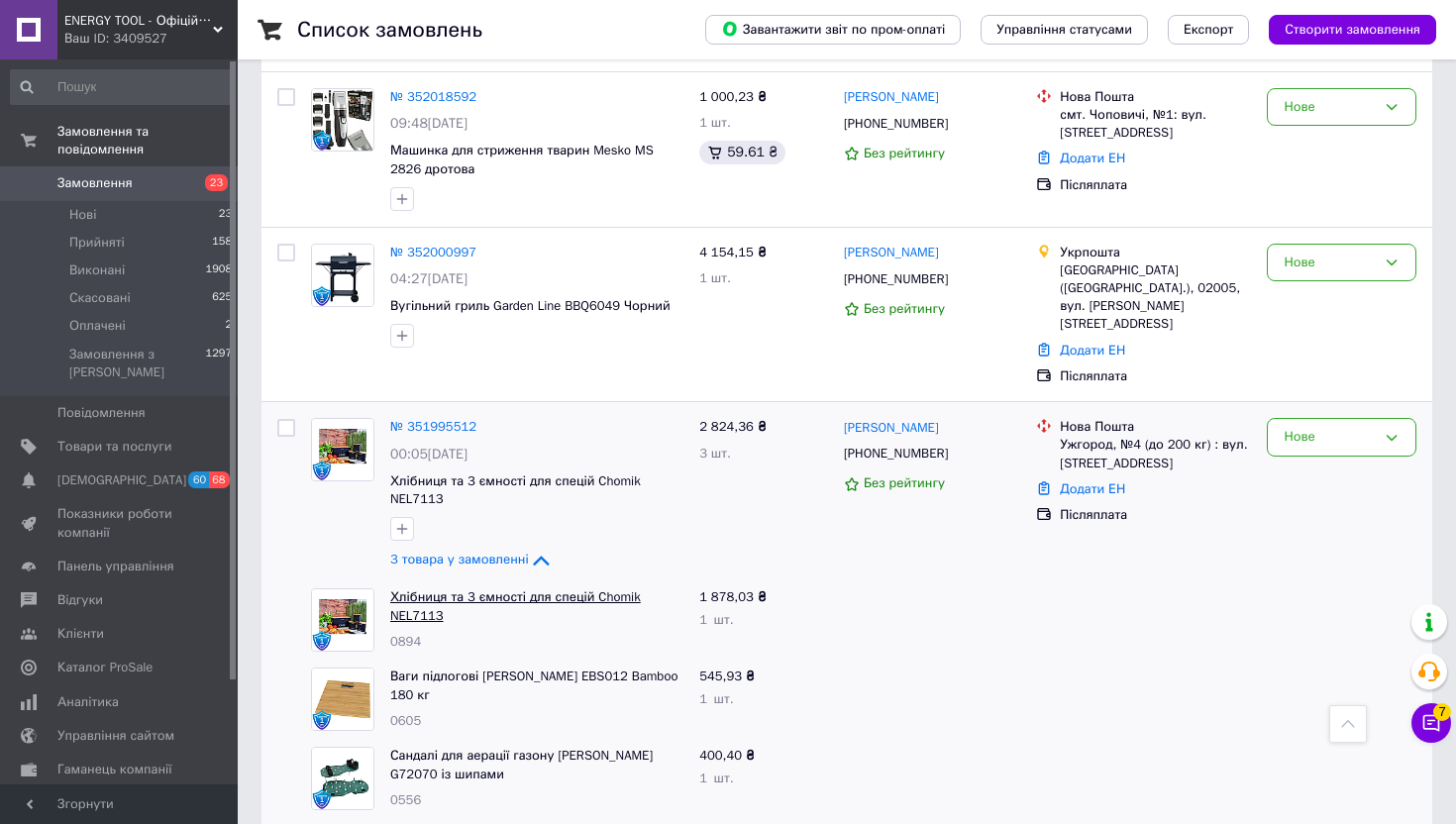 scroll, scrollTop: 1226, scrollLeft: 0, axis: vertical 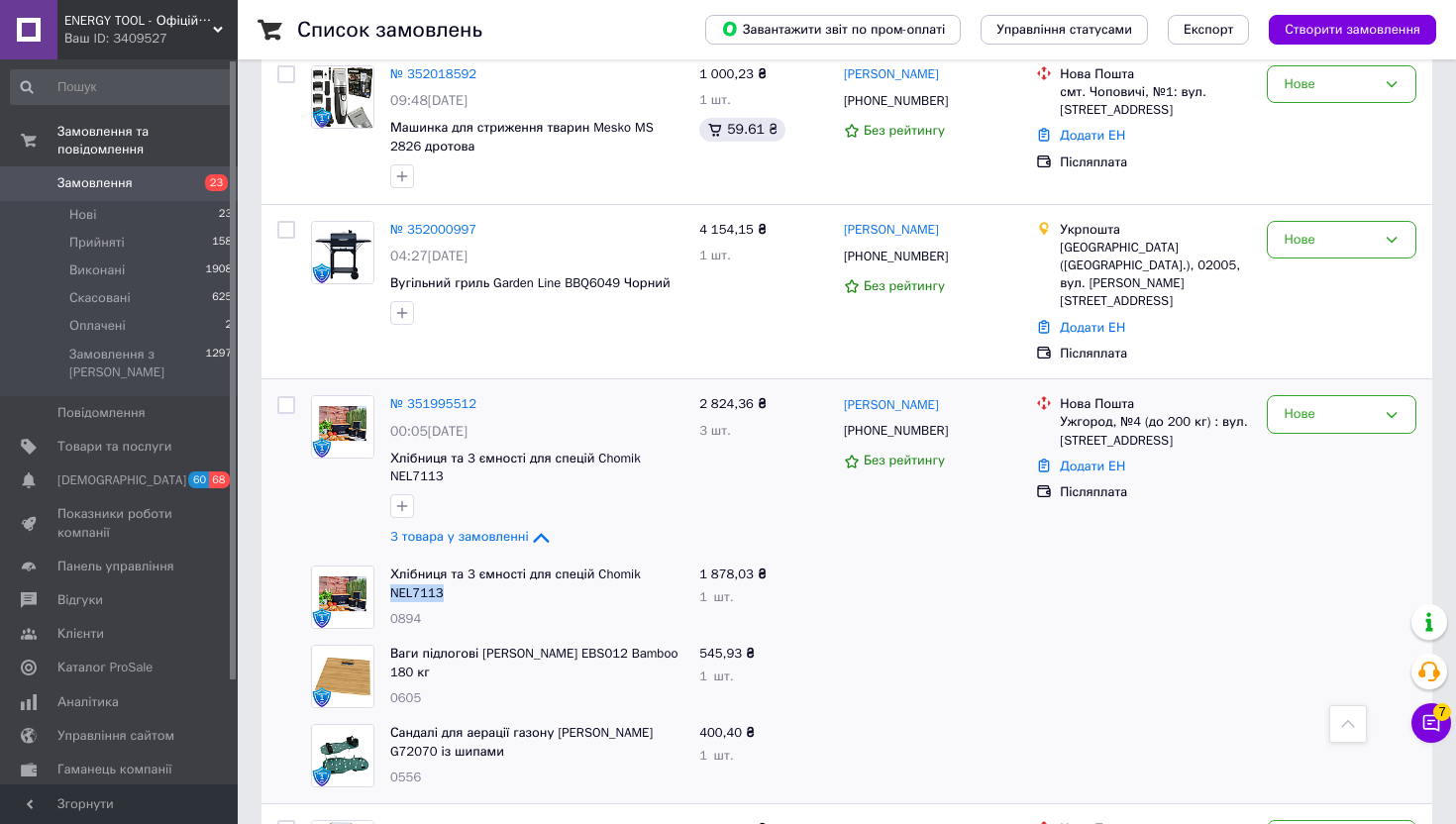 drag, startPoint x: 450, startPoint y: 499, endPoint x: 389, endPoint y: 499, distance: 61 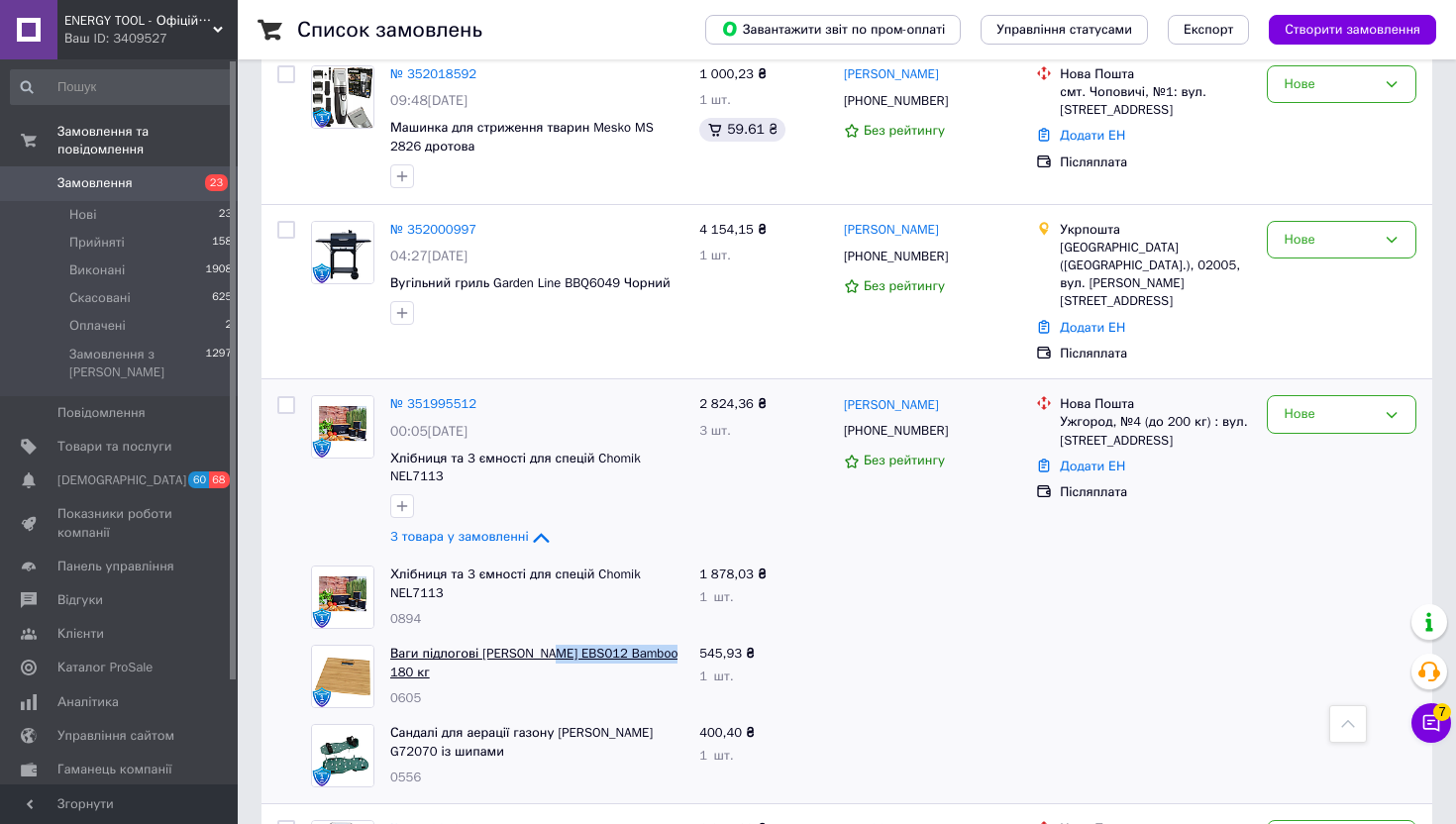 drag, startPoint x: 678, startPoint y: 561, endPoint x: 550, endPoint y: 561, distance: 128 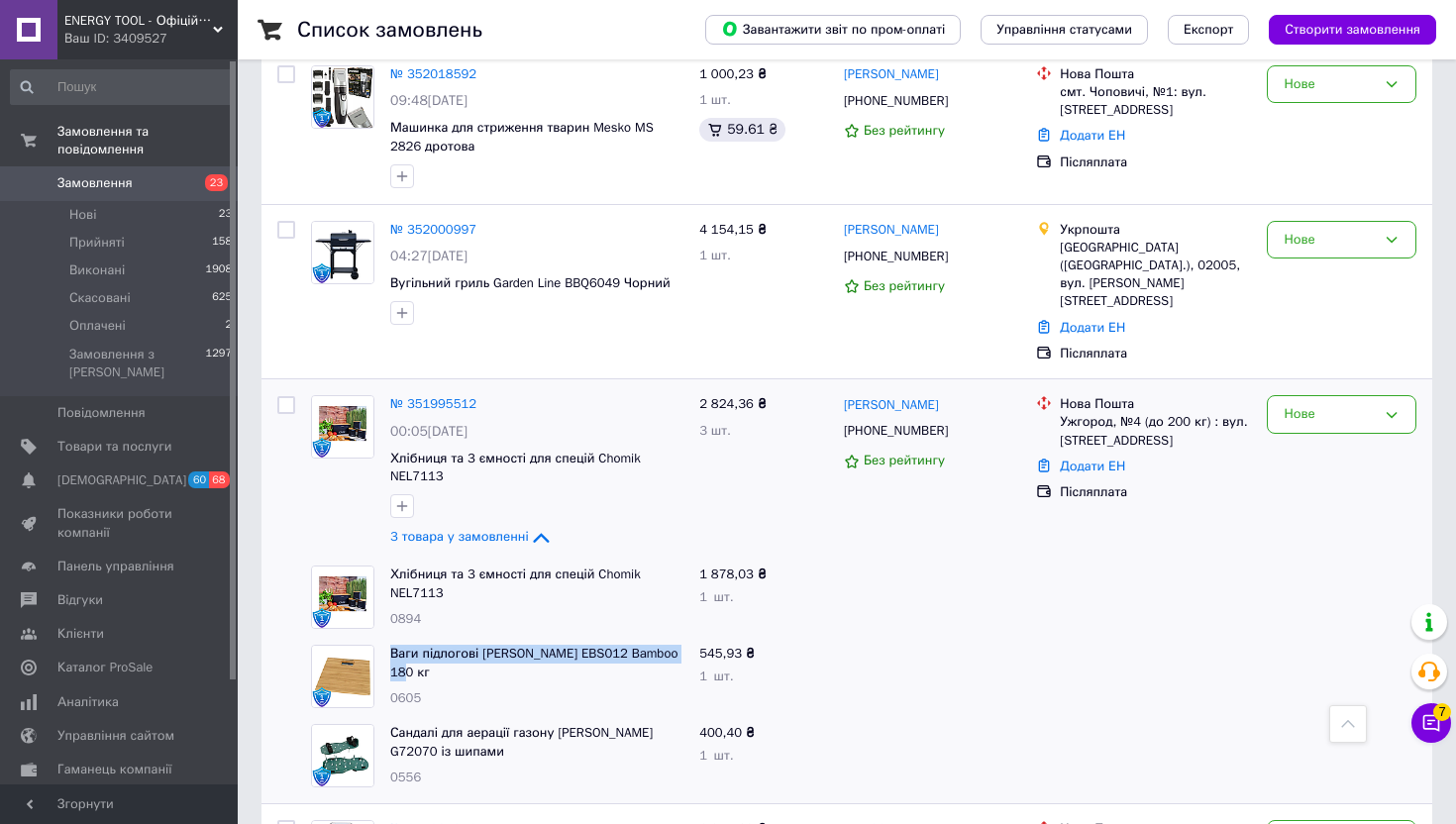 drag, startPoint x: 409, startPoint y: 580, endPoint x: 389, endPoint y: 565, distance: 25 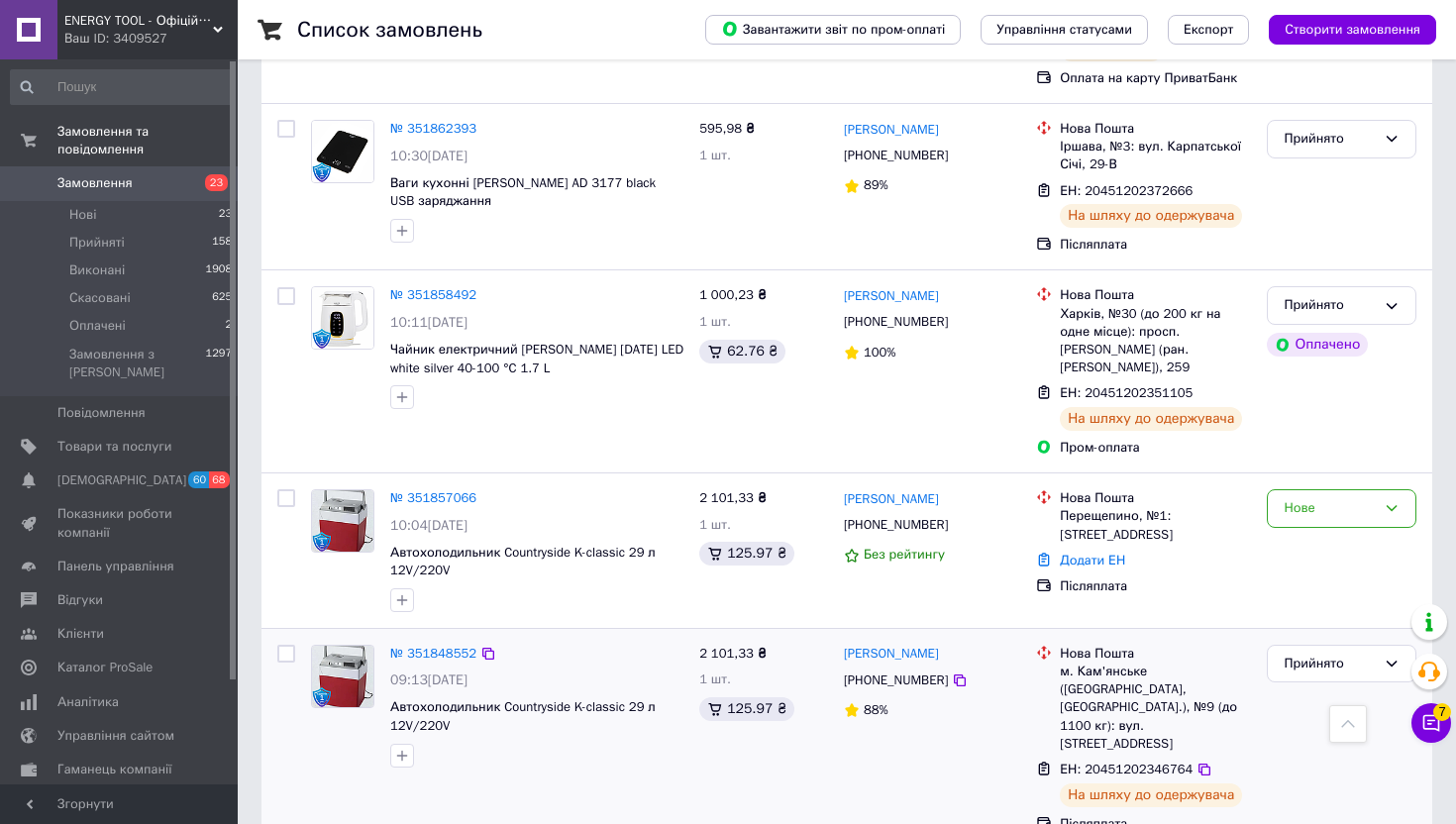 scroll, scrollTop: 4658, scrollLeft: 0, axis: vertical 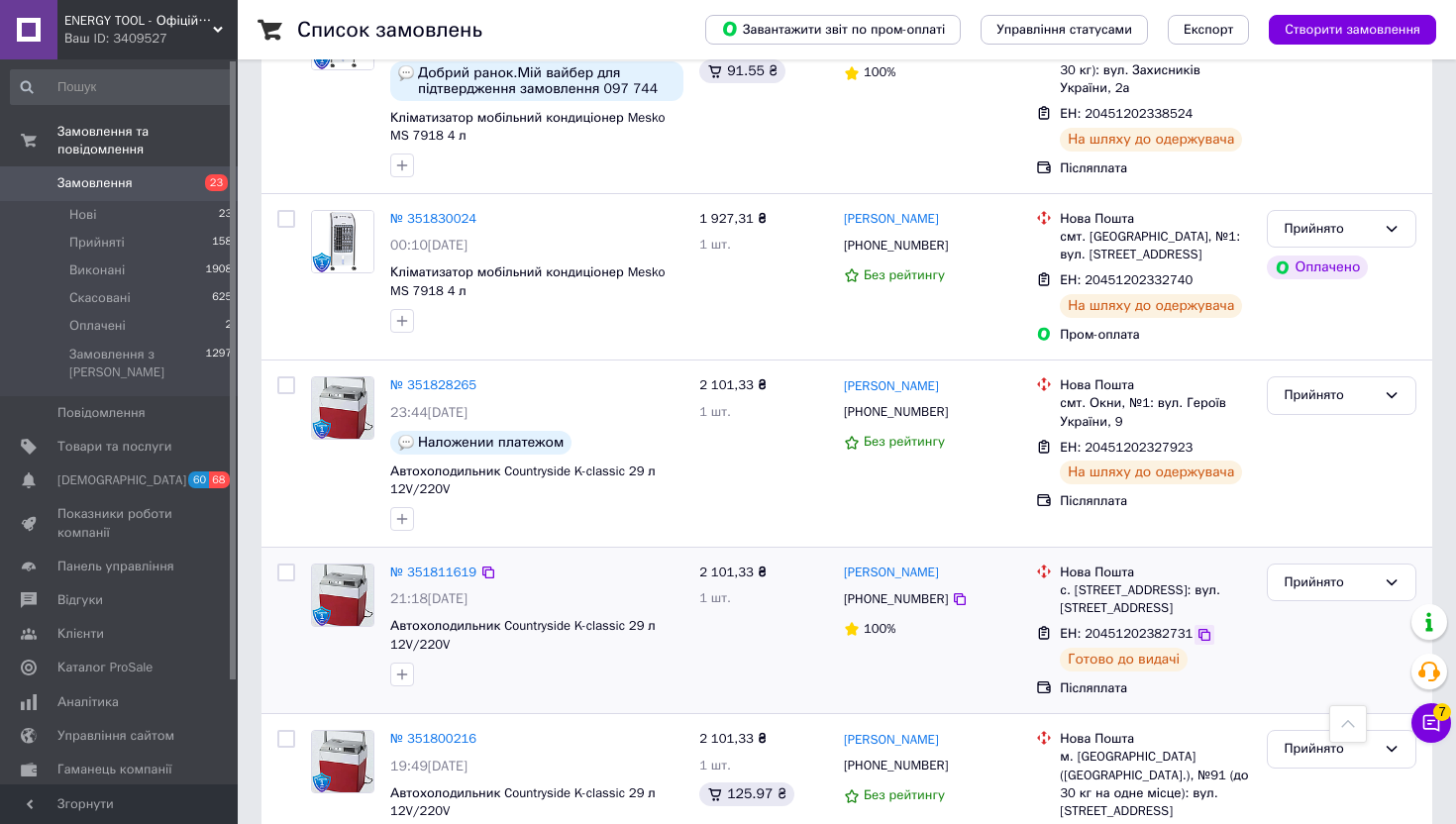 click 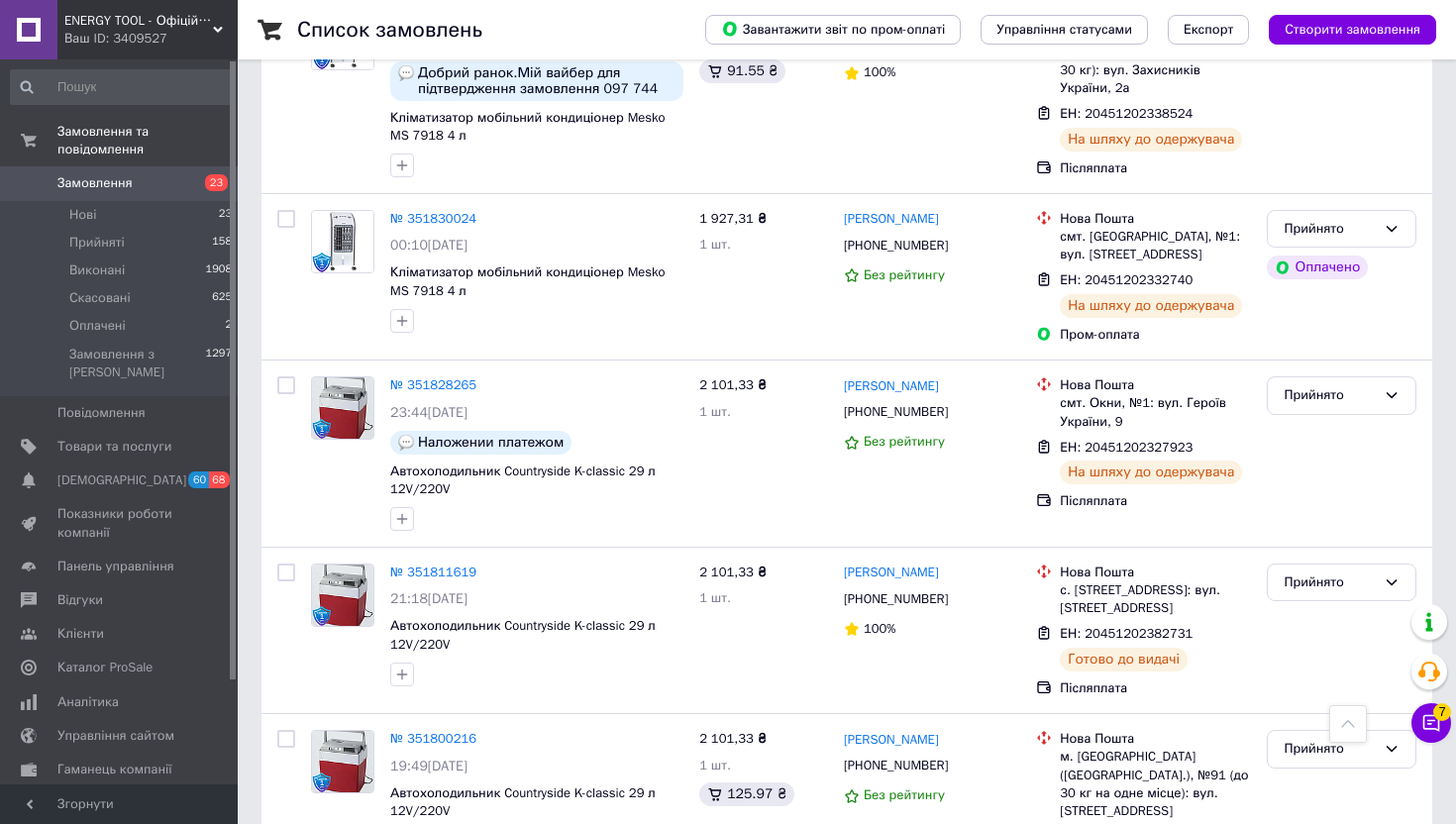 click on "ENERGY TOOL - Офіційний інтернет магазин" at bounding box center (139, 21) 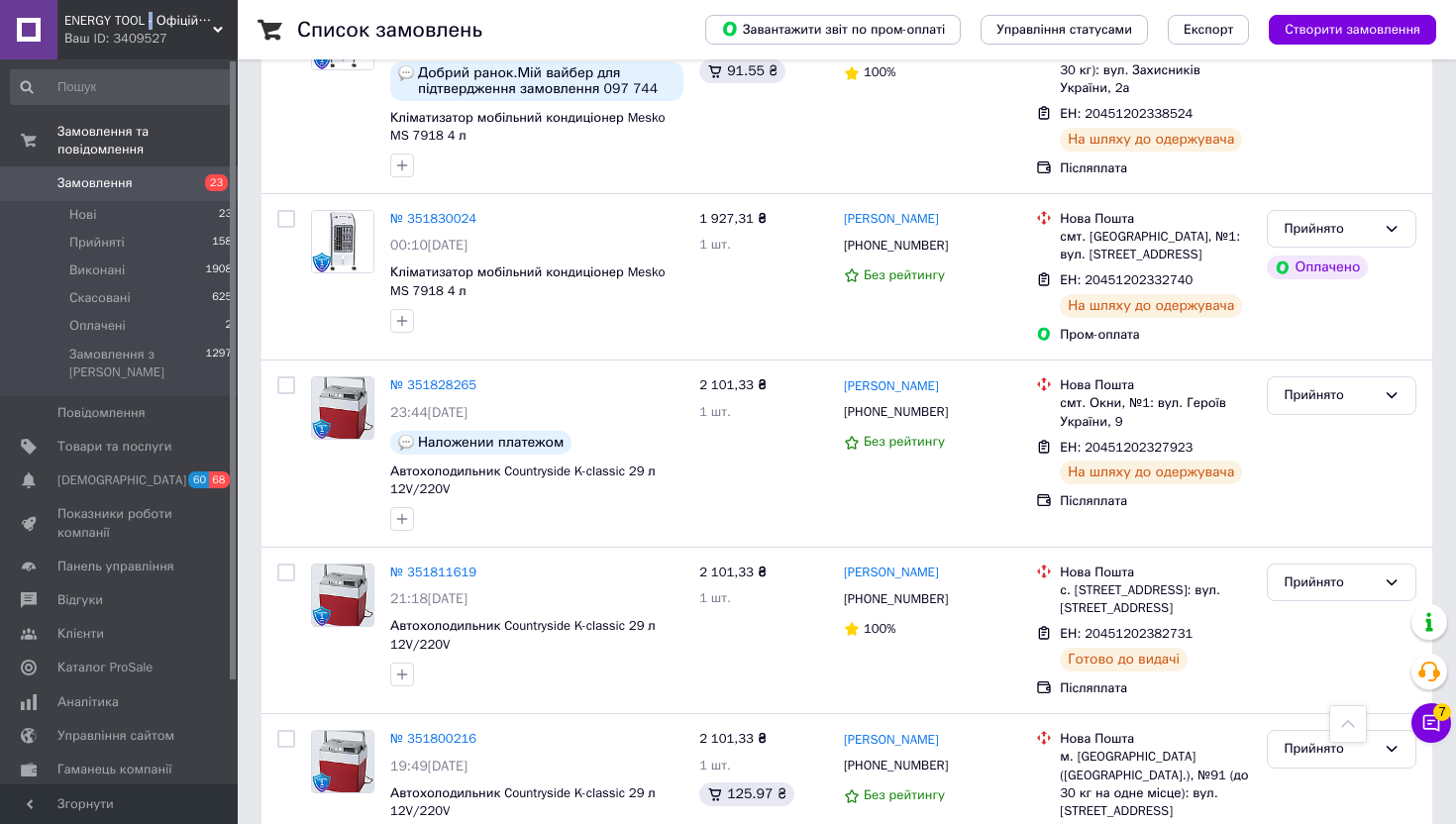 click on "ENERGY TOOL - Офіційний інтернет магазин" at bounding box center [139, 21] 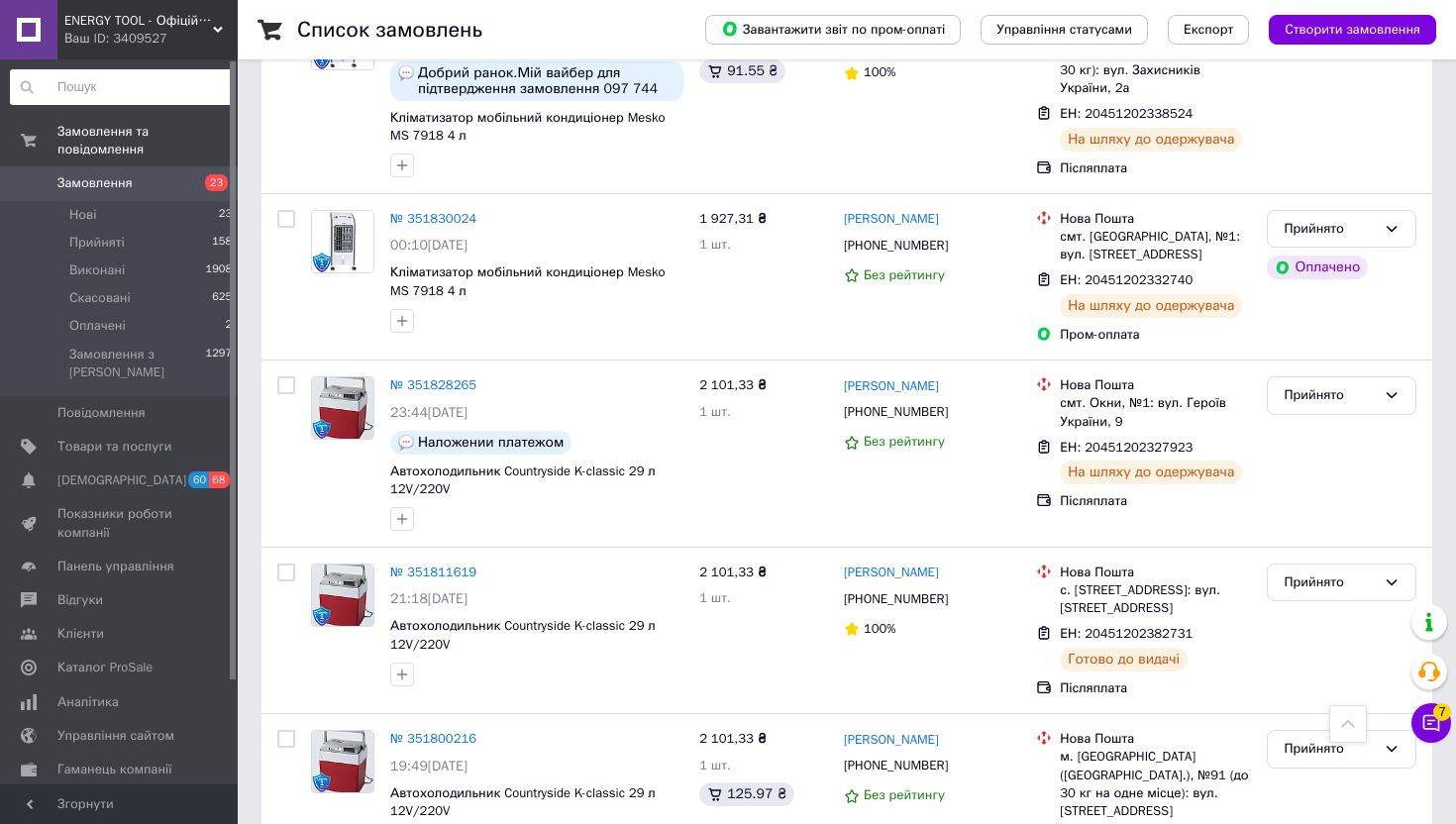 click at bounding box center (122, 87) 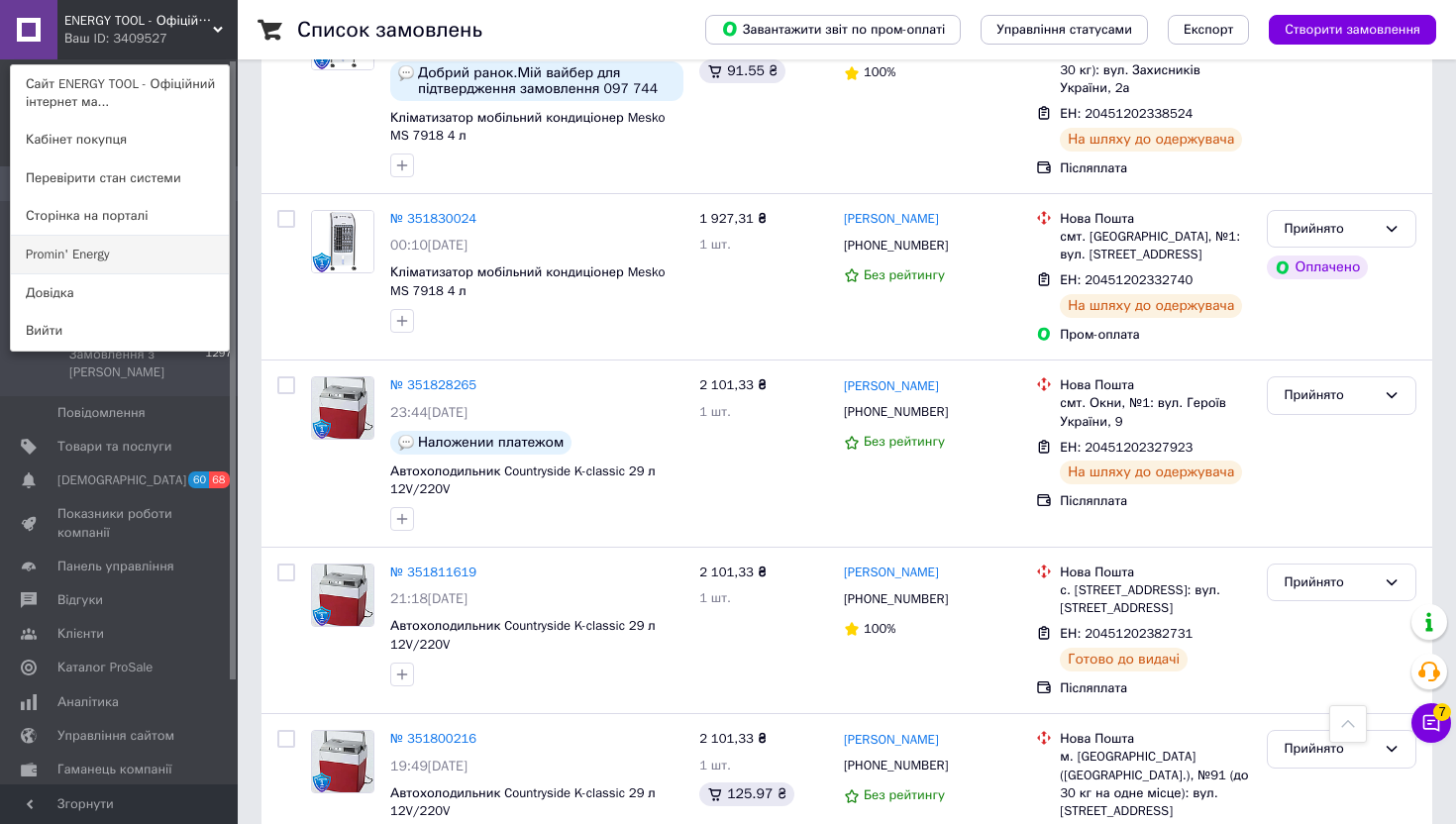 click on "Promin' Energy" at bounding box center (120, 255) 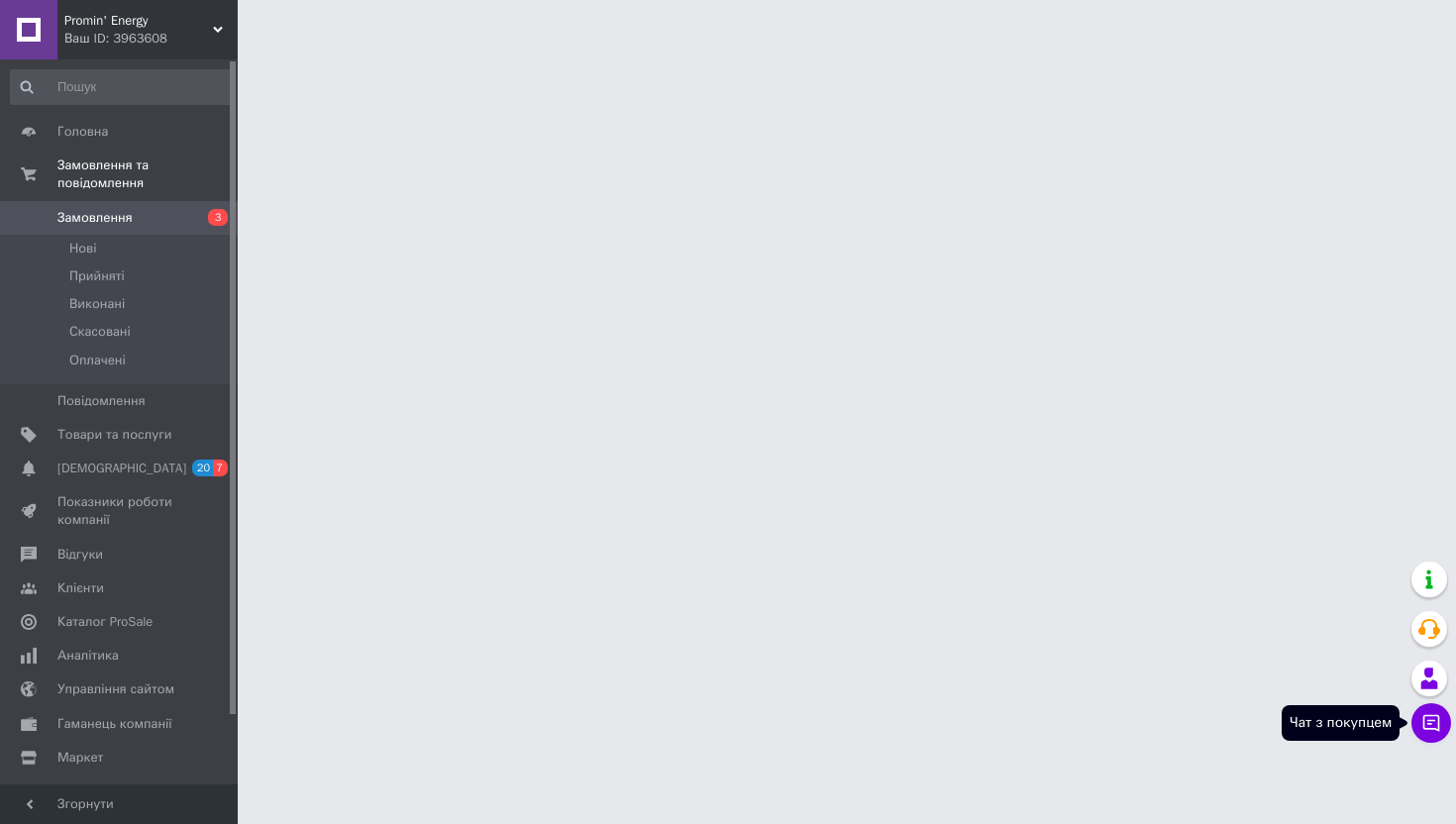 scroll, scrollTop: 0, scrollLeft: 0, axis: both 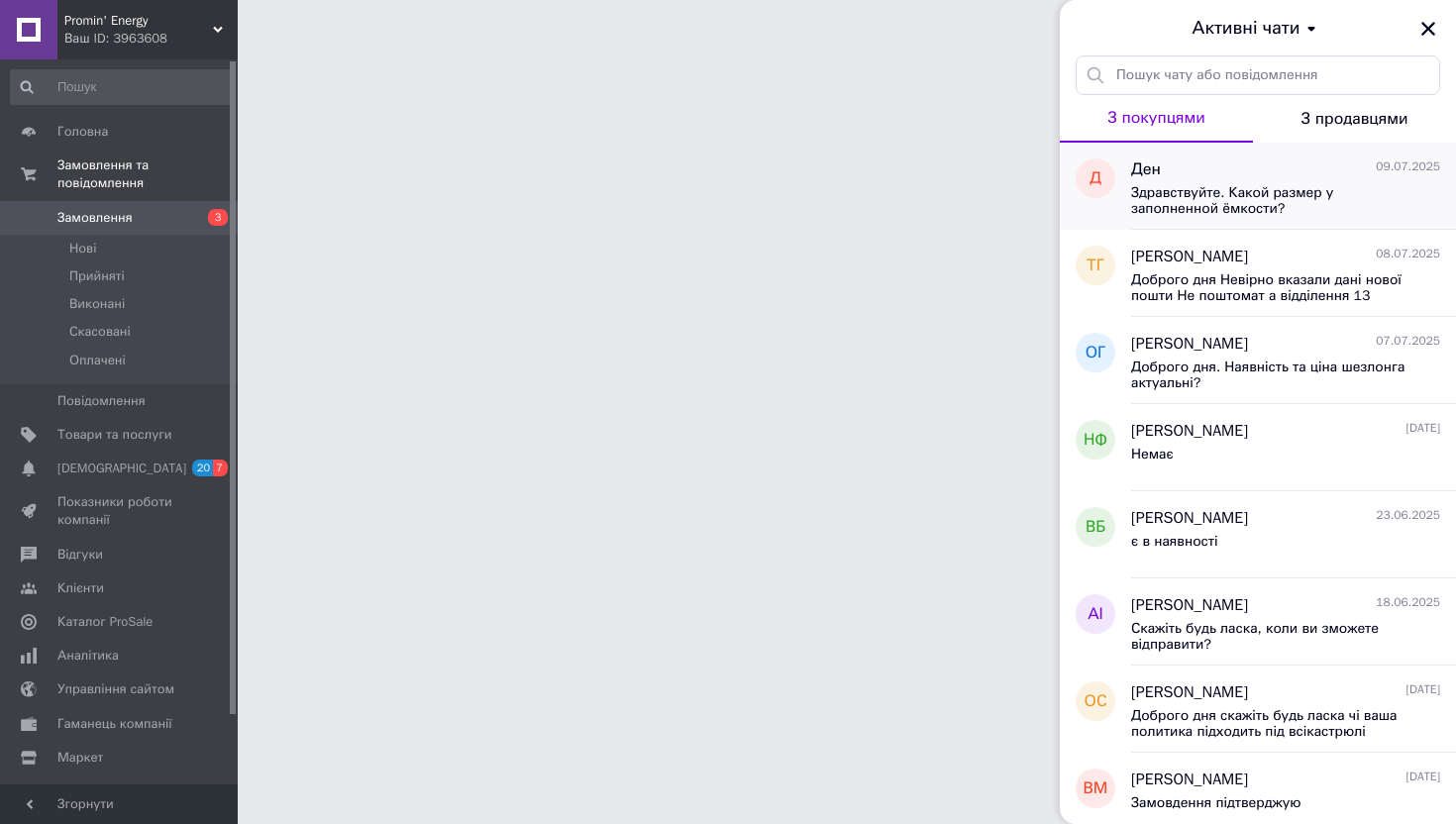 click on "Здравствуйте.
Какой размер у заполненной ёмкости?" at bounding box center (1272, 201) 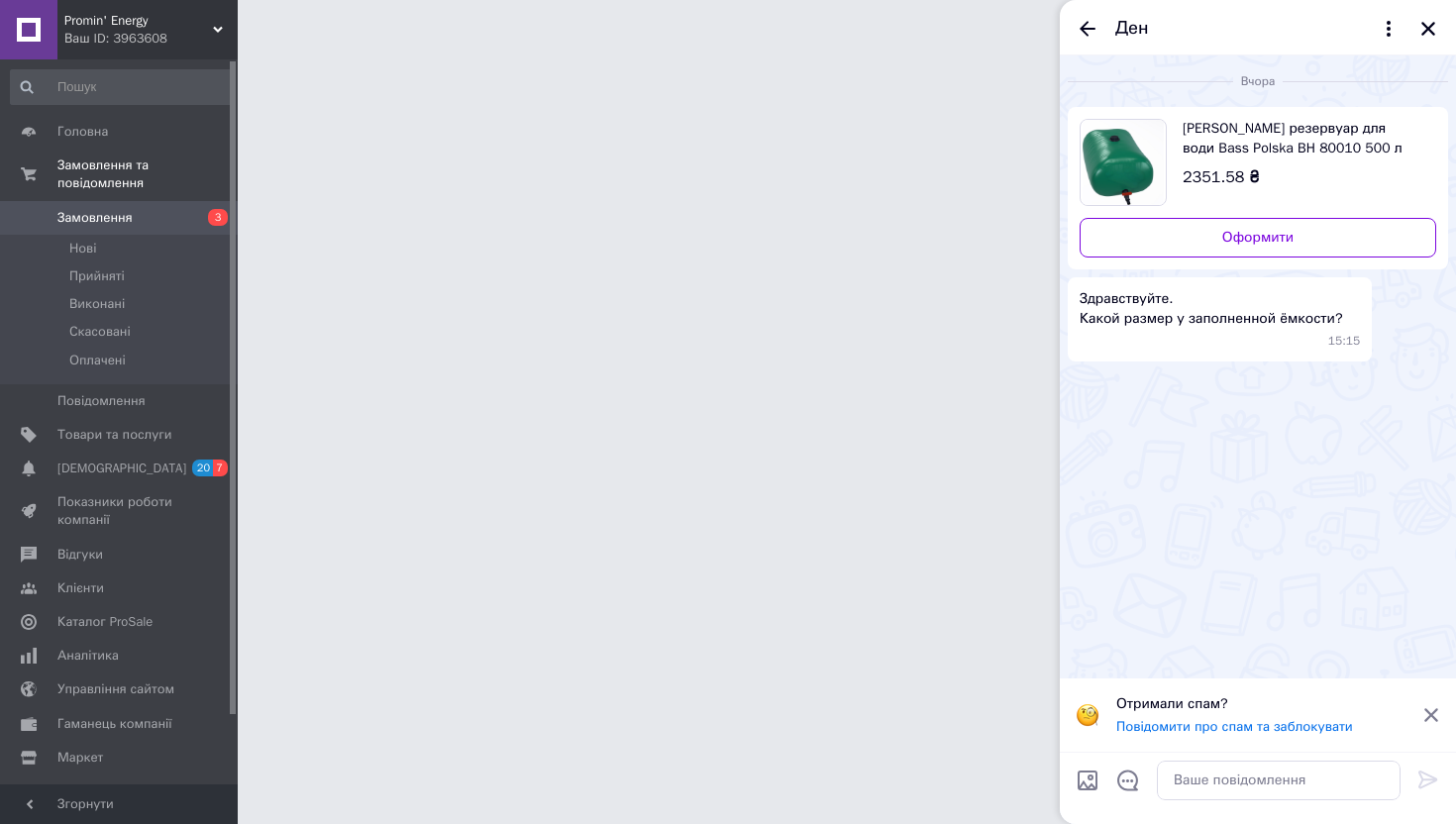 click 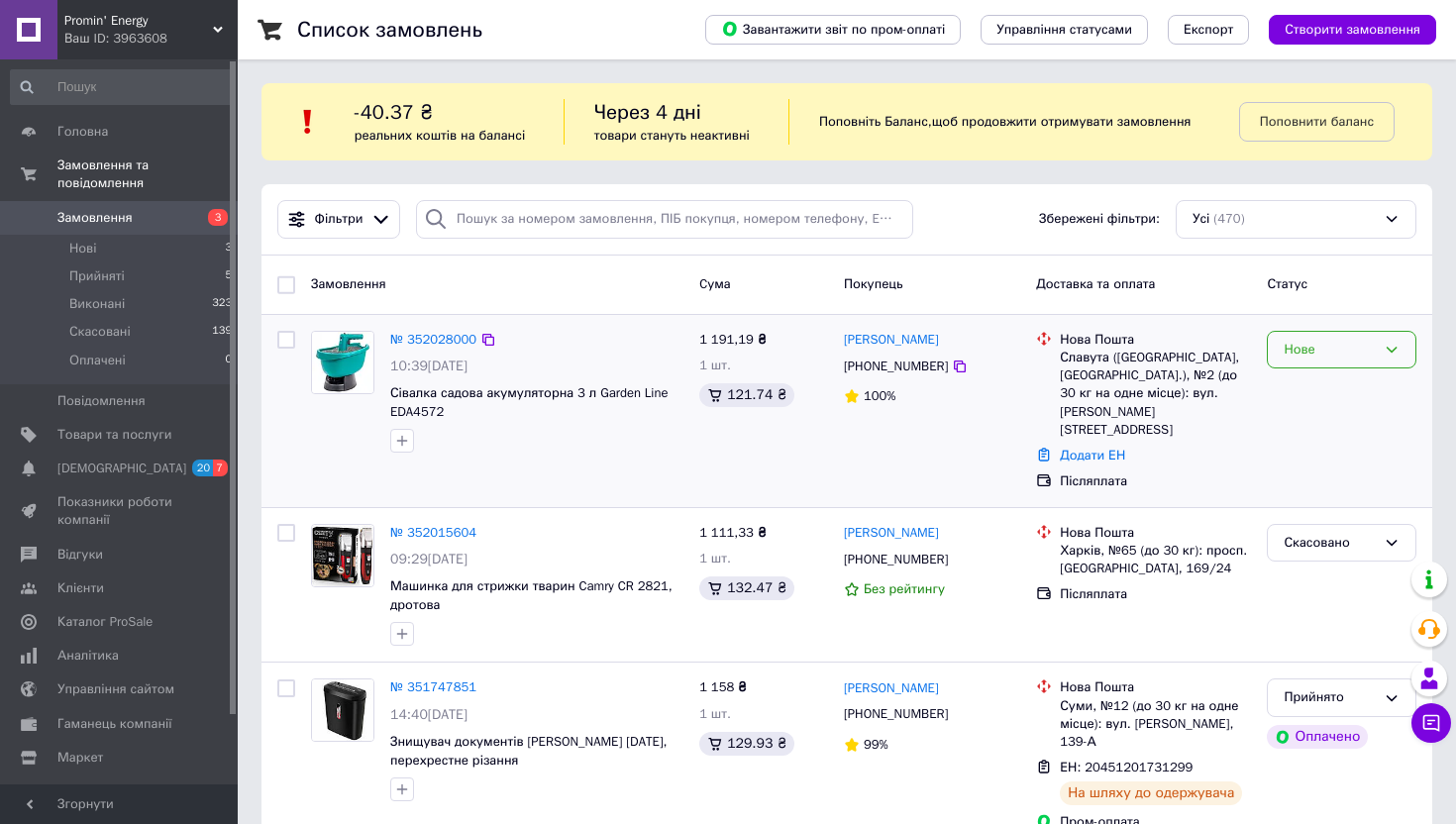 click on "Нове" at bounding box center (1341, 350) 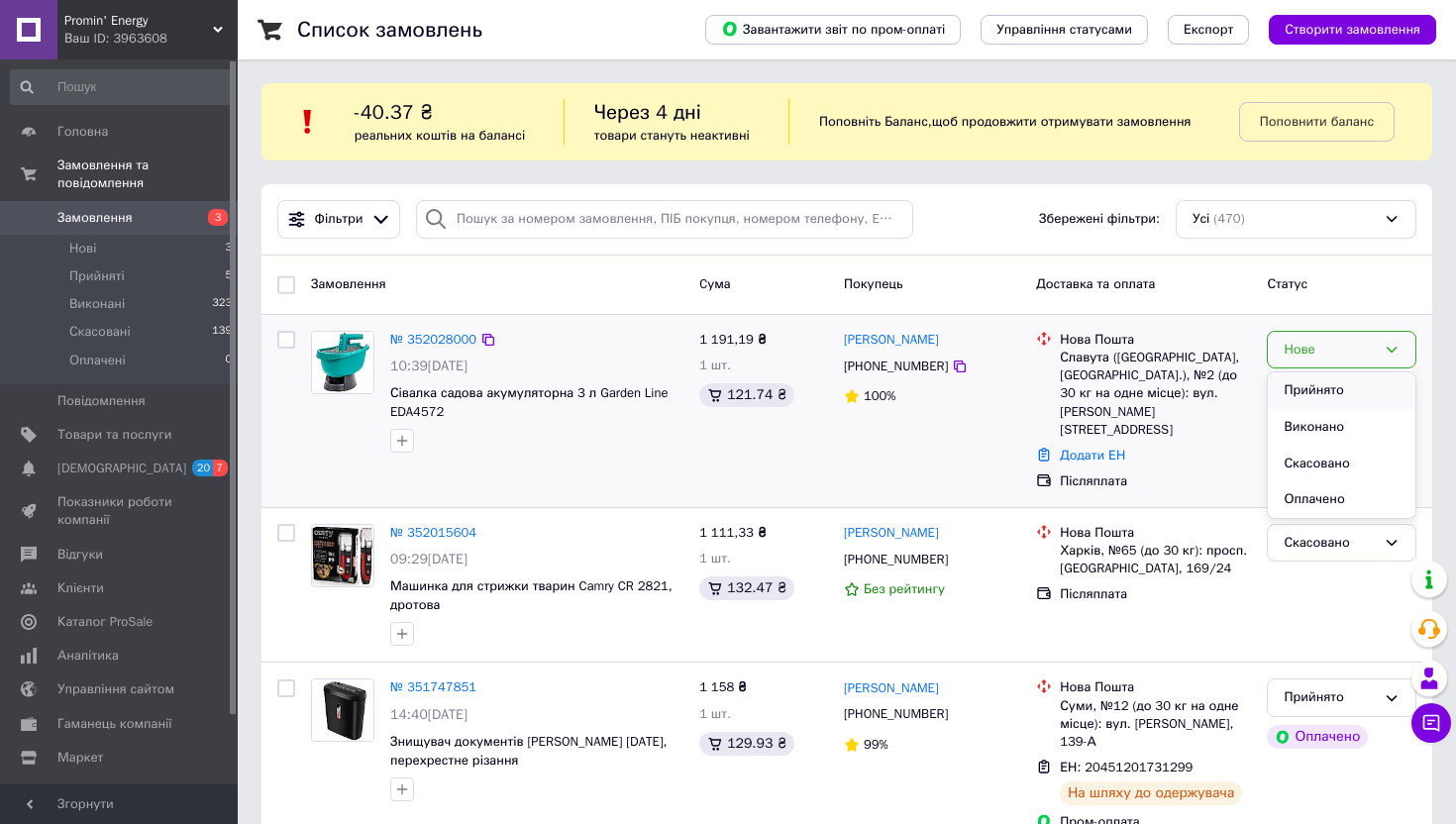 click on "Прийнято" at bounding box center [1341, 390] 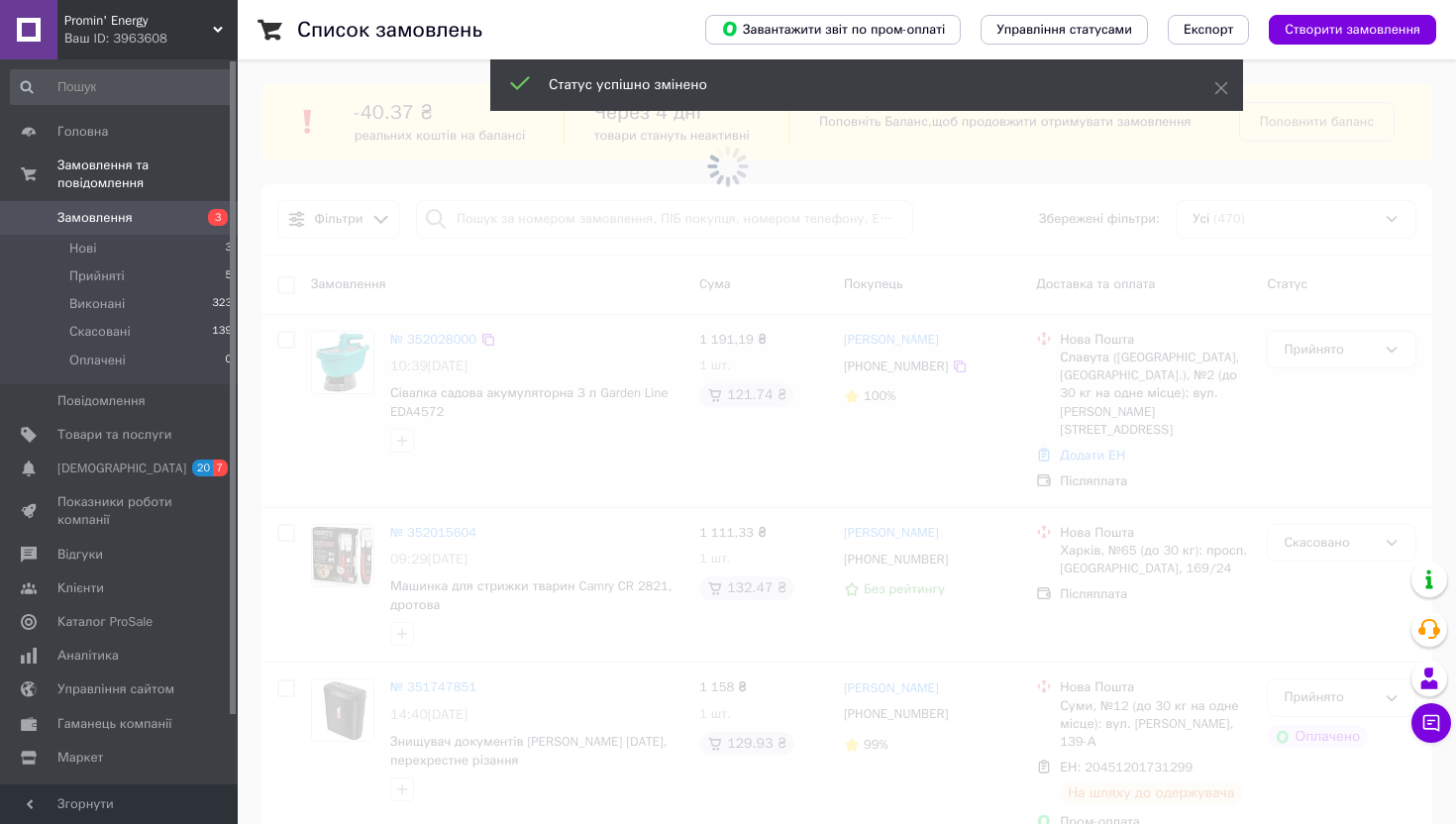 drag, startPoint x: 453, startPoint y: 429, endPoint x: 397, endPoint y: 429, distance: 56 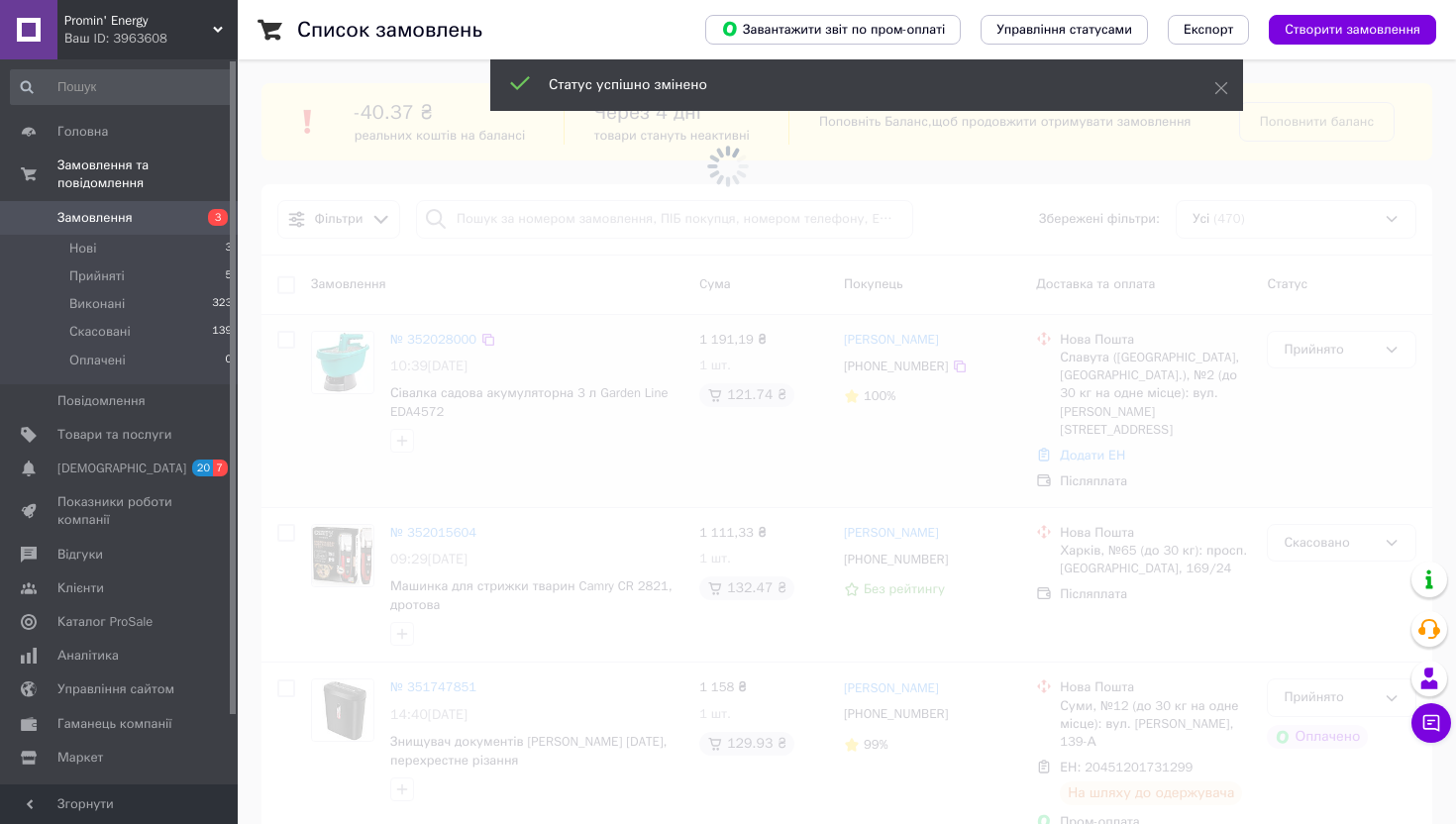 click at bounding box center [728, 412] 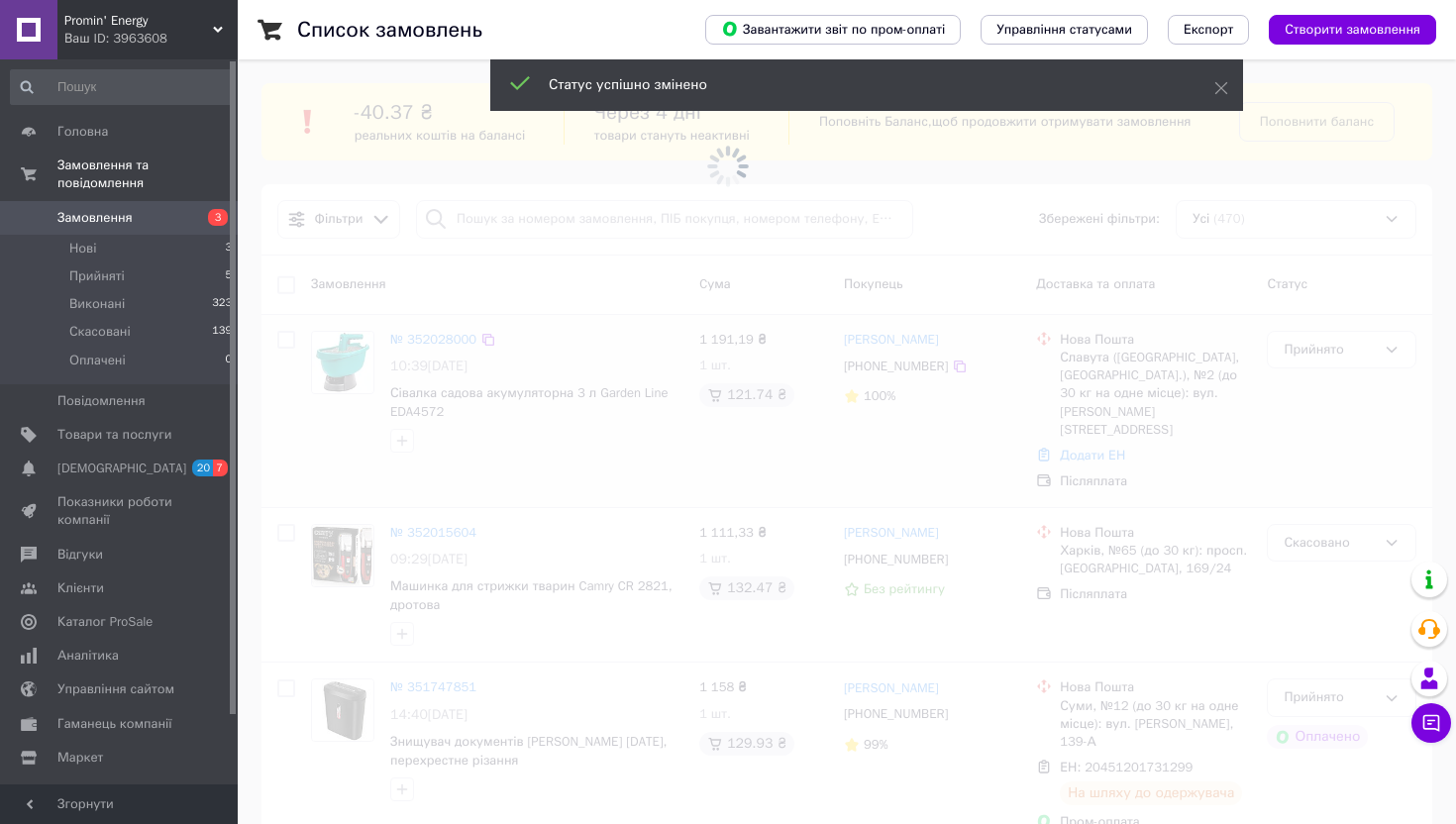 drag, startPoint x: 450, startPoint y: 431, endPoint x: 401, endPoint y: 431, distance: 49 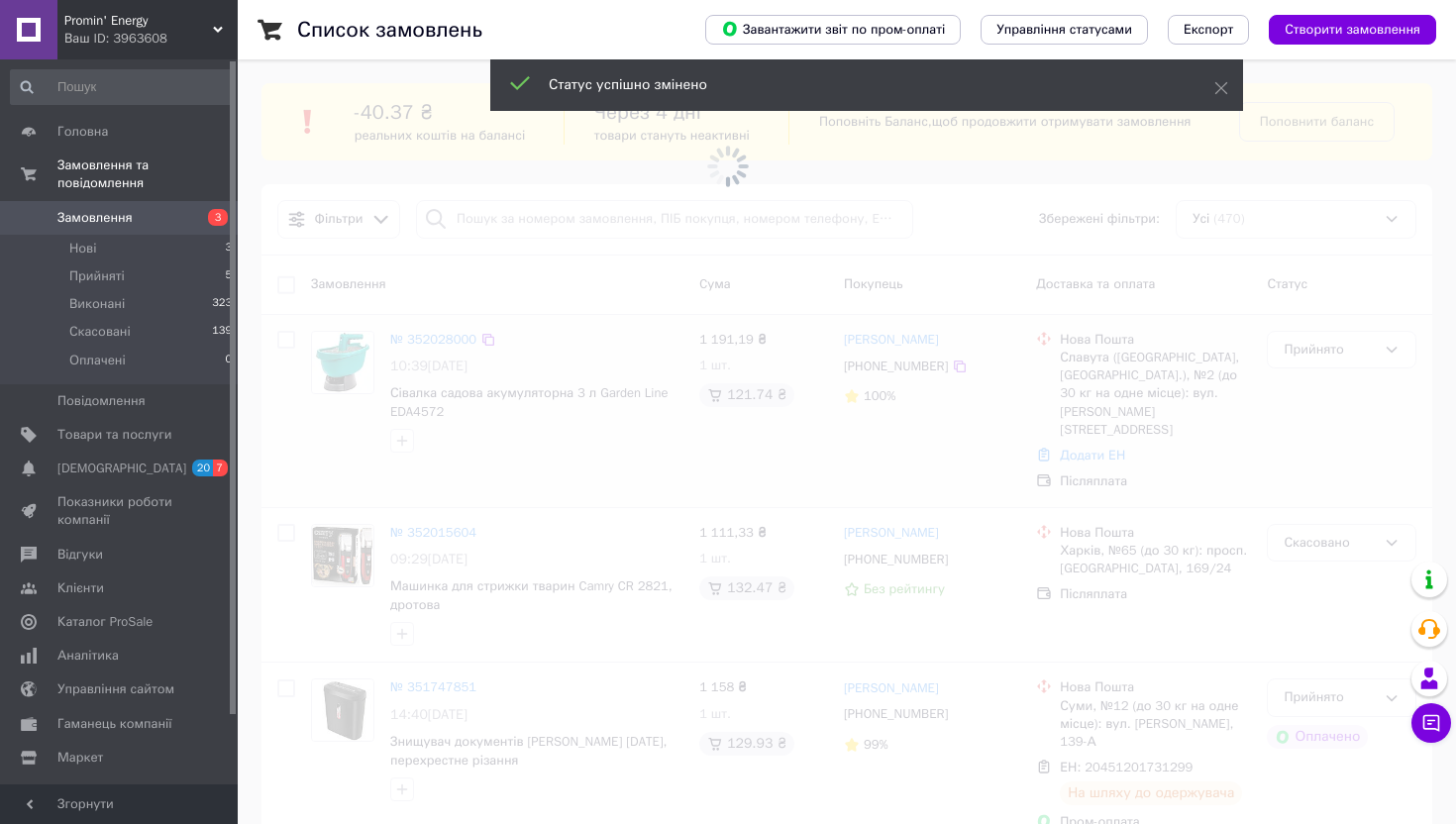click at bounding box center [728, 412] 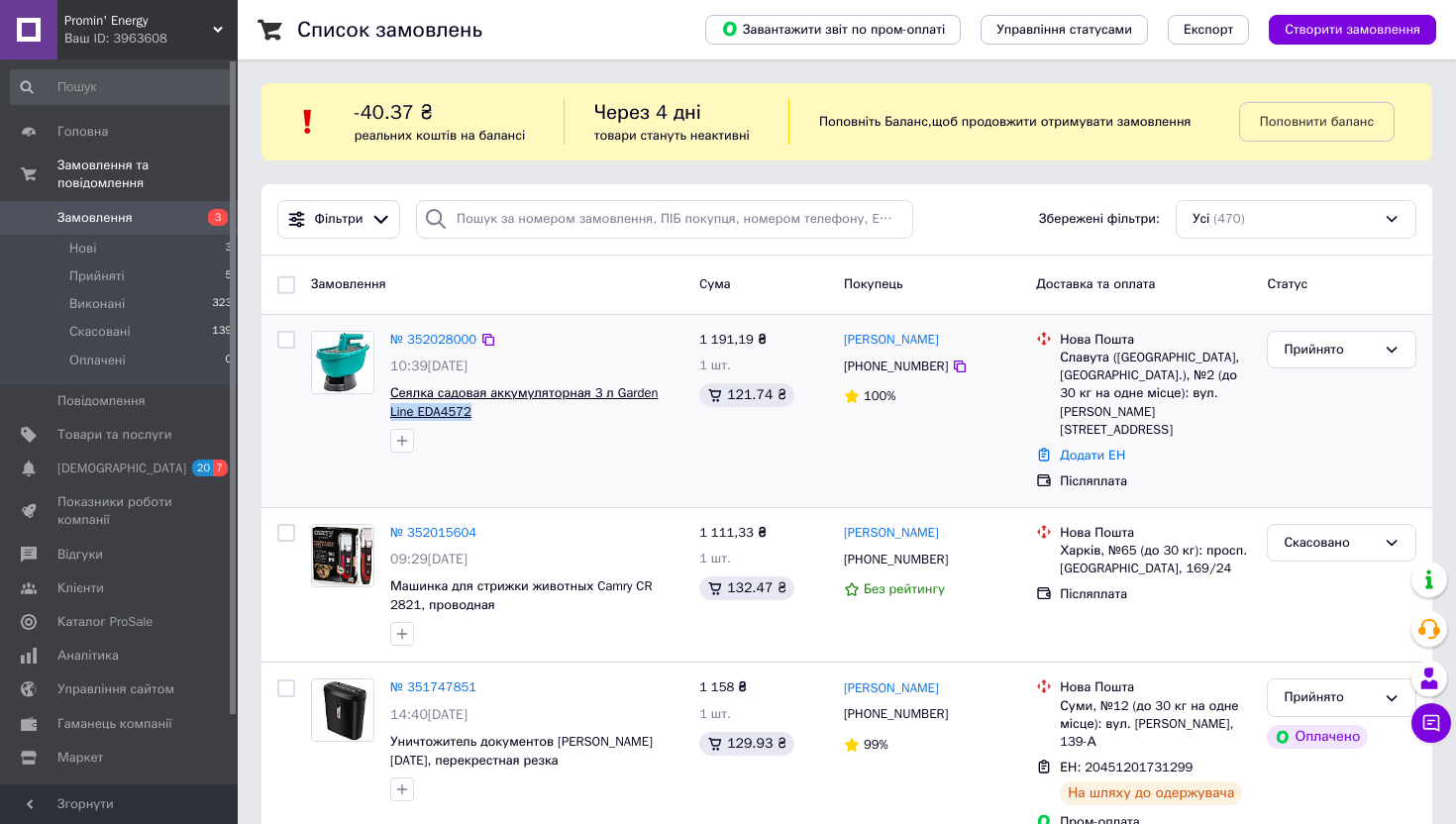 drag, startPoint x: 491, startPoint y: 432, endPoint x: 391, endPoint y: 430, distance: 100.02 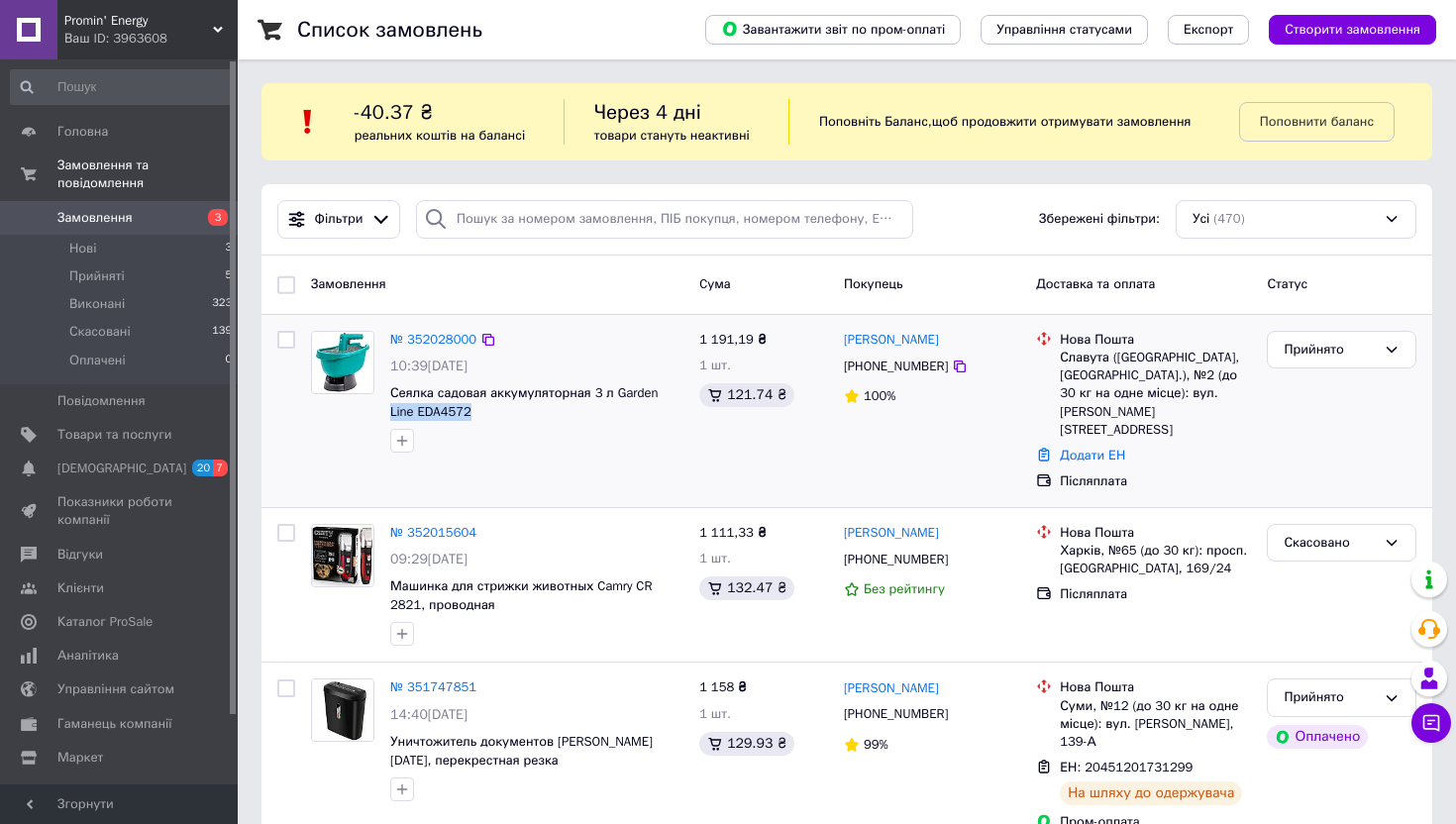click on "Сеялка садовая аккумуляторная 3 л Garden Line EDA4572" at bounding box center (537, 402) 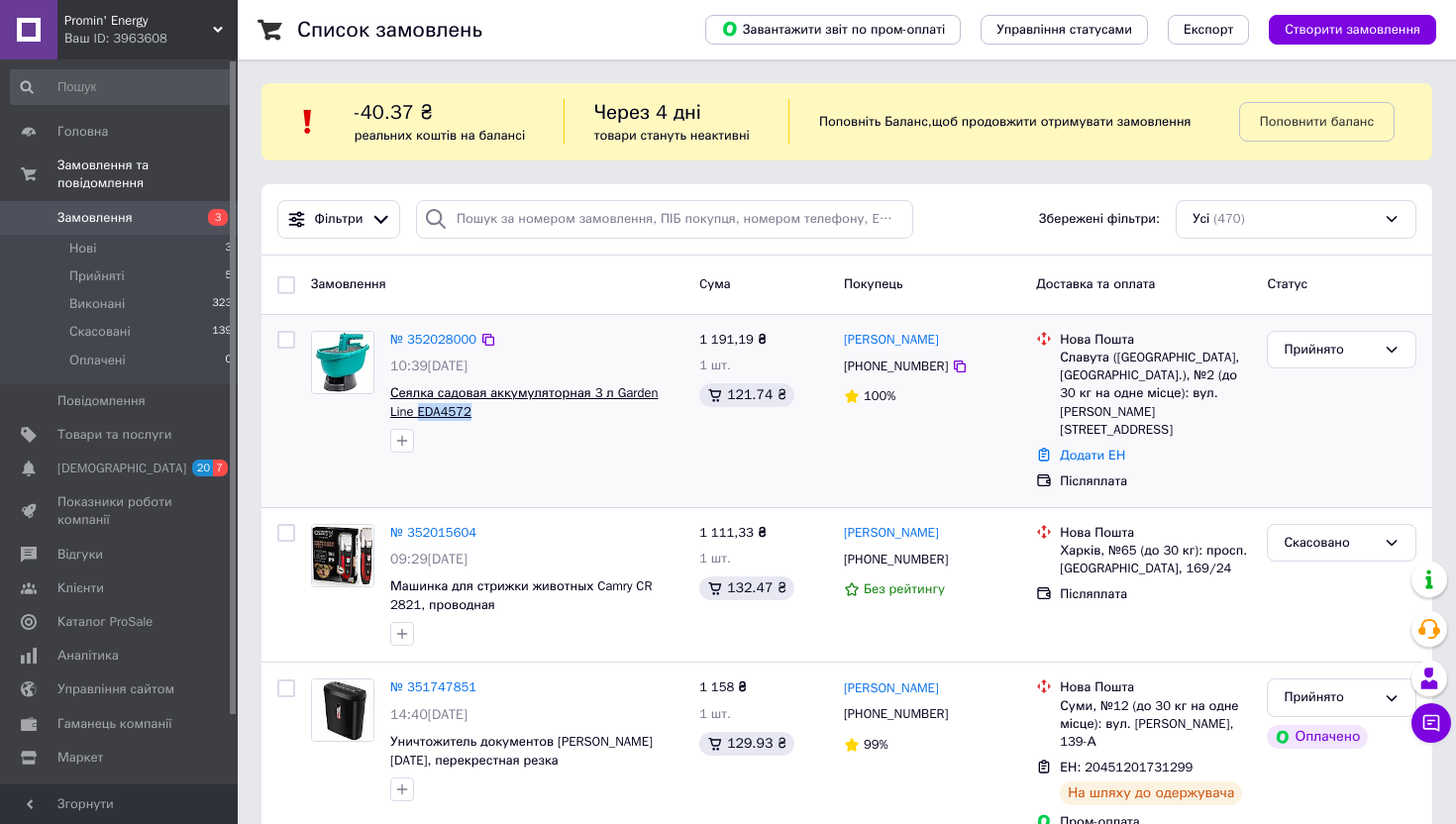 drag, startPoint x: 481, startPoint y: 429, endPoint x: 421, endPoint y: 429, distance: 60 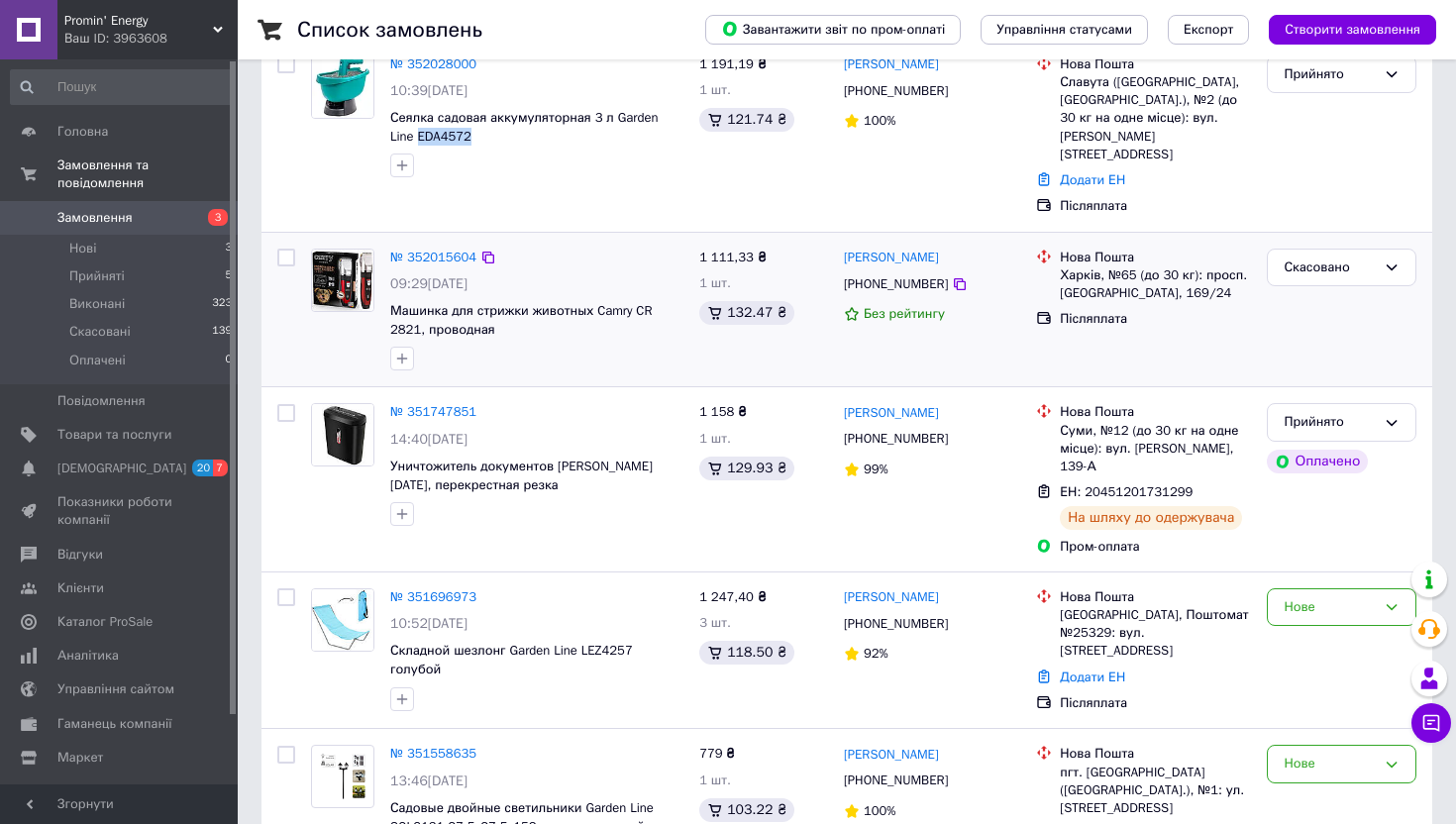 scroll, scrollTop: 299, scrollLeft: 0, axis: vertical 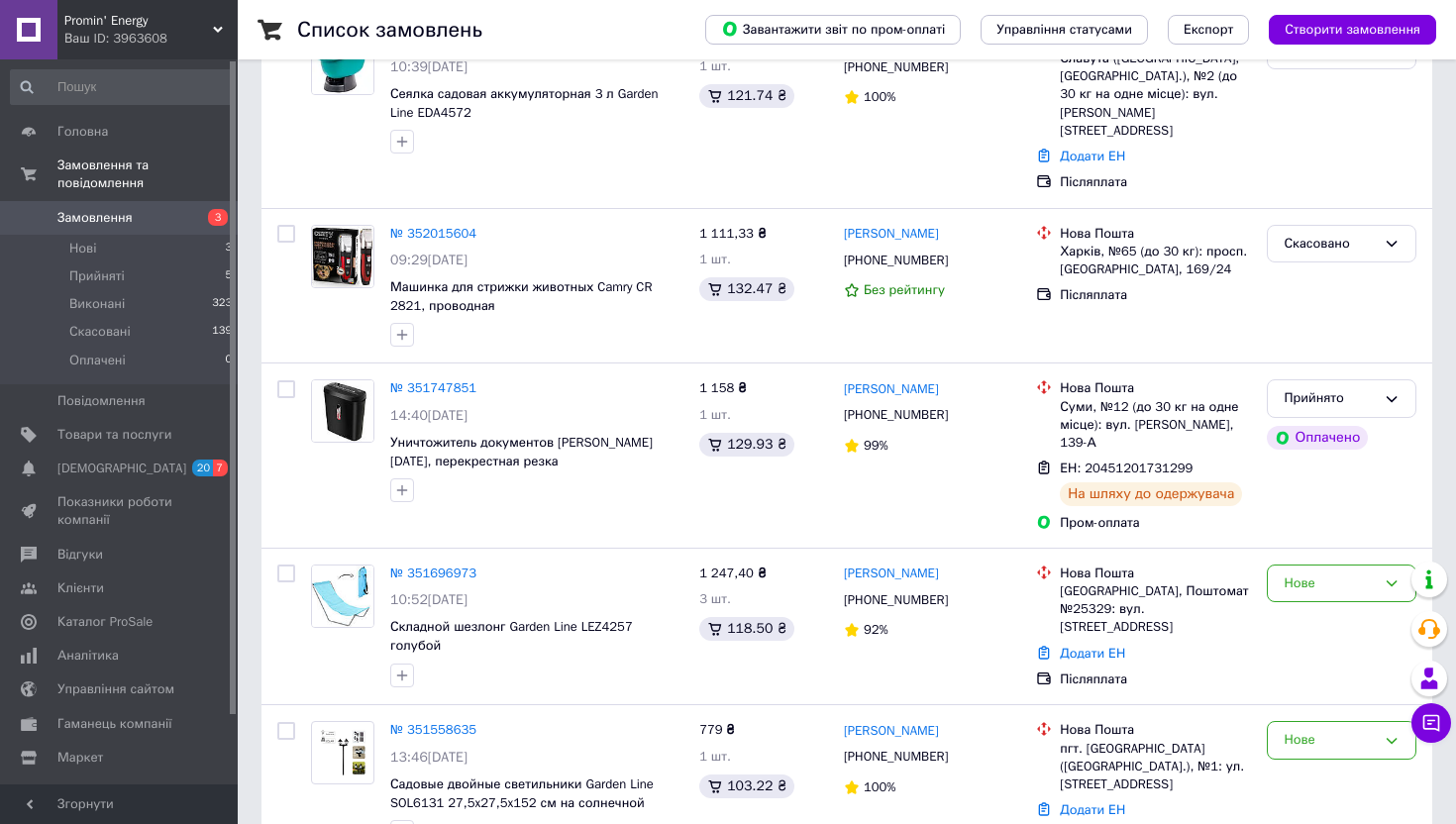 click on "Promin' Energy Ваш ID: 3963608" at bounding box center (148, 30) 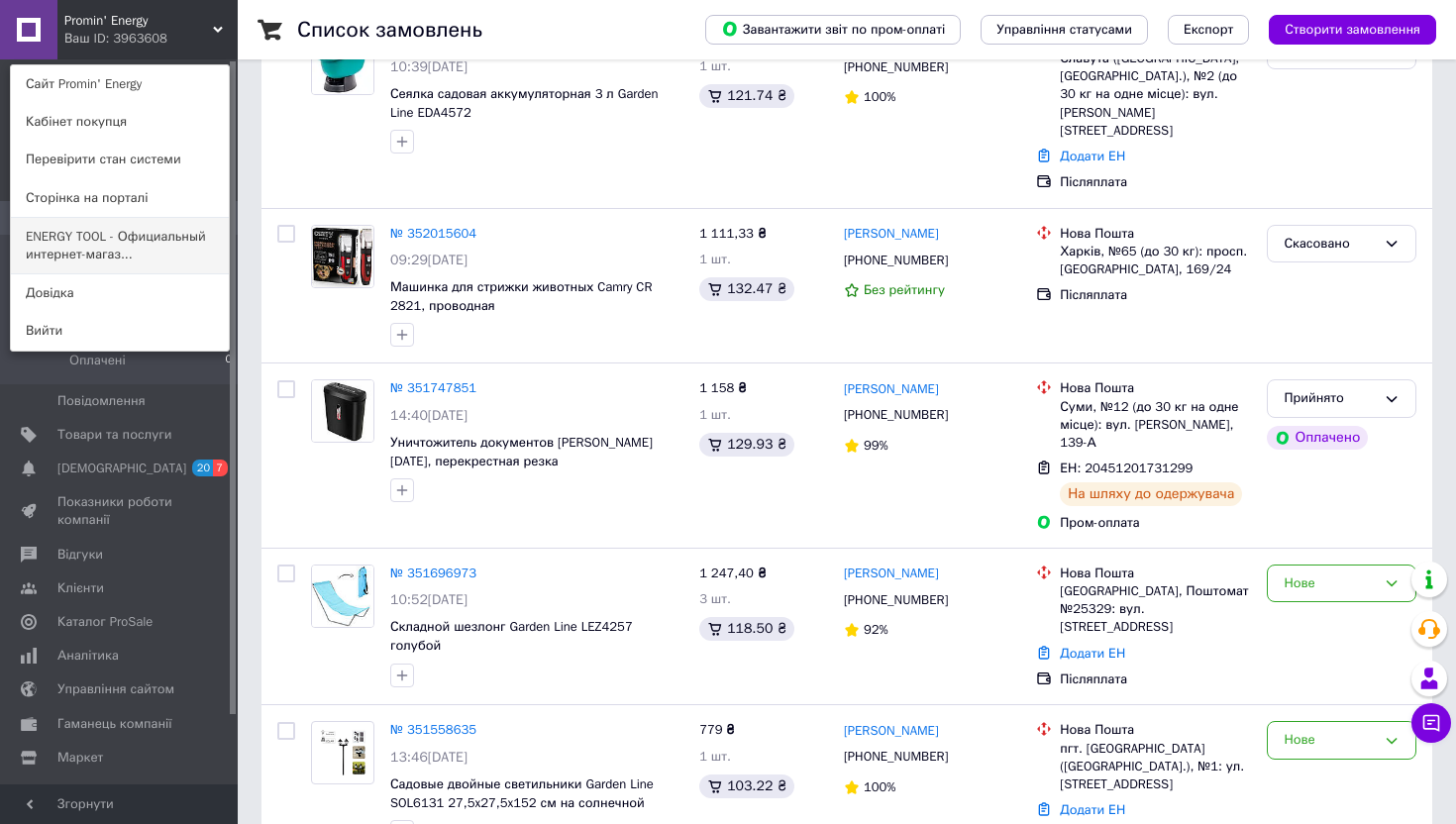 click on "ENERGY TOOL - Официальный интернет-магаз..." at bounding box center [120, 246] 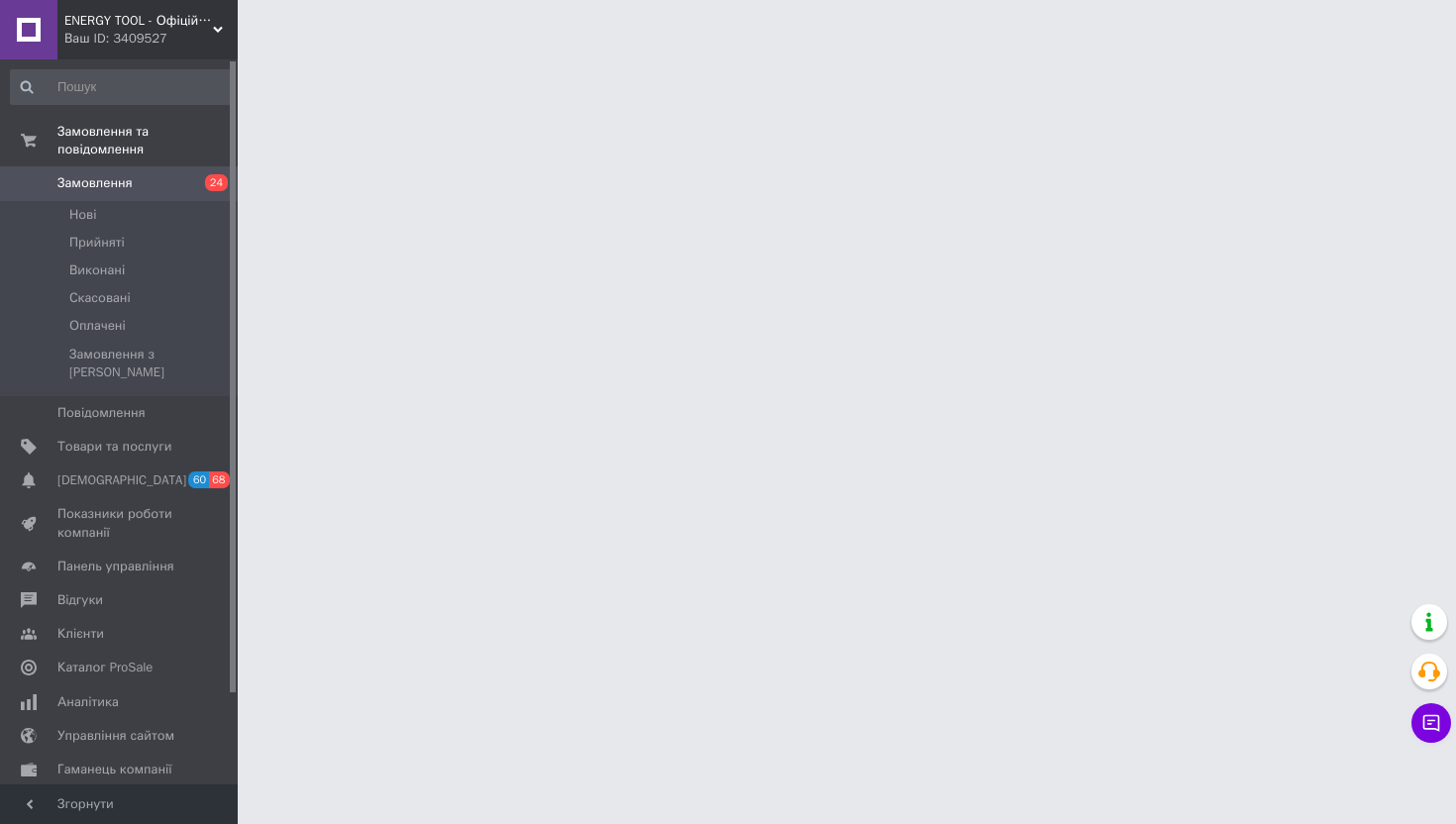 scroll, scrollTop: 0, scrollLeft: 0, axis: both 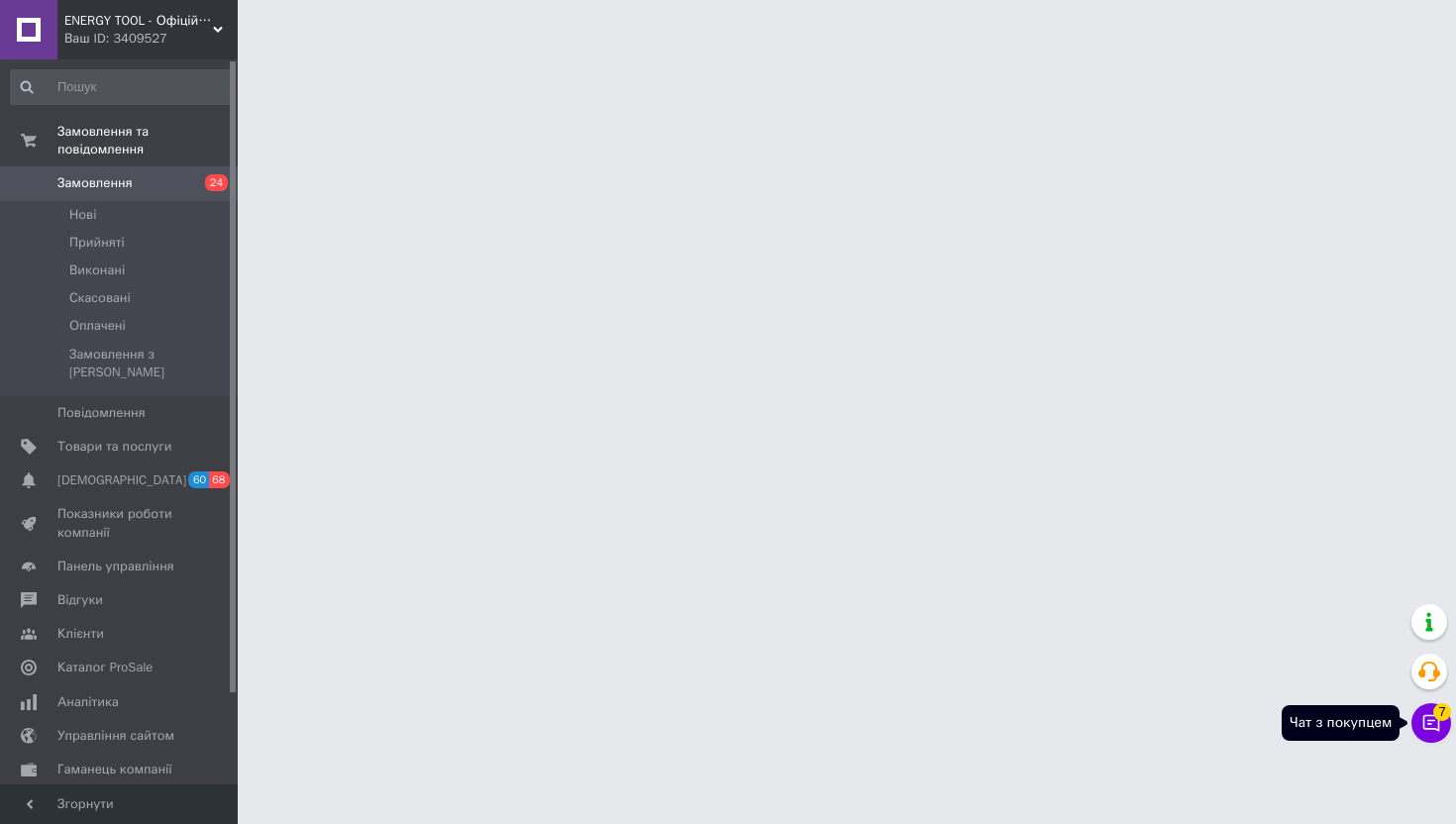 click on "Чат з покупцем 7" at bounding box center [1431, 723] 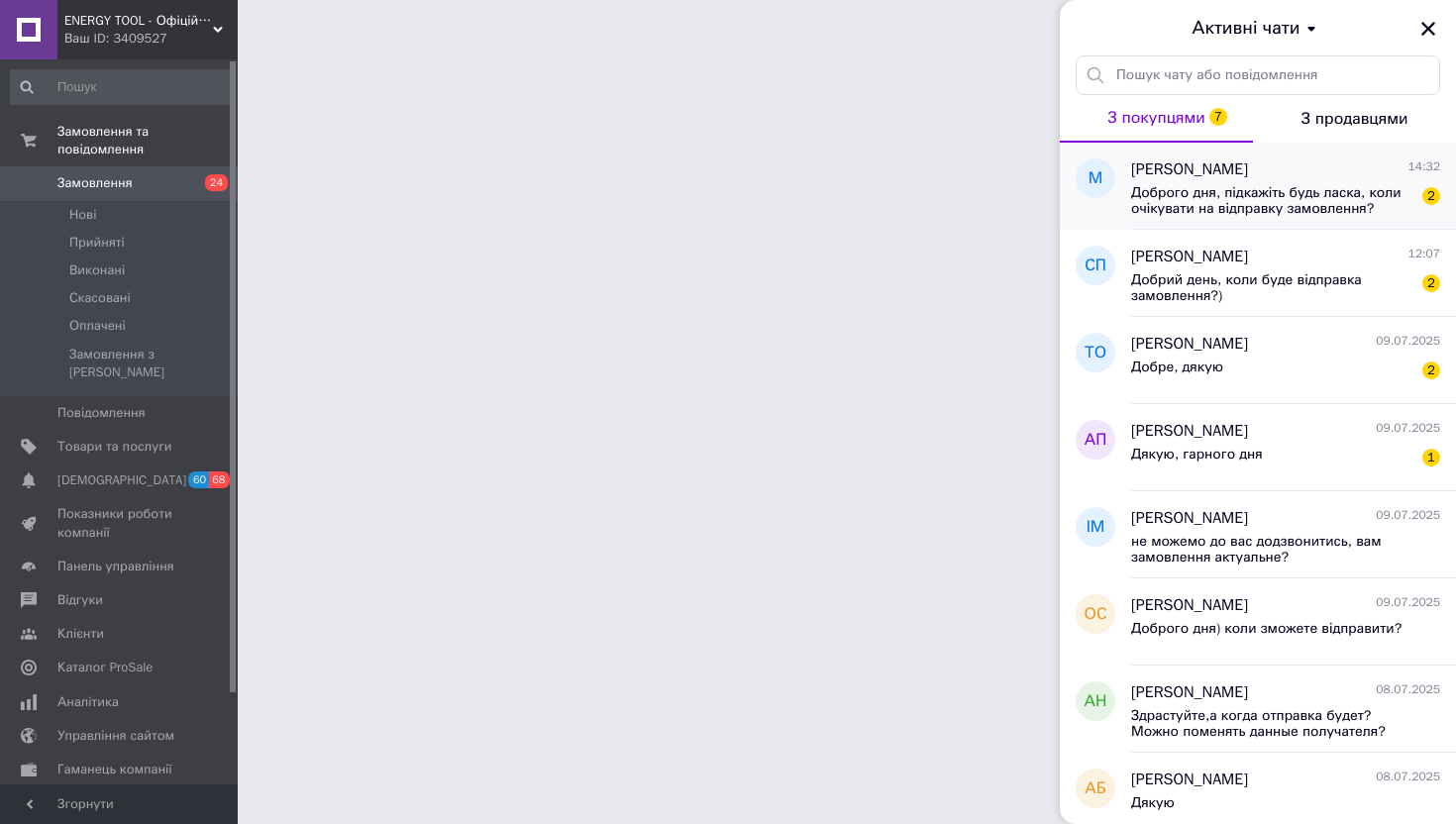 click on "Доброго дня, підкажіть будь ласка, коли очікувати на відправку замовлення?" at bounding box center [1272, 201] 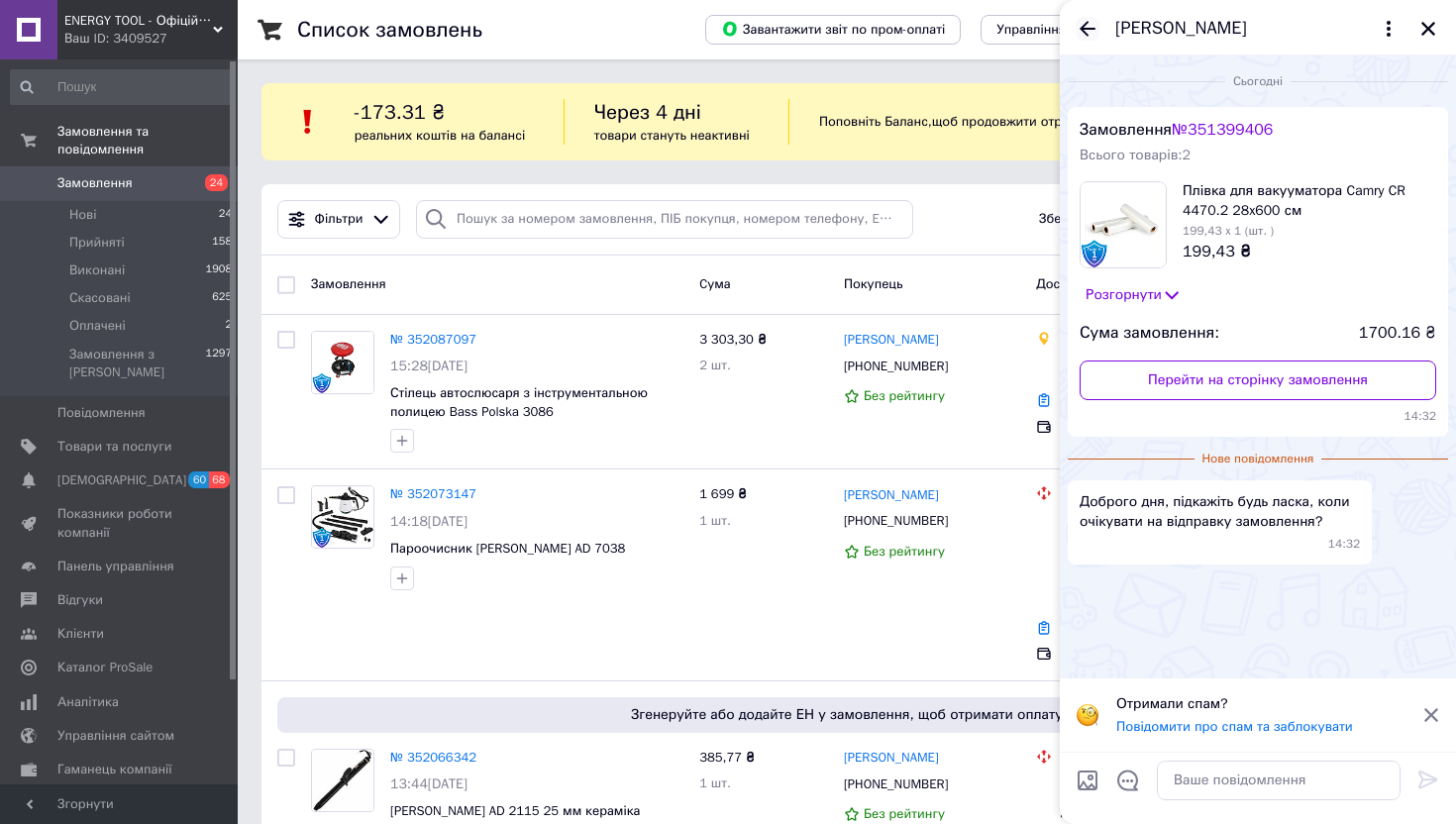 click 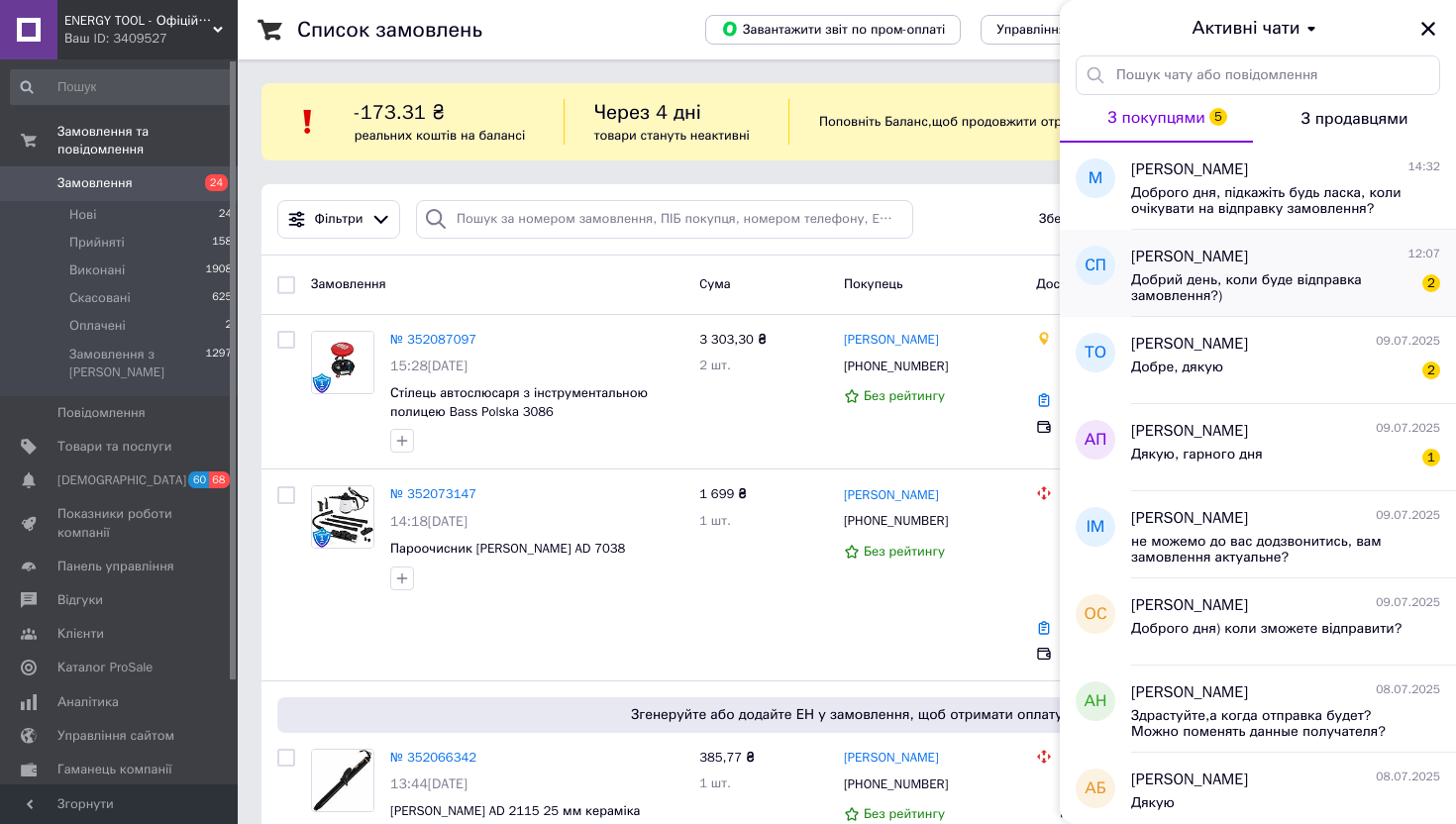 click on "Станислав Панчук 12:07" at bounding box center [1286, 257] 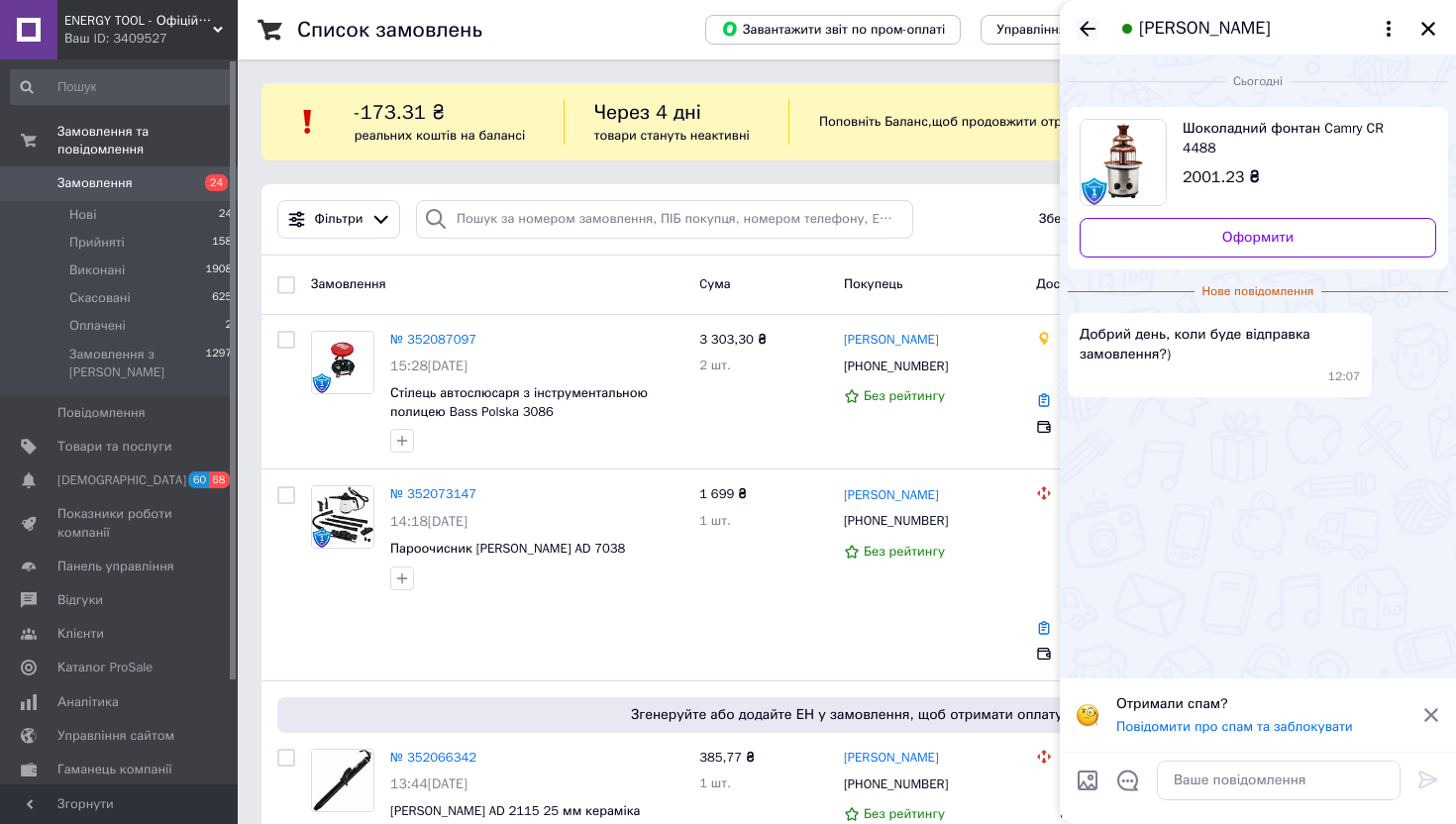 click 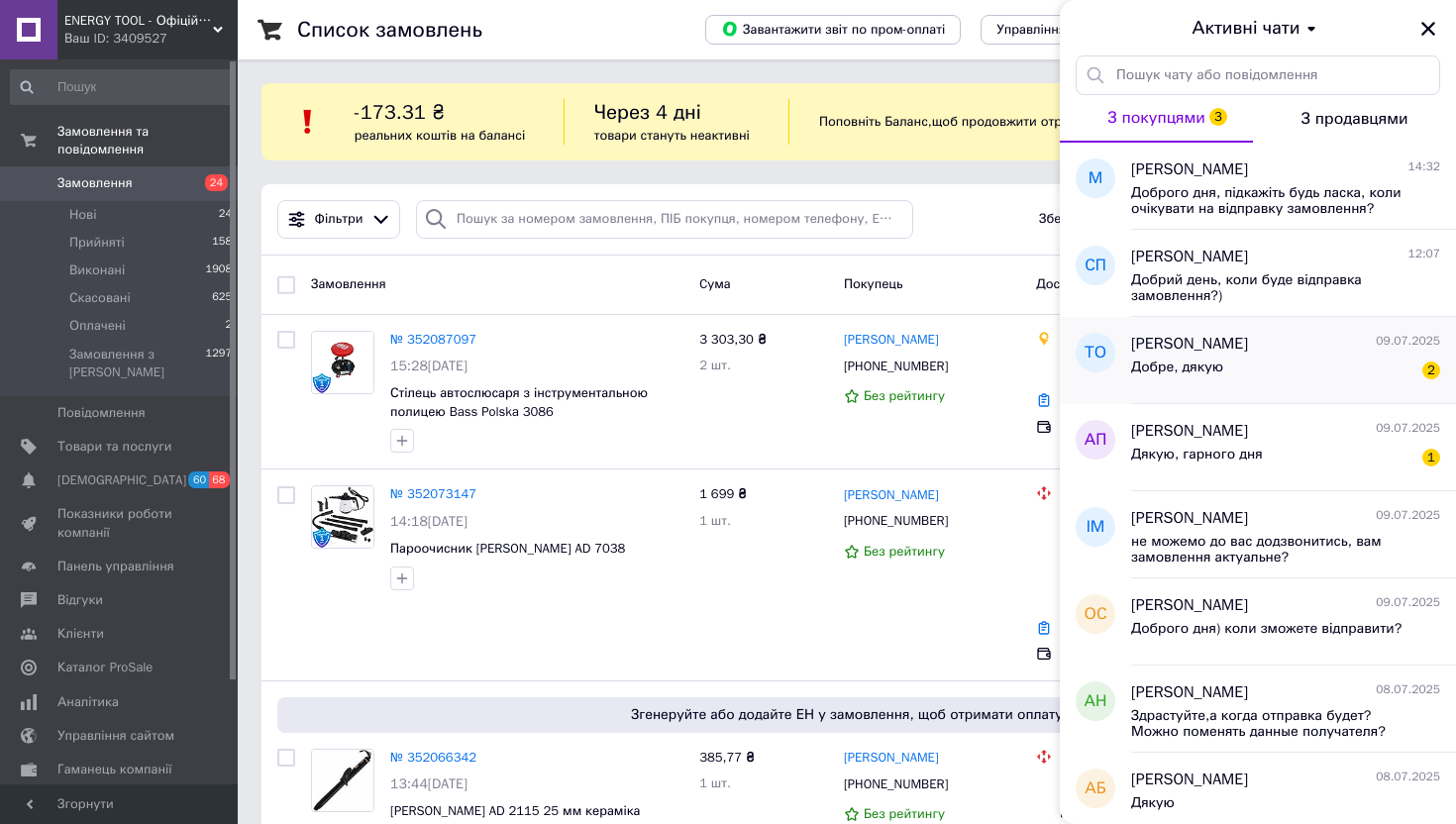 click on "Татьяна Охмак" at bounding box center (1190, 344) 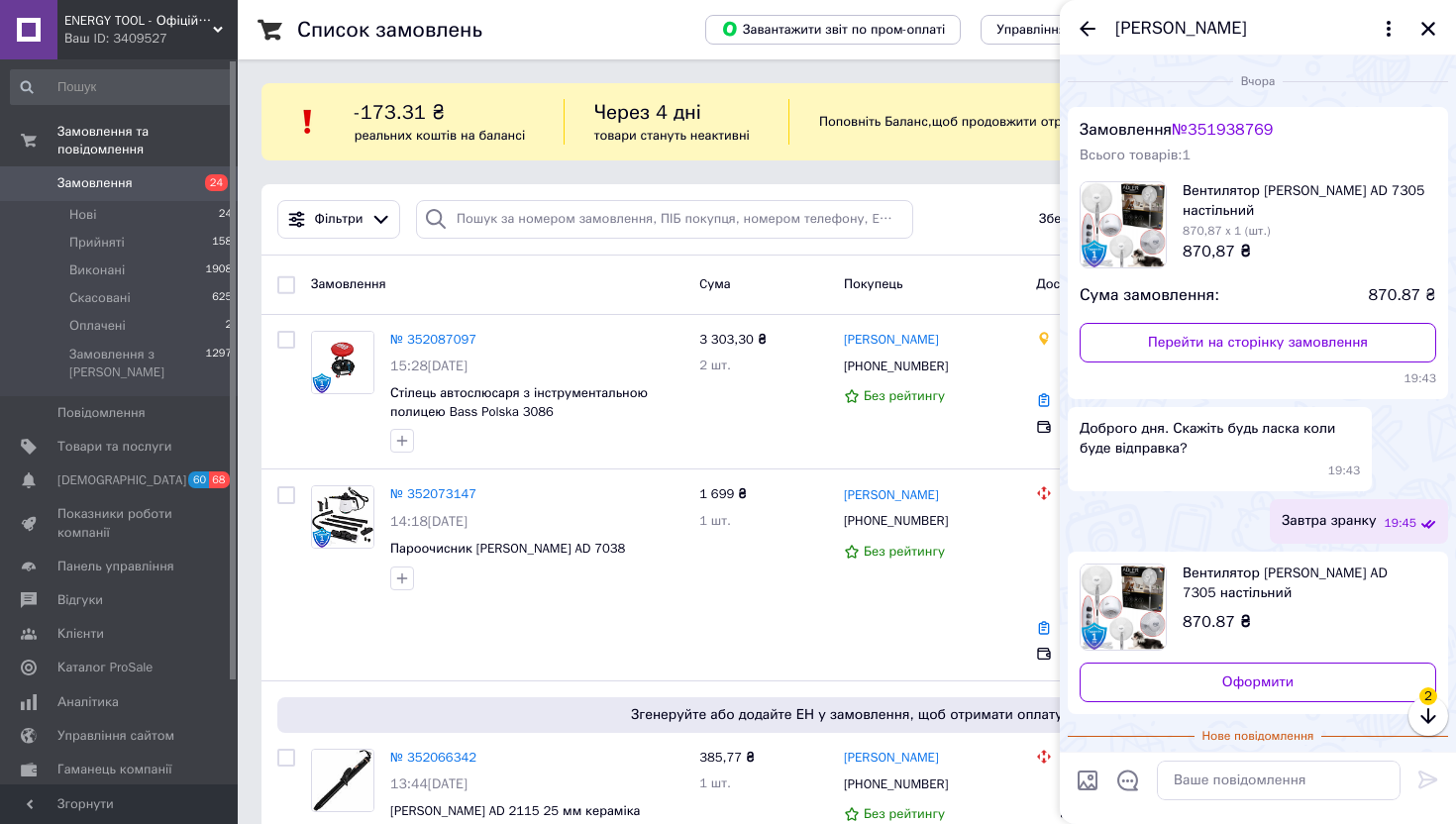scroll, scrollTop: 58, scrollLeft: 0, axis: vertical 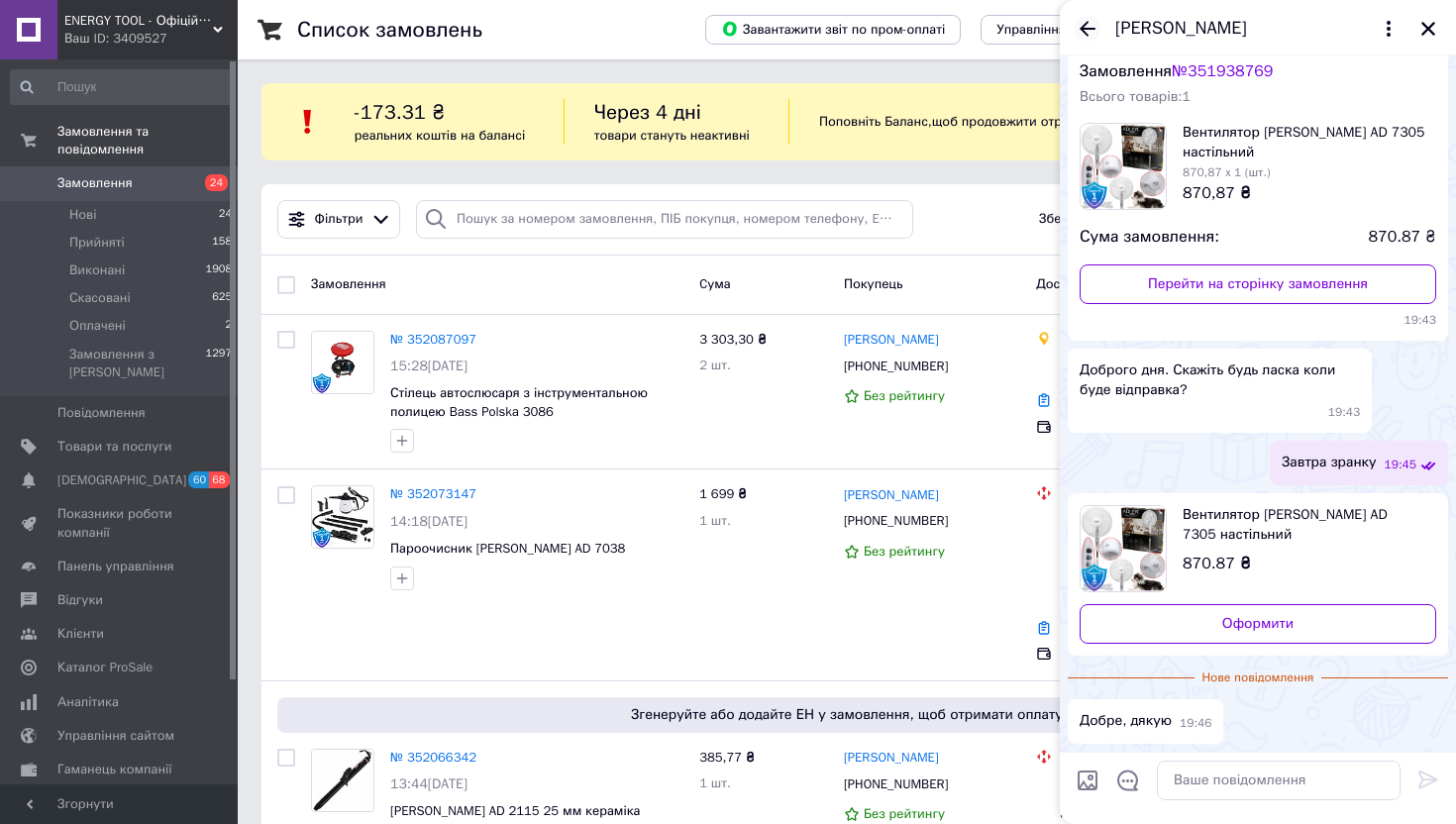 click 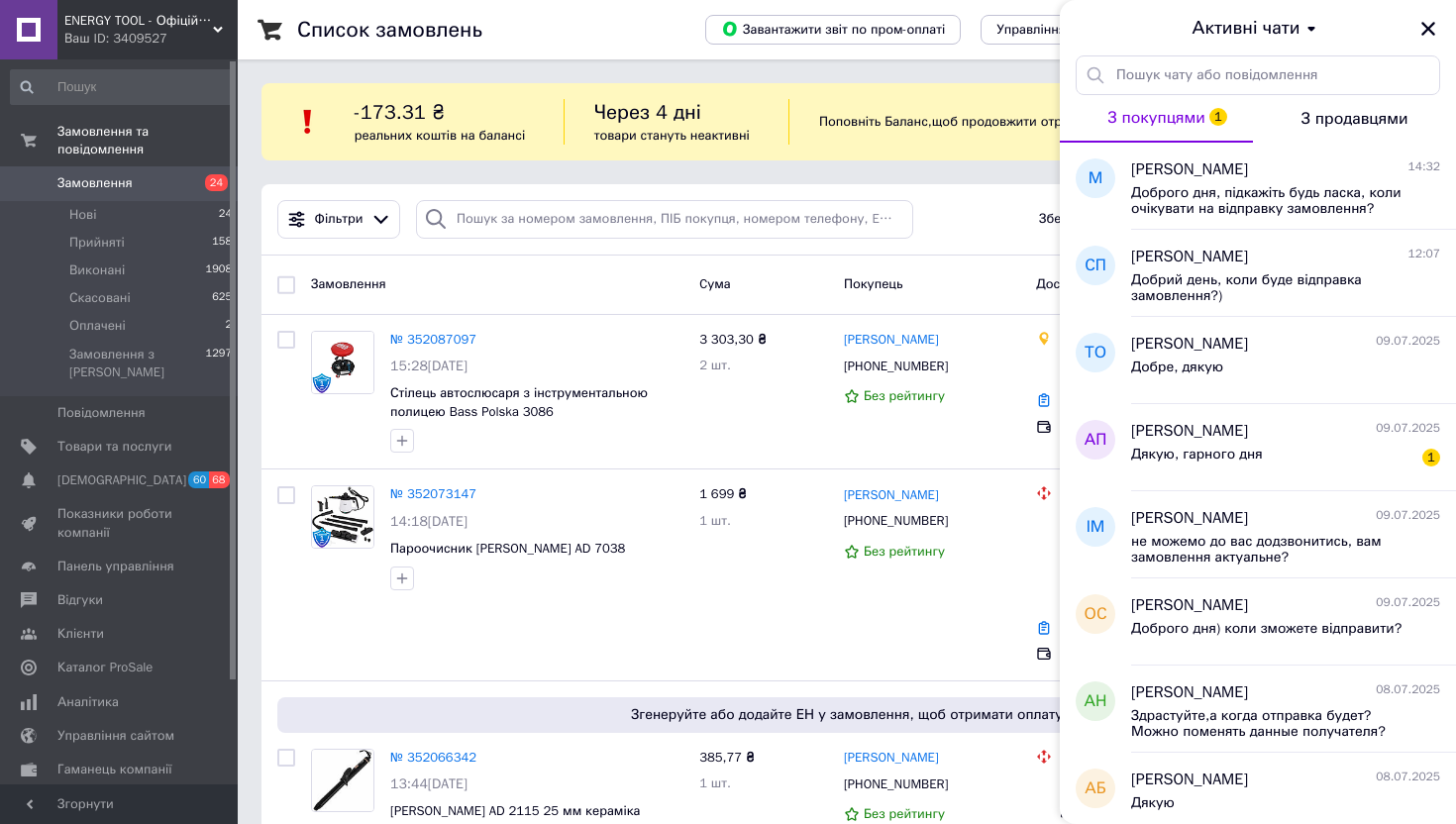 click on "Активні чати" at bounding box center [1258, 28] 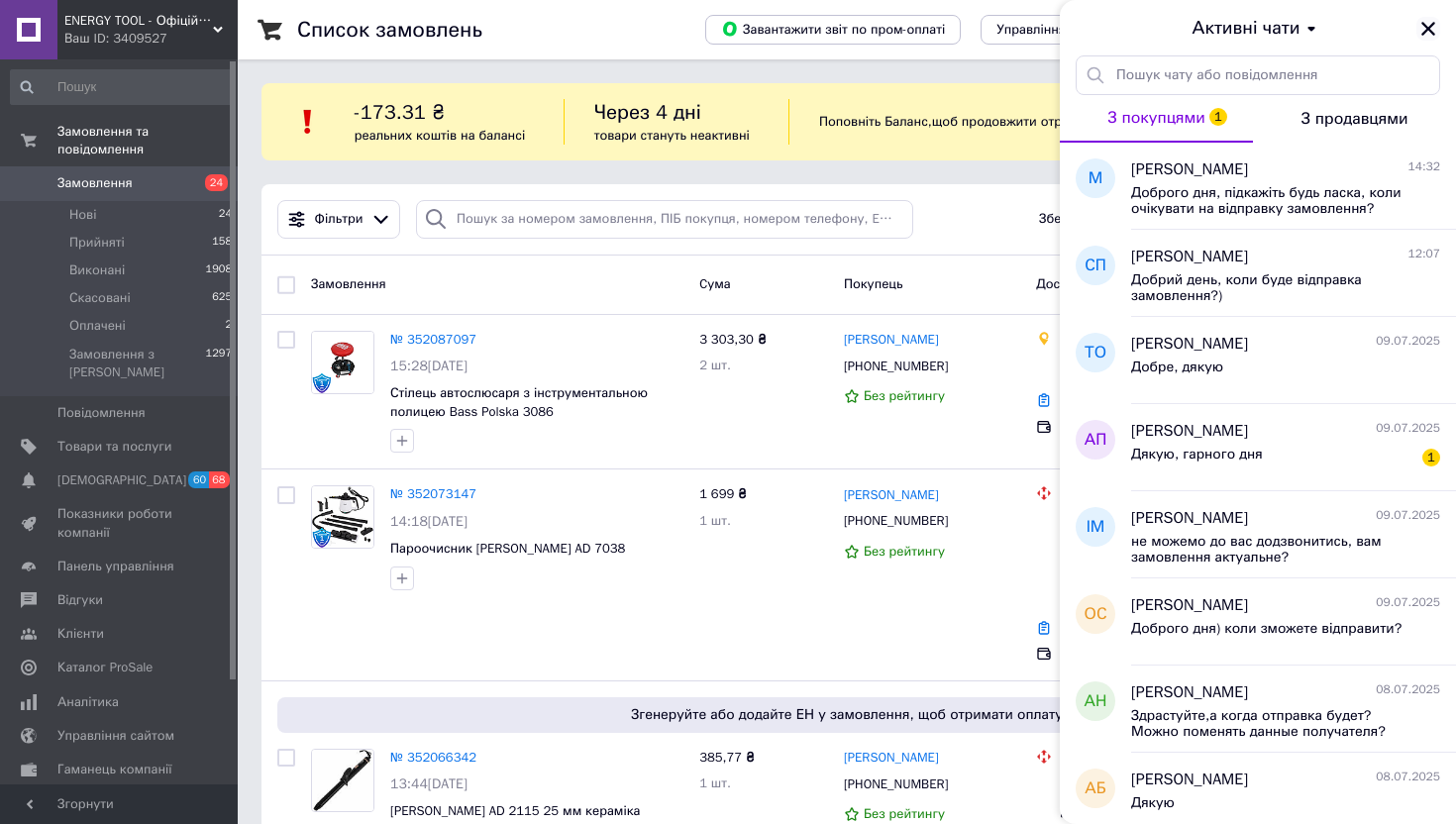 click 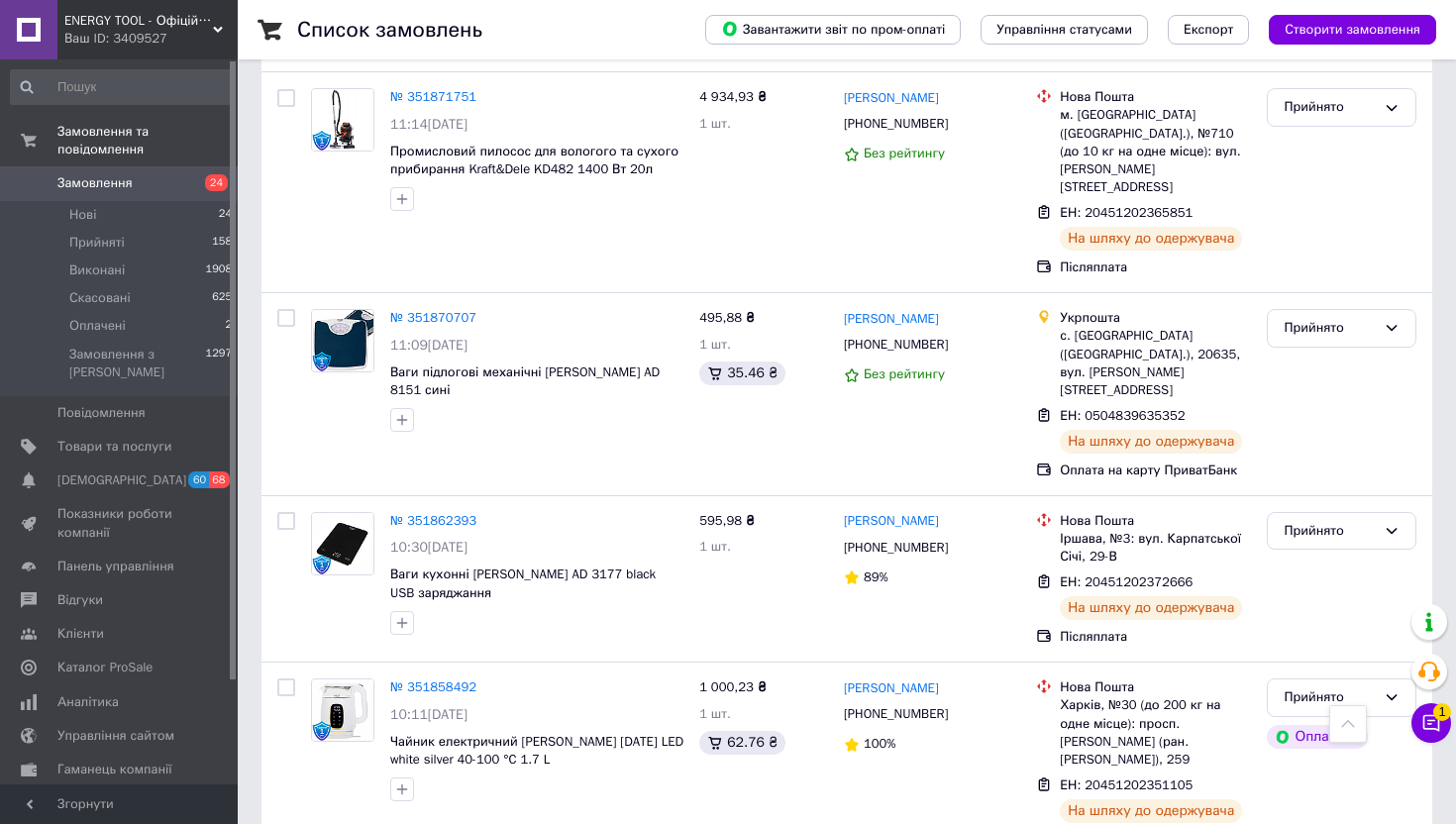 scroll, scrollTop: 3317, scrollLeft: 0, axis: vertical 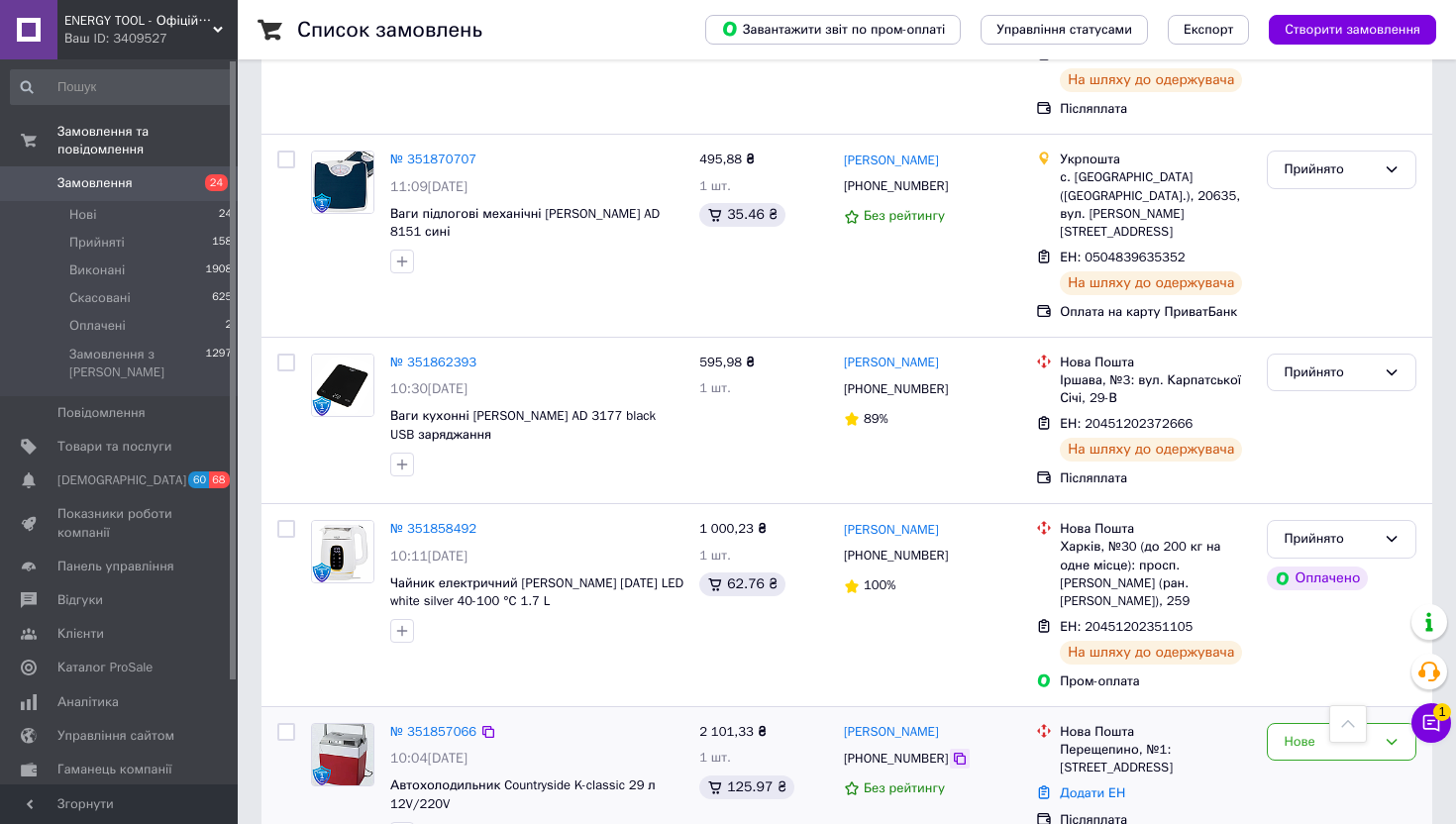 click 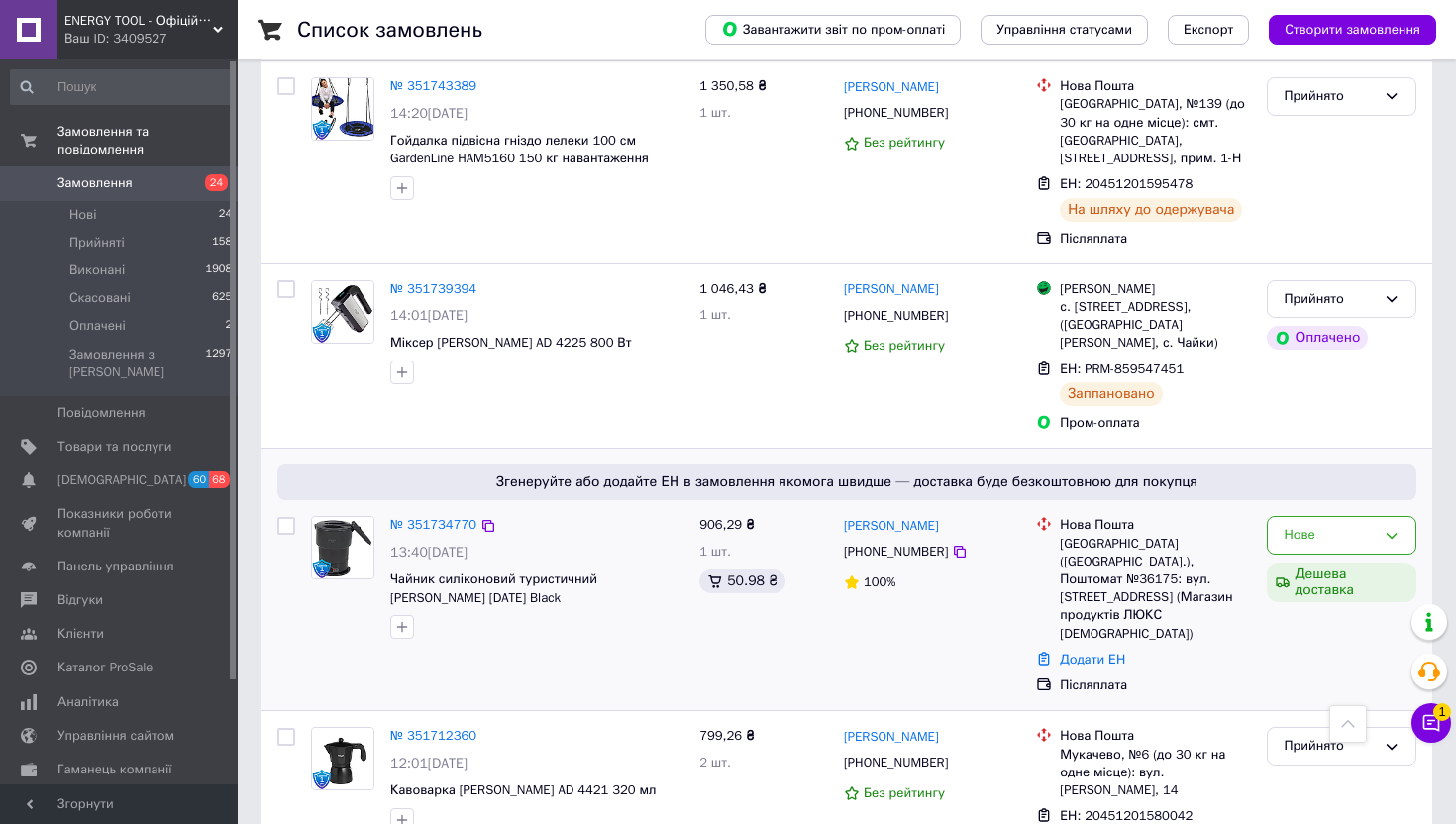 scroll, scrollTop: 7504, scrollLeft: 0, axis: vertical 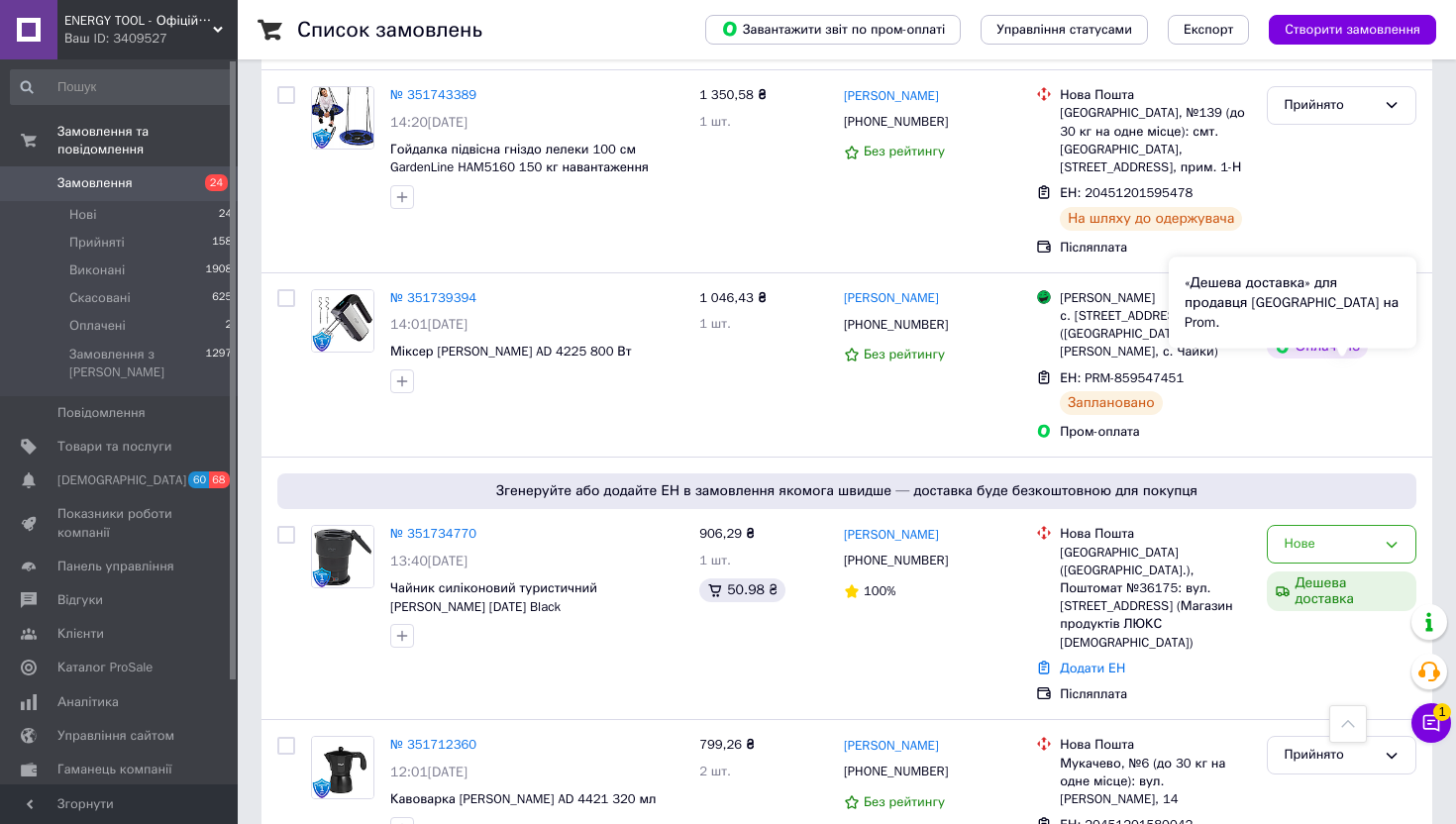 click on "«Дешева доставка» для продавця Новою Поштою на Prom." at bounding box center [1293, 303] 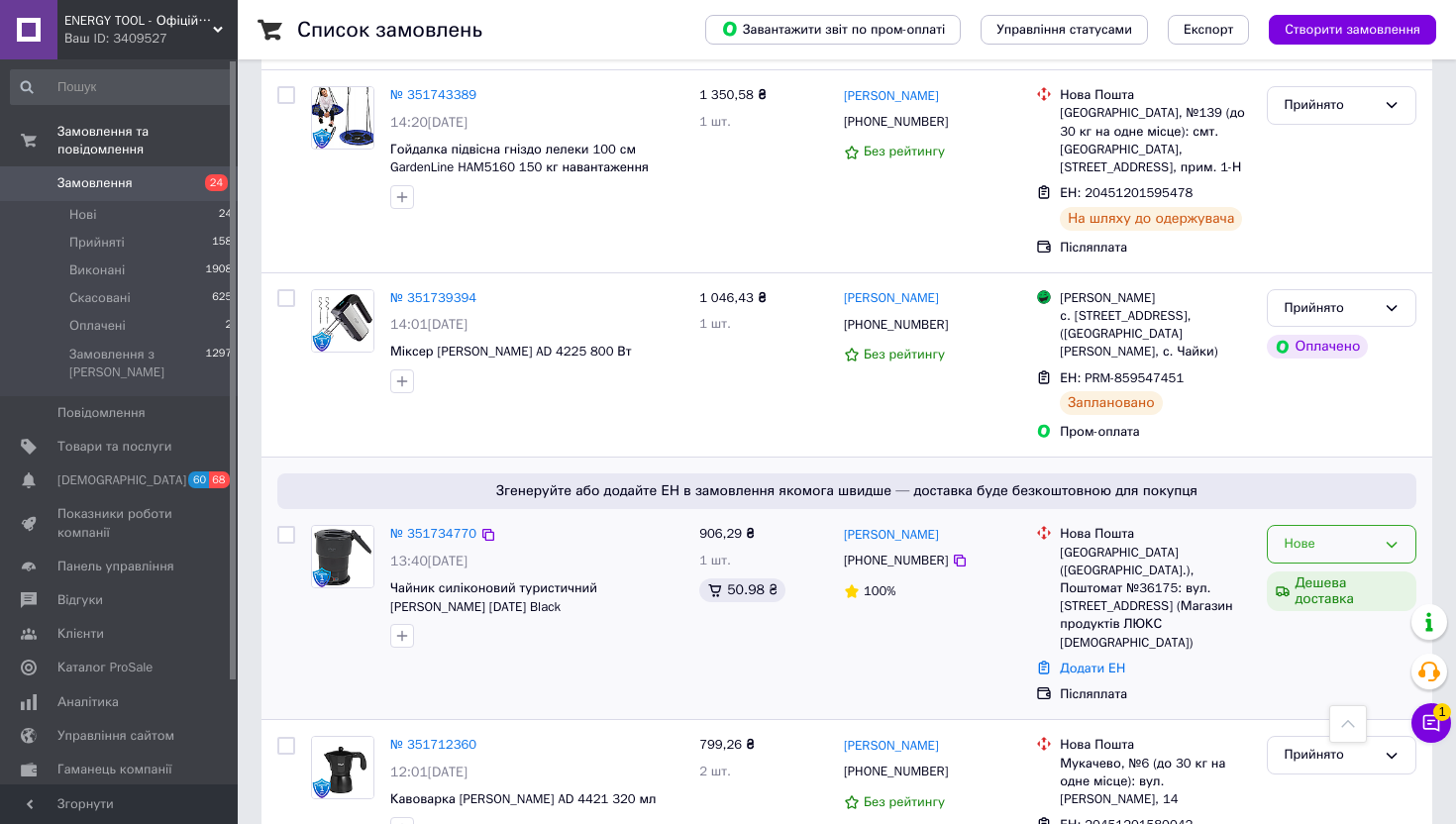click on "Нове" at bounding box center [1341, 544] 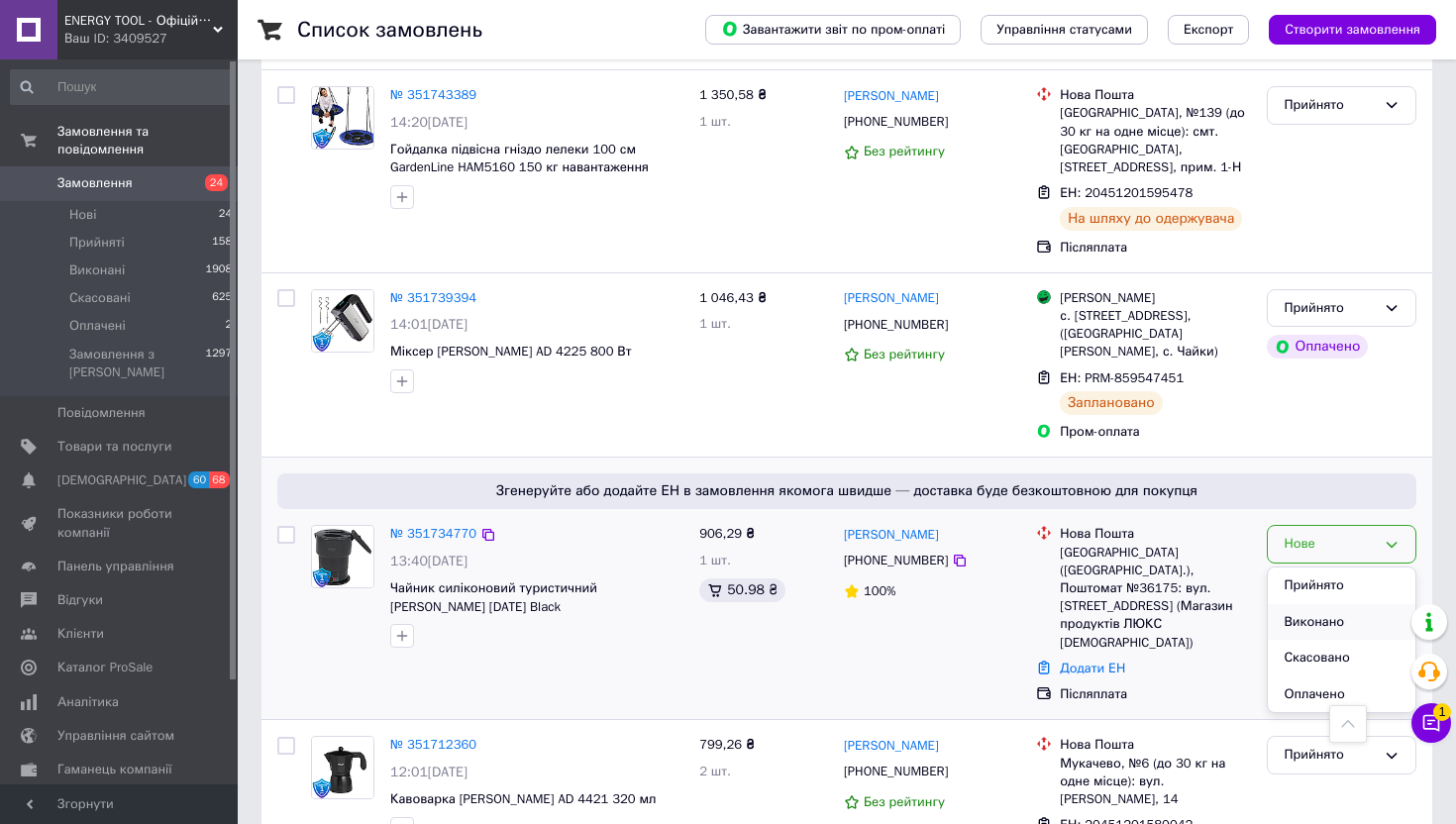 click on "Виконано" at bounding box center [1341, 622] 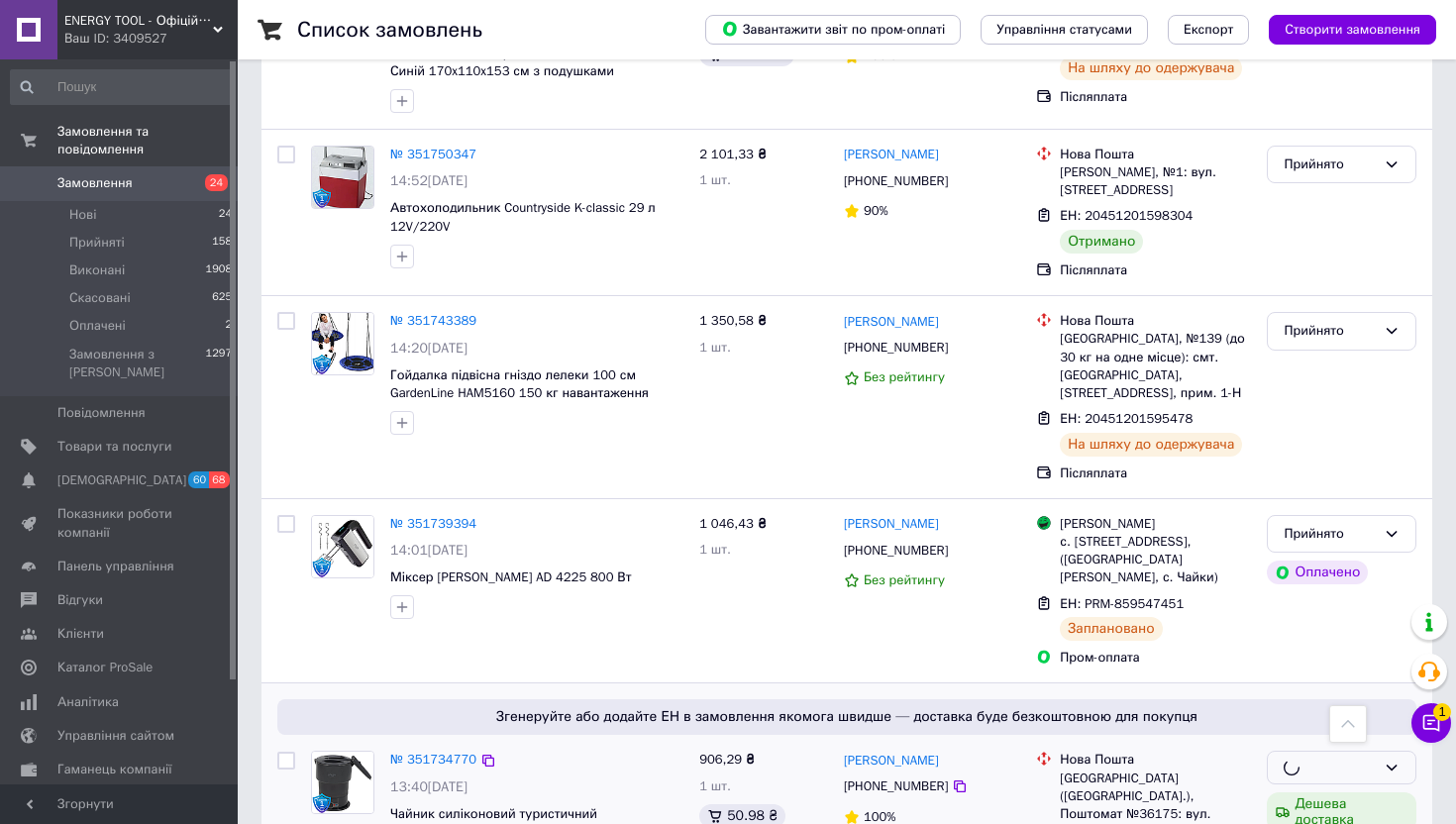 scroll, scrollTop: 7239, scrollLeft: 0, axis: vertical 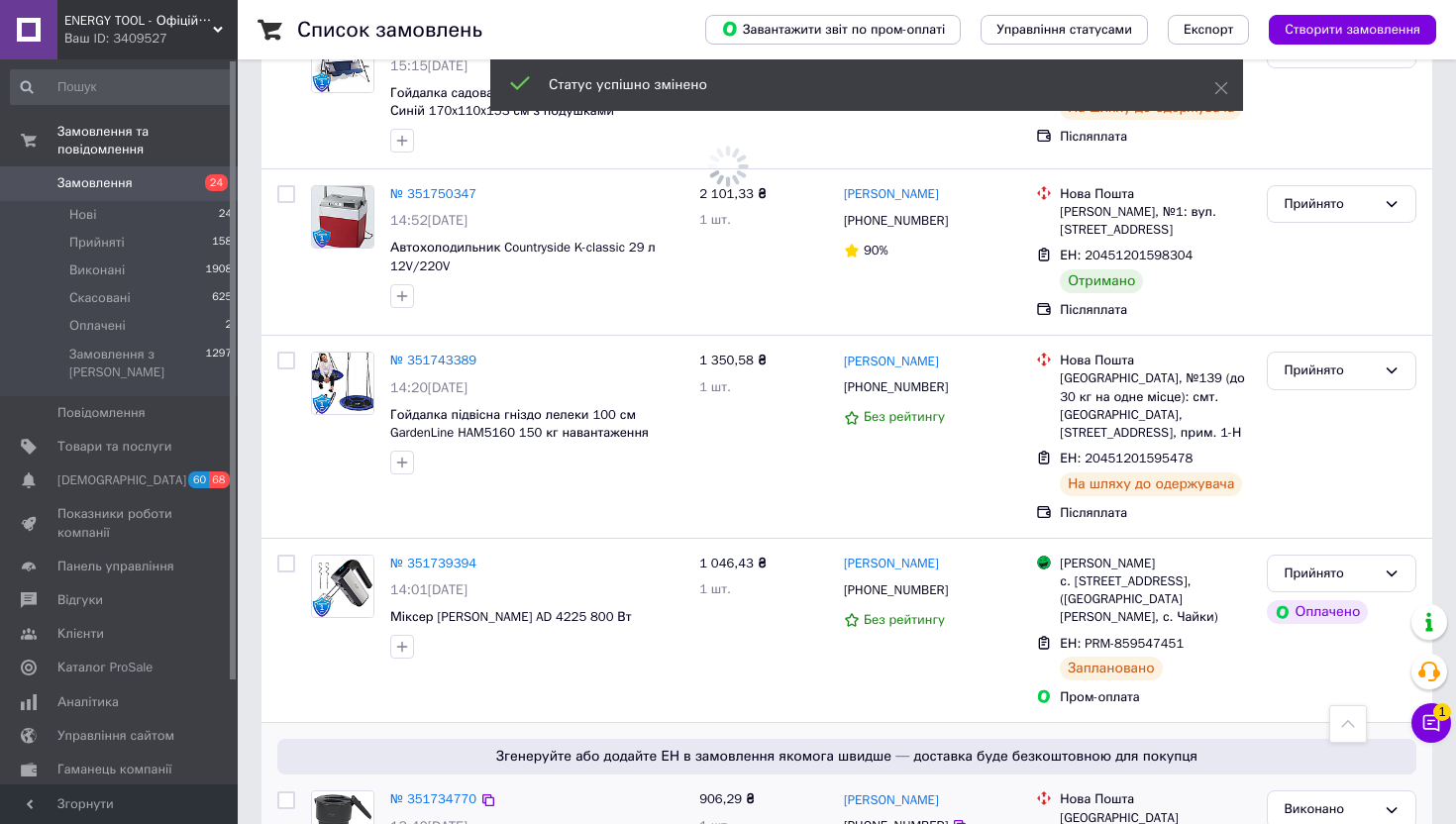 drag, startPoint x: 458, startPoint y: 662, endPoint x: 391, endPoint y: 662, distance: 67 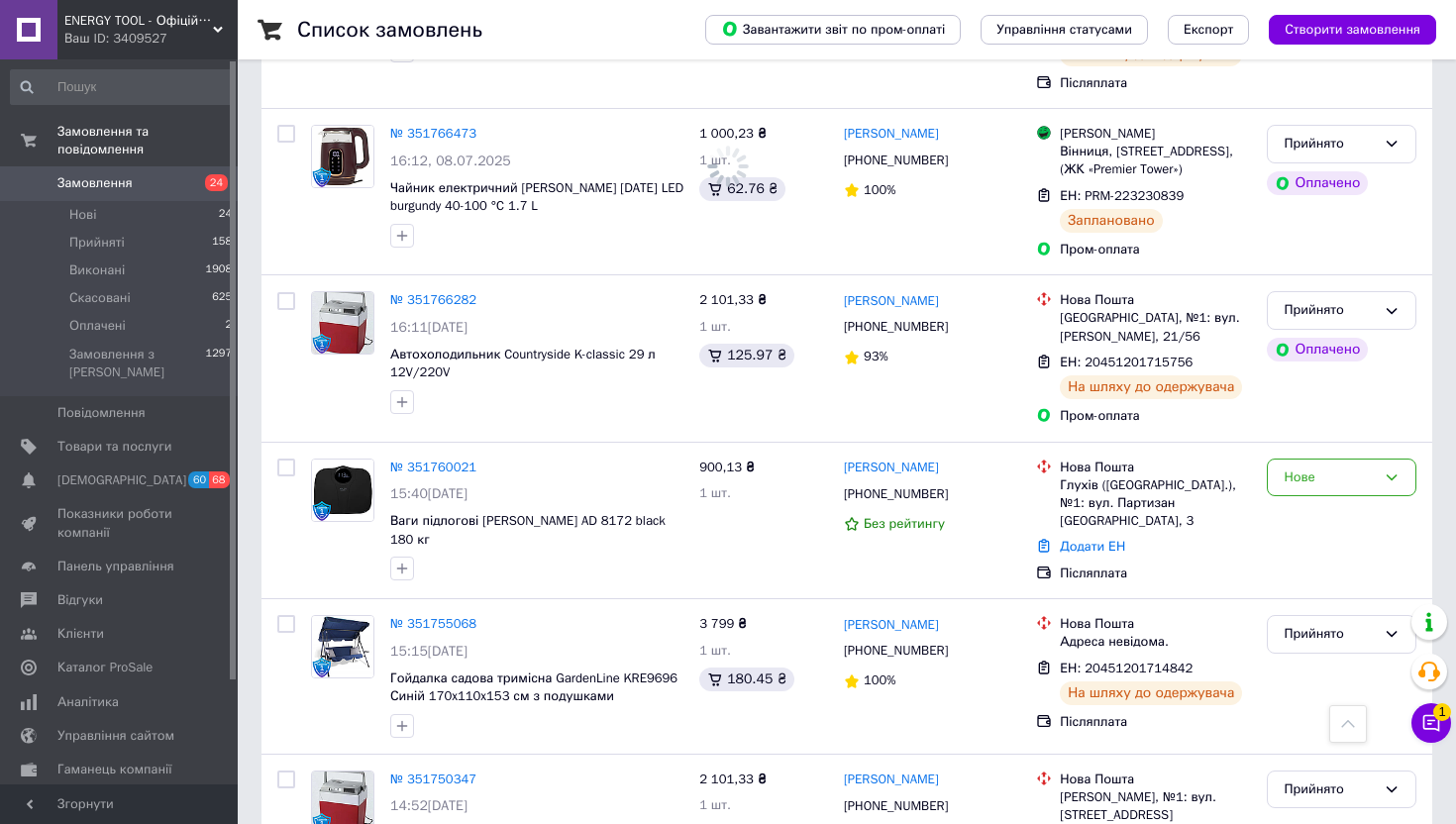 scroll, scrollTop: 6600, scrollLeft: 0, axis: vertical 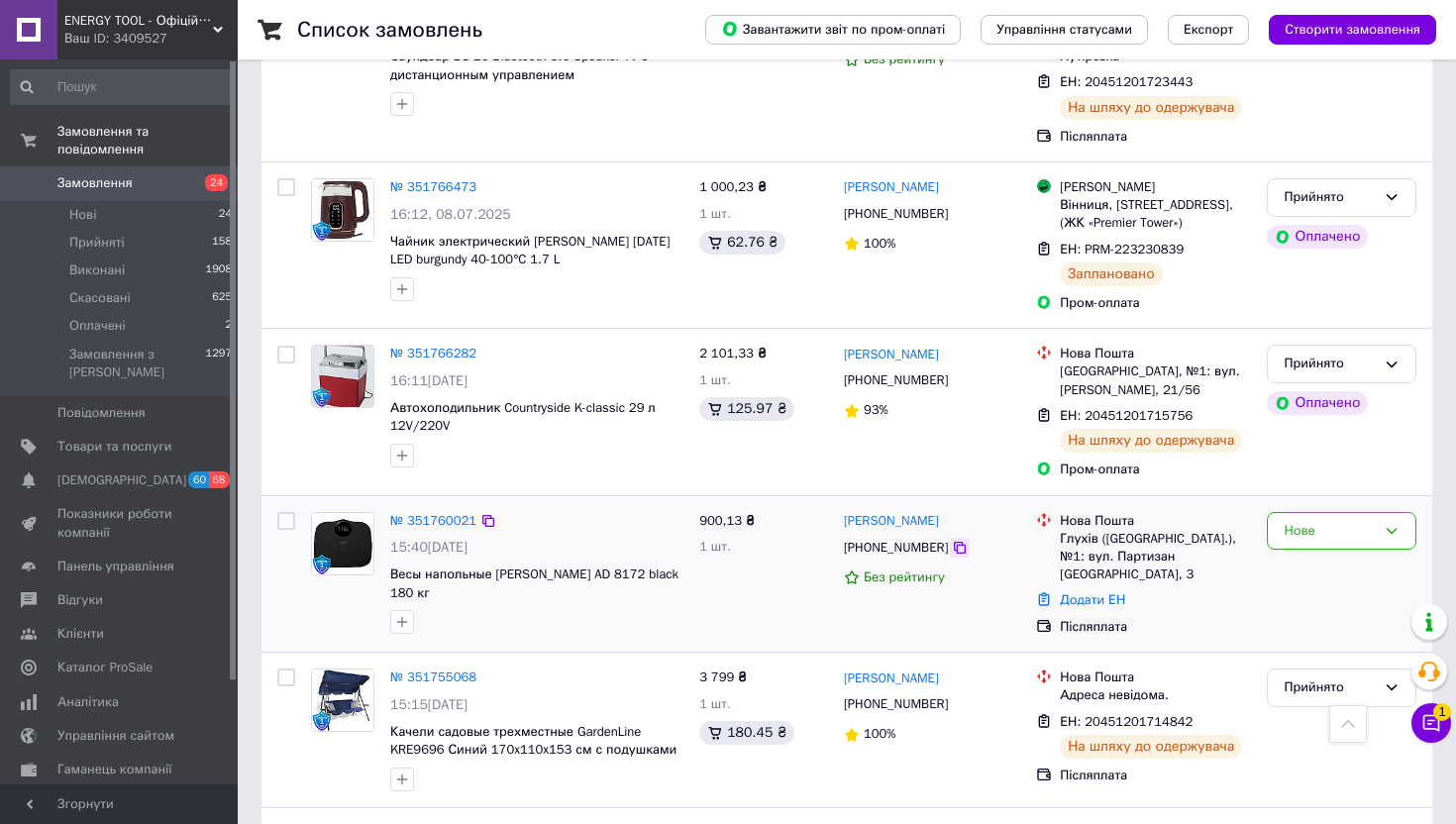 click 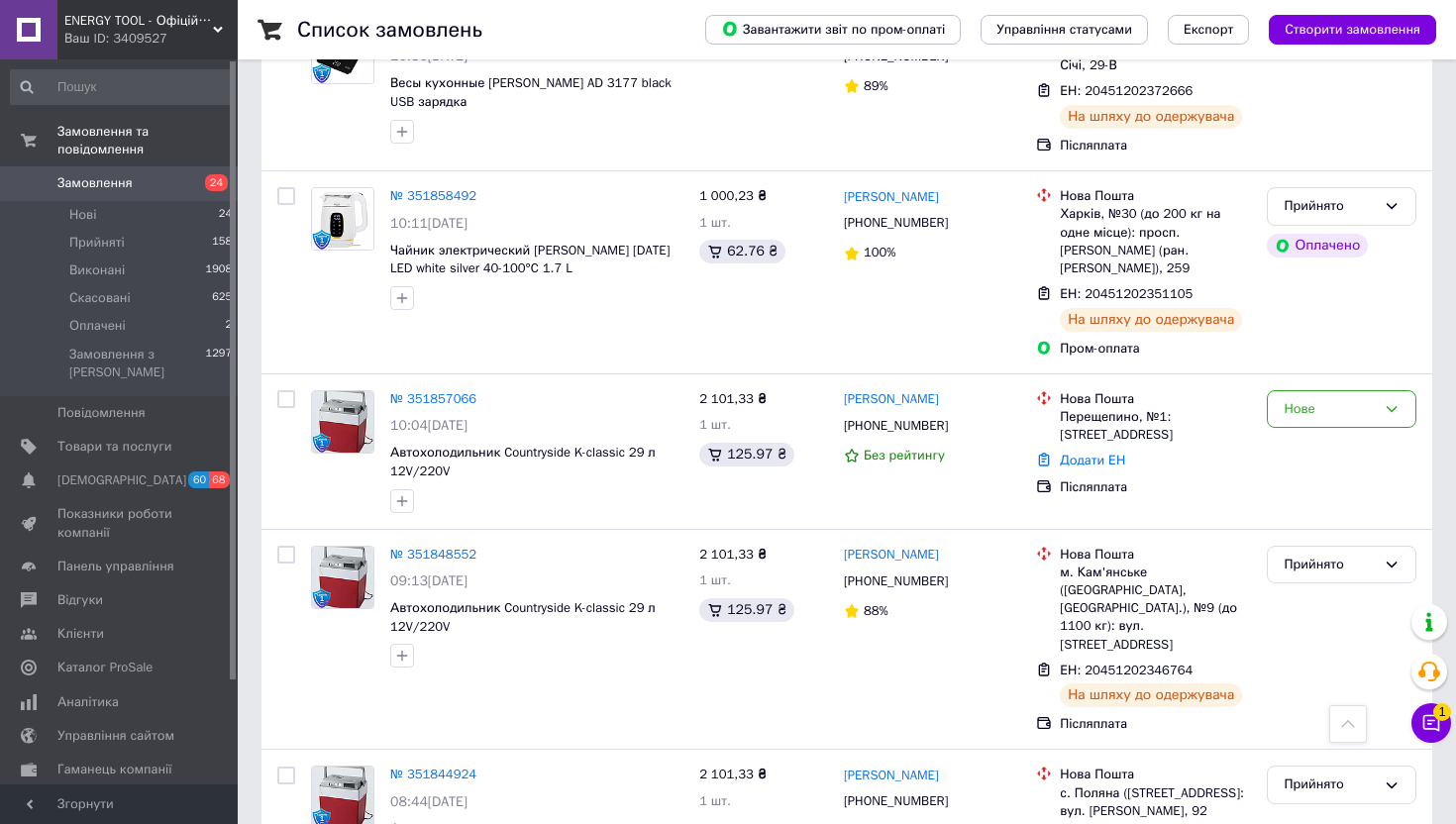 scroll, scrollTop: 3461, scrollLeft: 0, axis: vertical 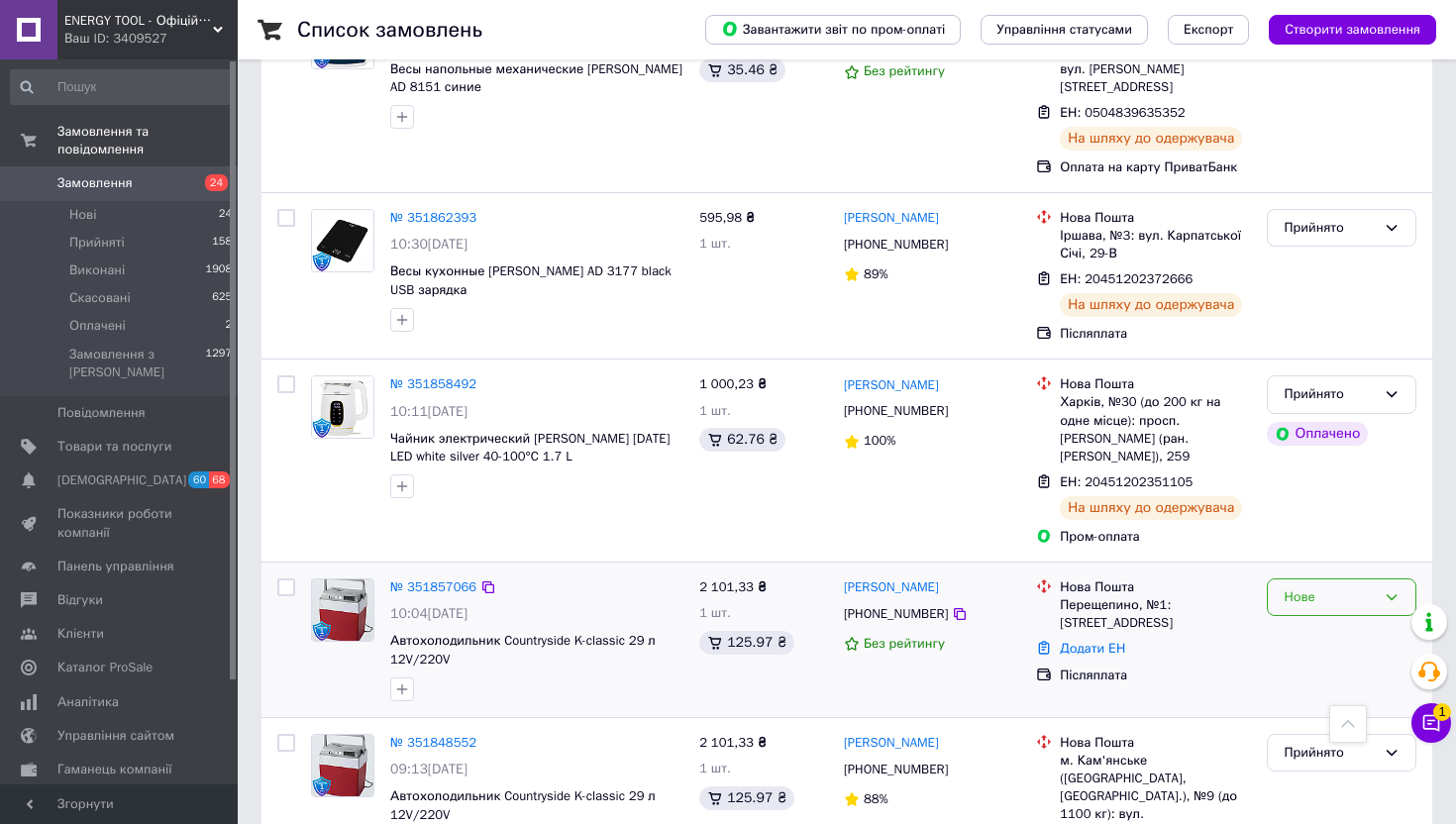click on "Нове" at bounding box center (1329, 597) 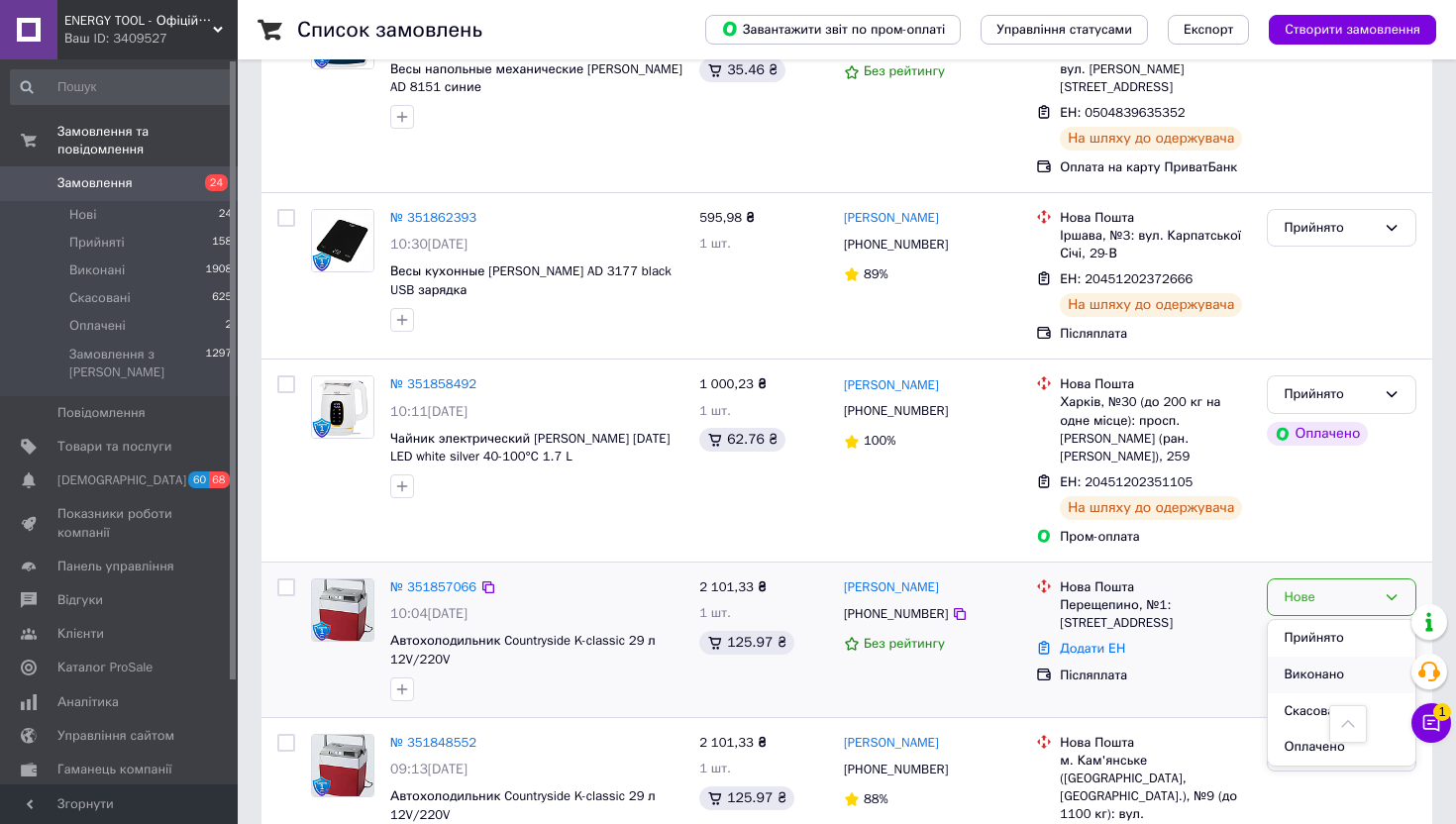 click on "Виконано" at bounding box center (1341, 674) 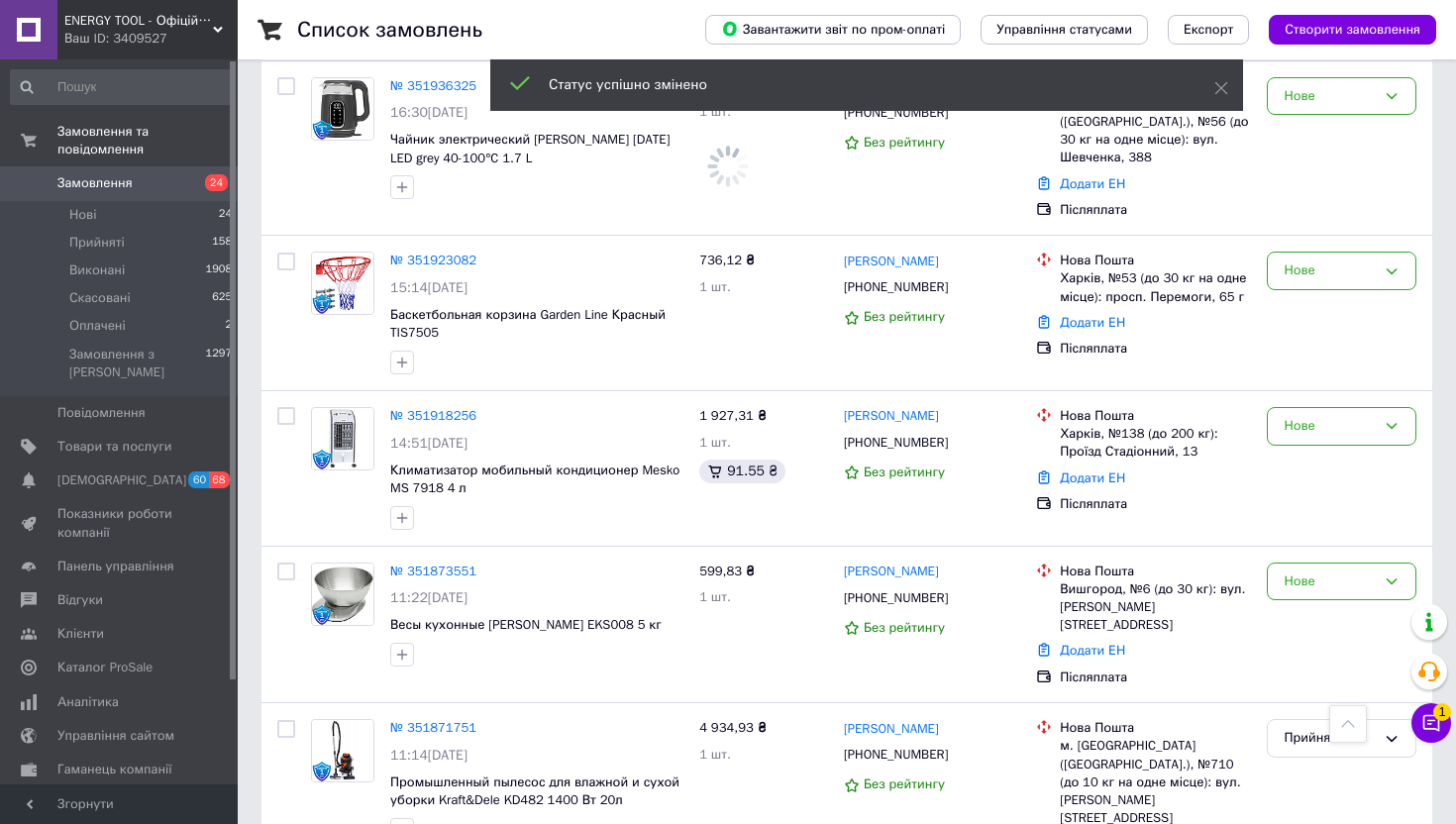 scroll, scrollTop: 2427, scrollLeft: 0, axis: vertical 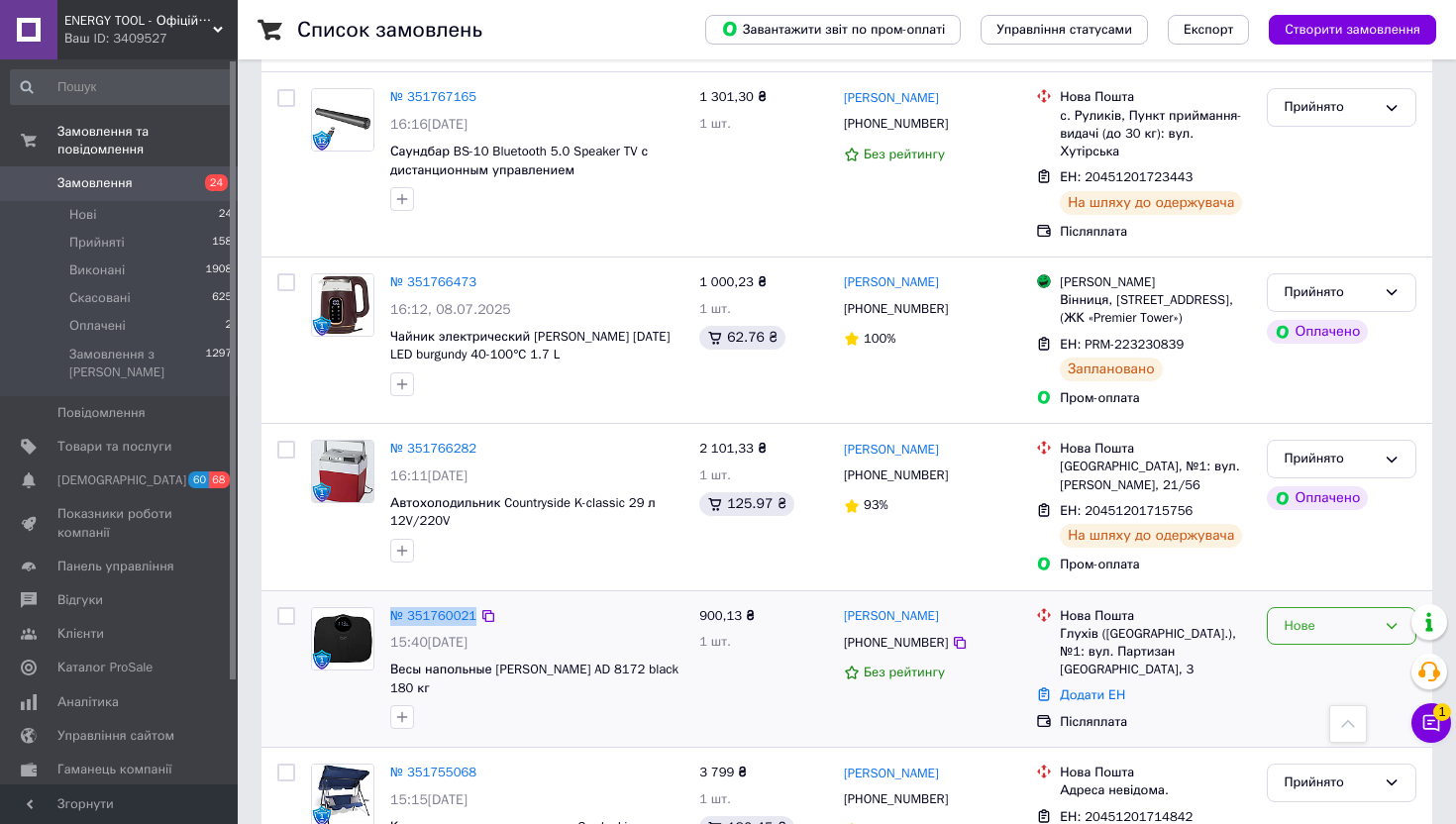 click on "Нове" at bounding box center [1329, 626] 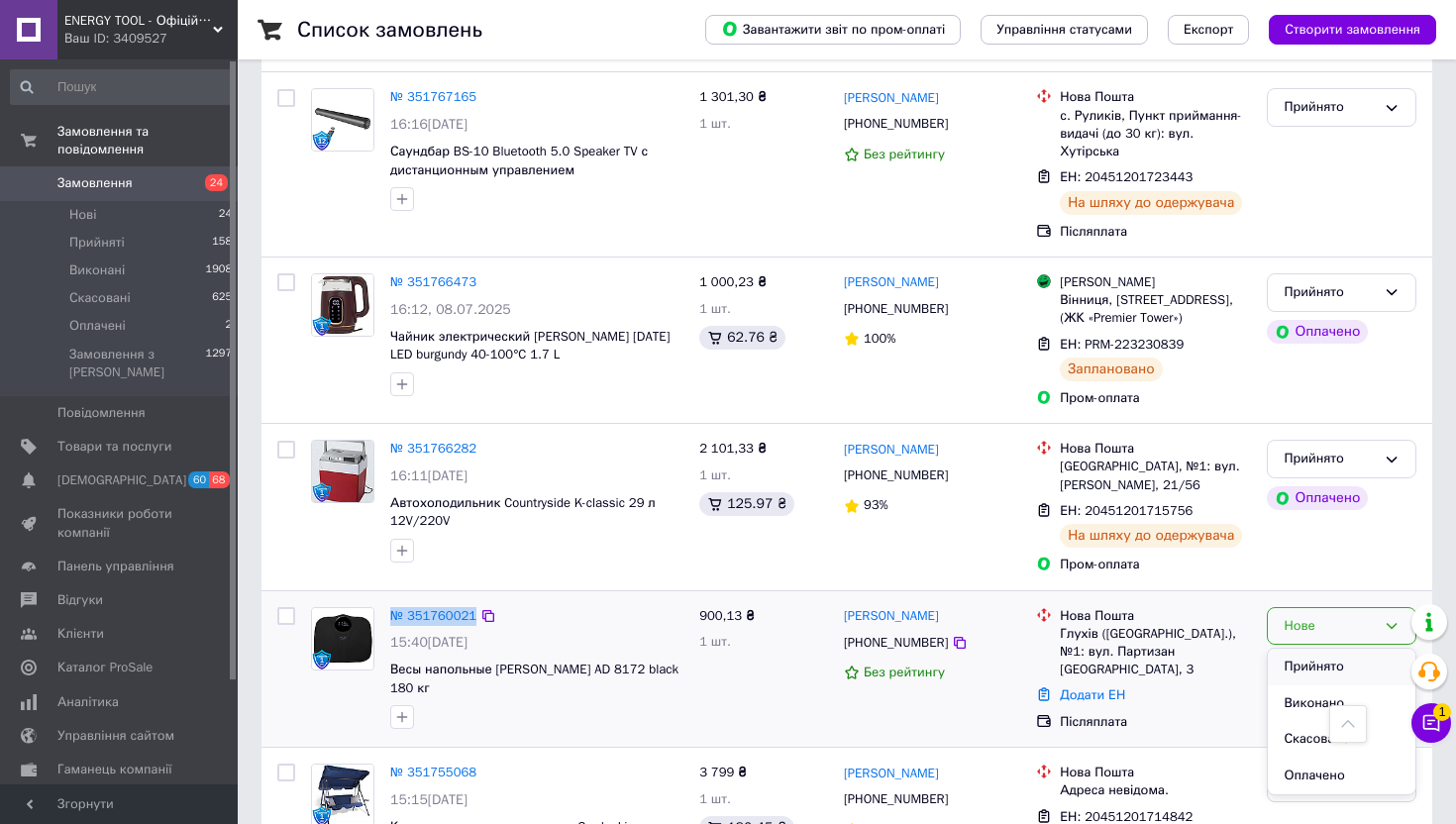 click on "Прийнято" at bounding box center [1341, 667] 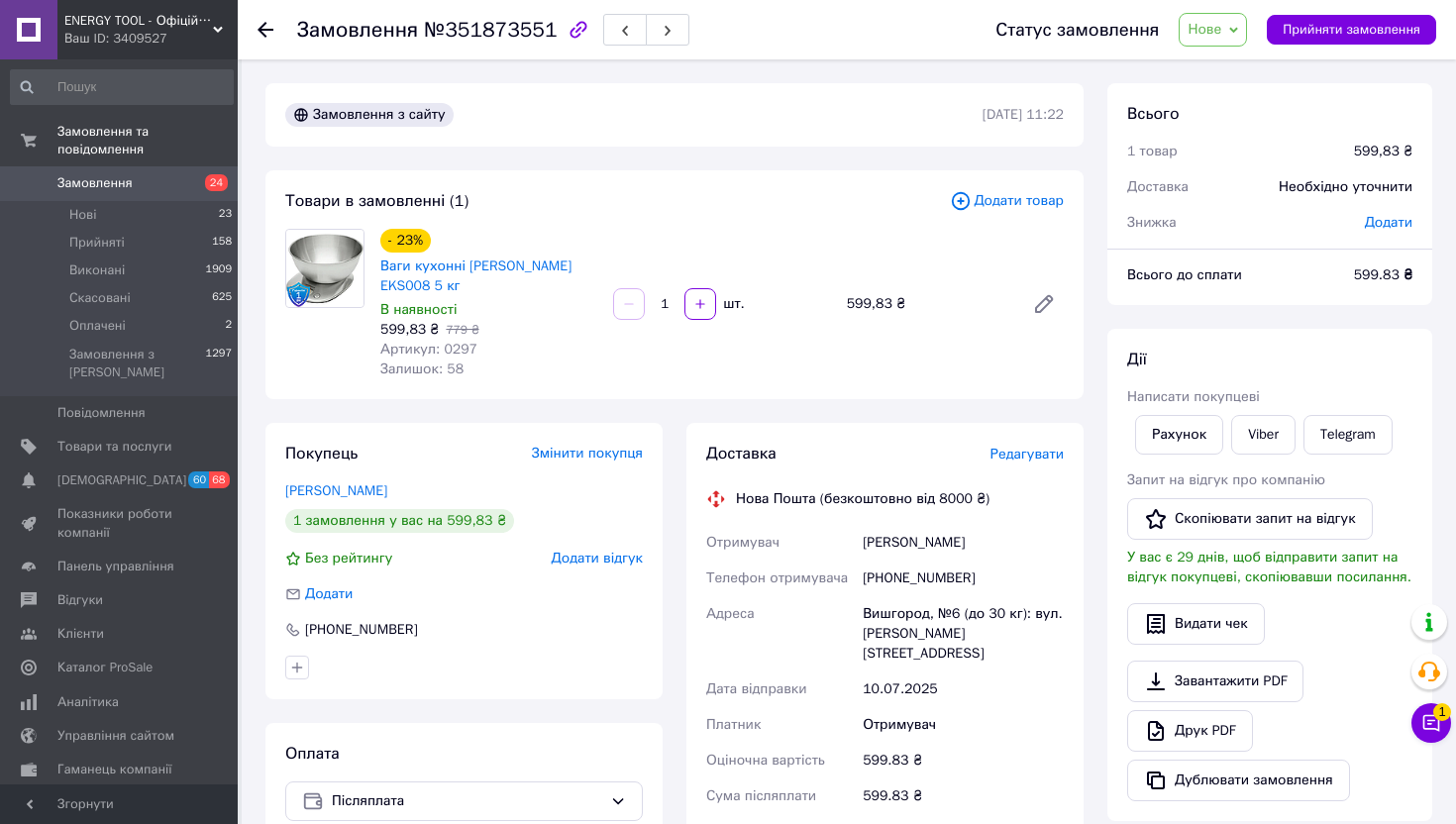 scroll, scrollTop: 0, scrollLeft: 0, axis: both 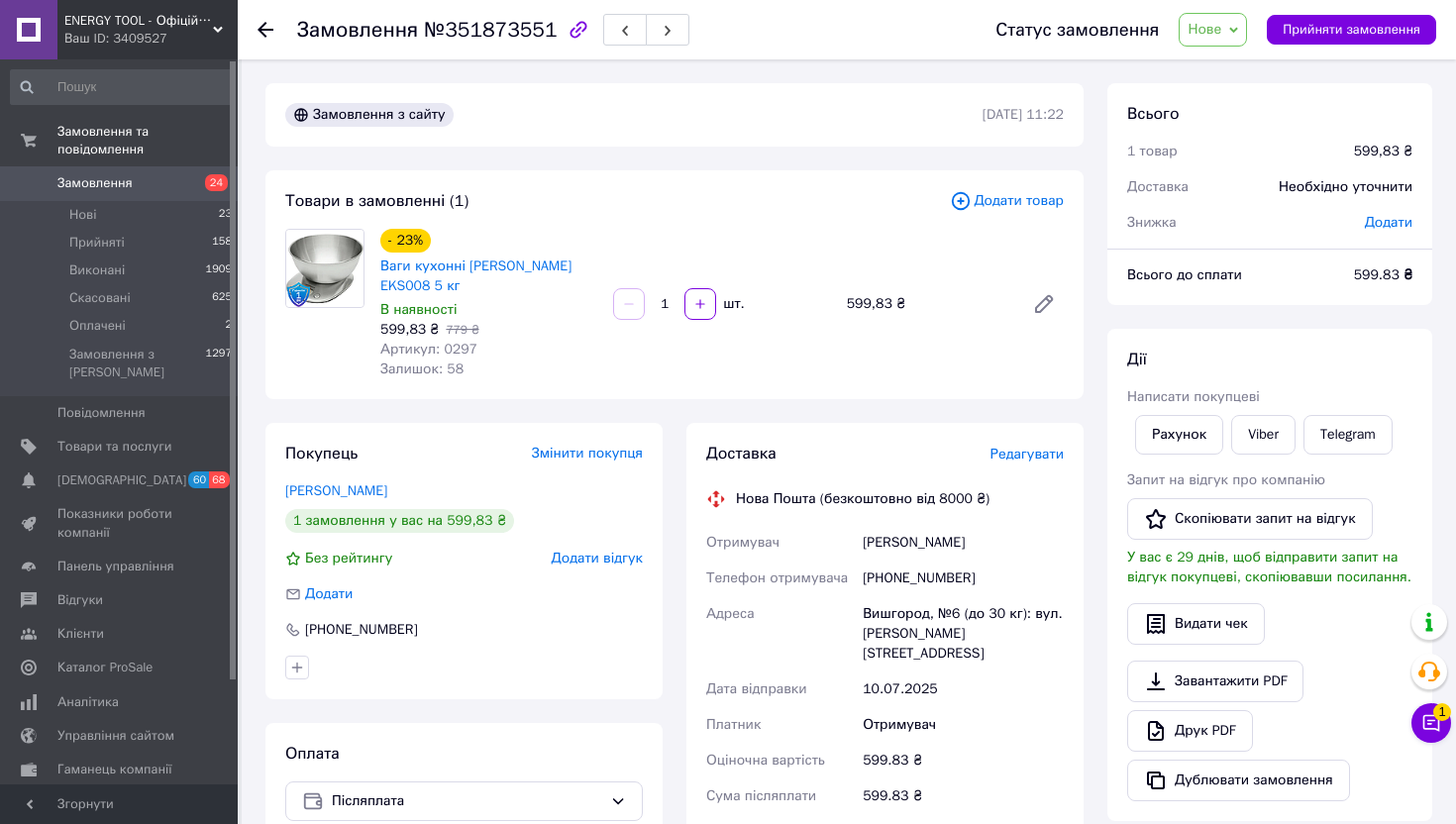 click on "[PHONE_NUMBER]" at bounding box center [963, 578] 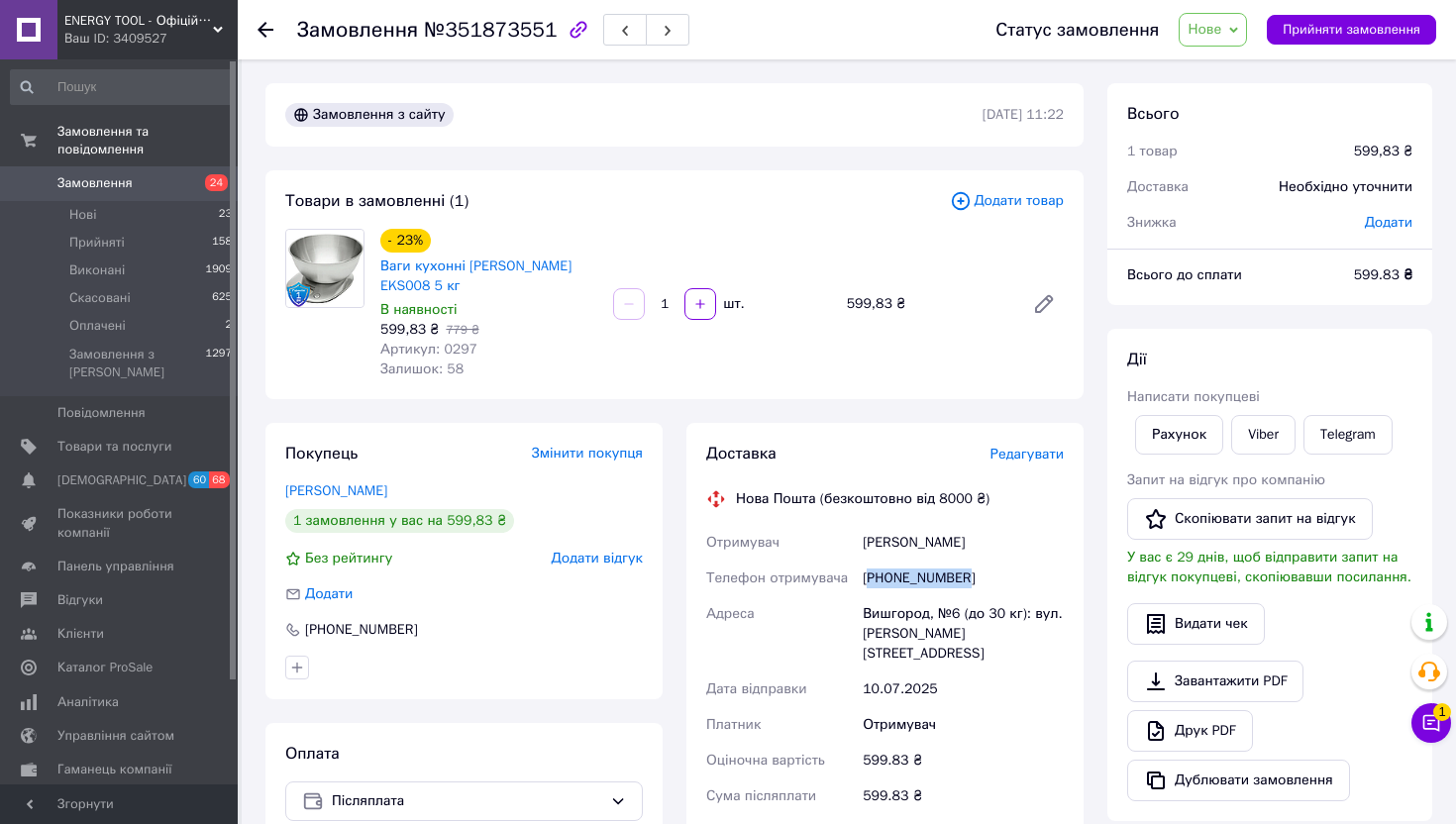 click on "[PHONE_NUMBER]" at bounding box center (963, 578) 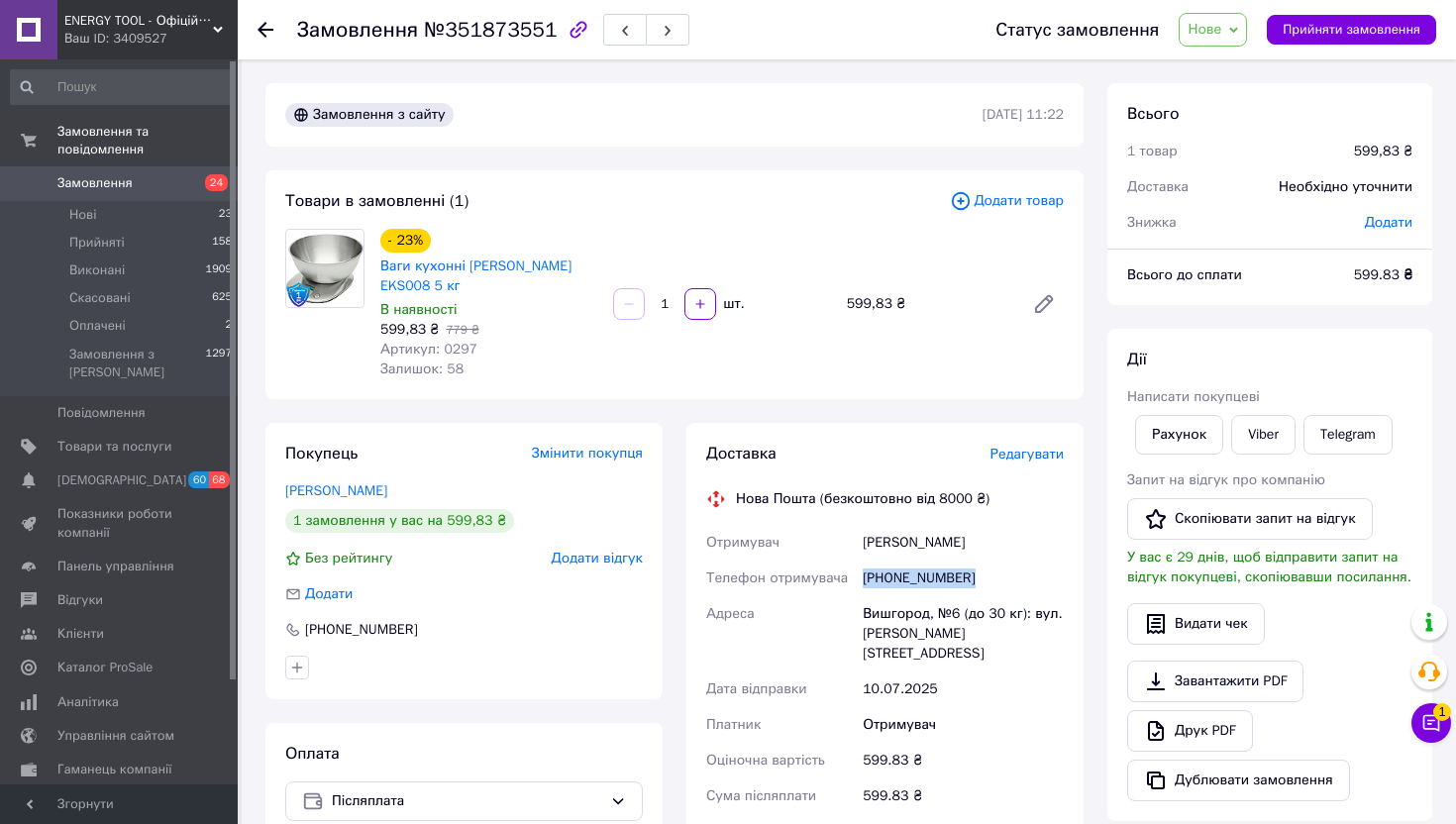 click on "[PHONE_NUMBER]" at bounding box center (963, 578) 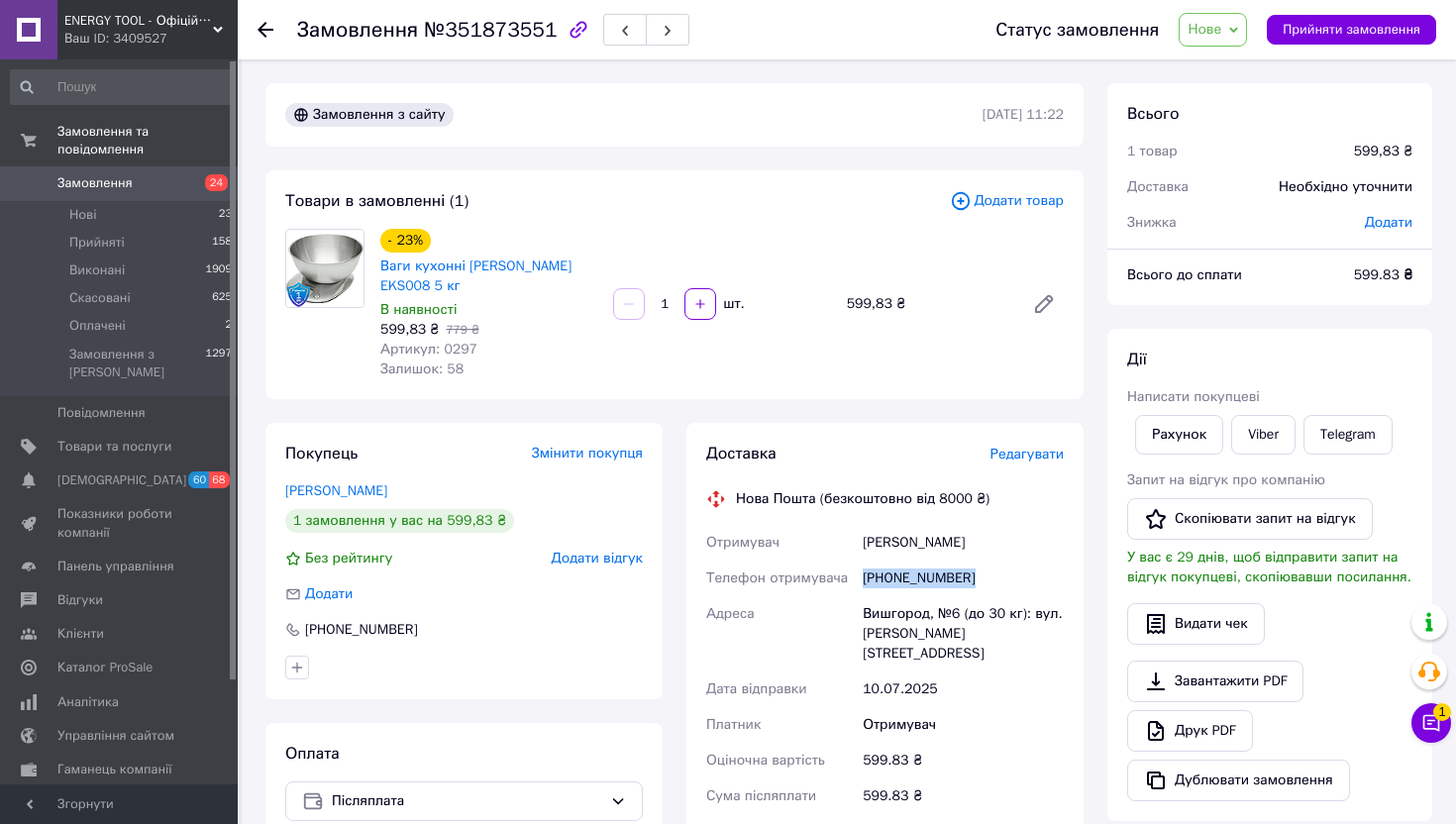 copy on "[PHONE_NUMBER]" 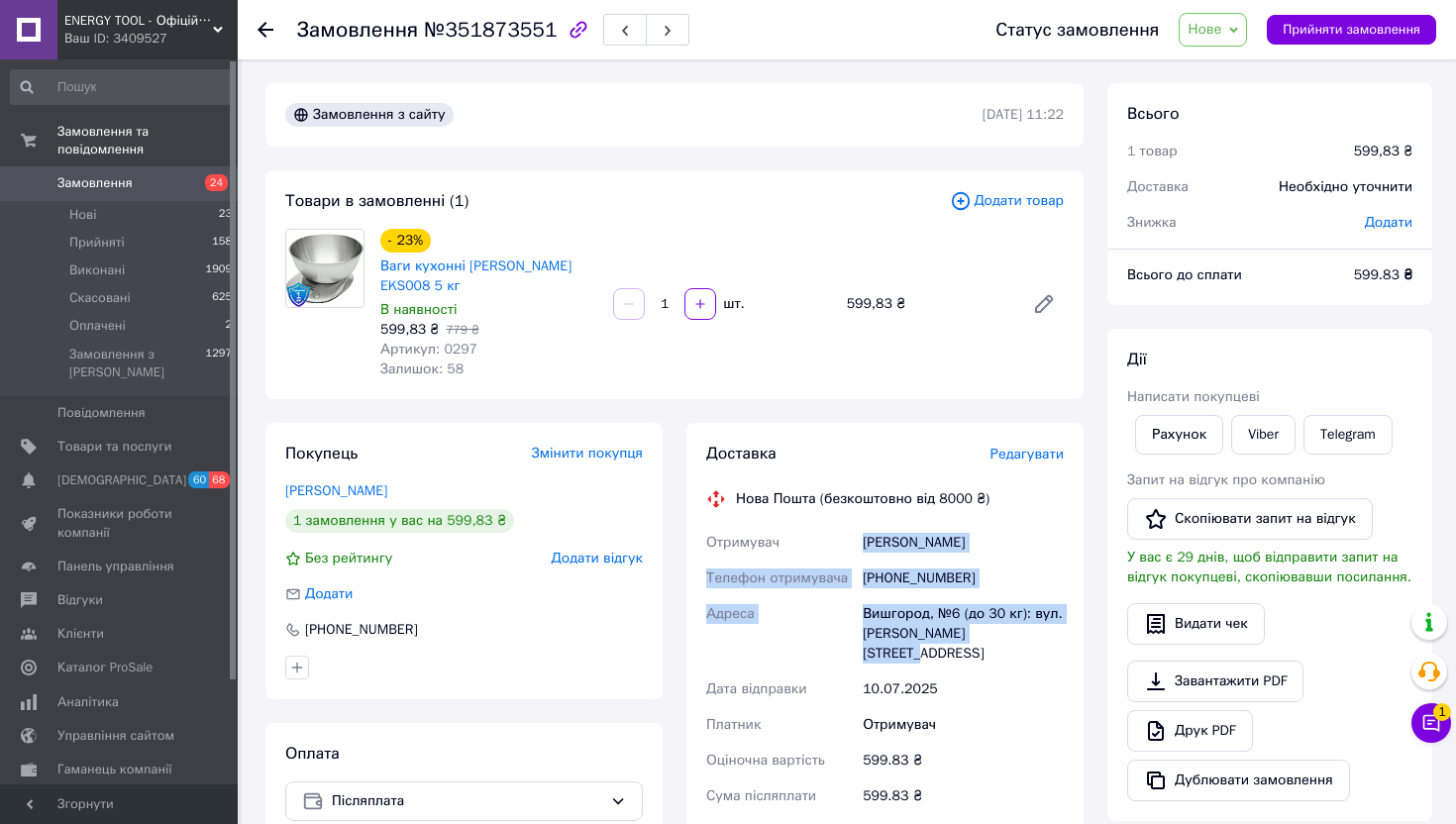 drag, startPoint x: 1058, startPoint y: 634, endPoint x: 858, endPoint y: 545, distance: 218.90866 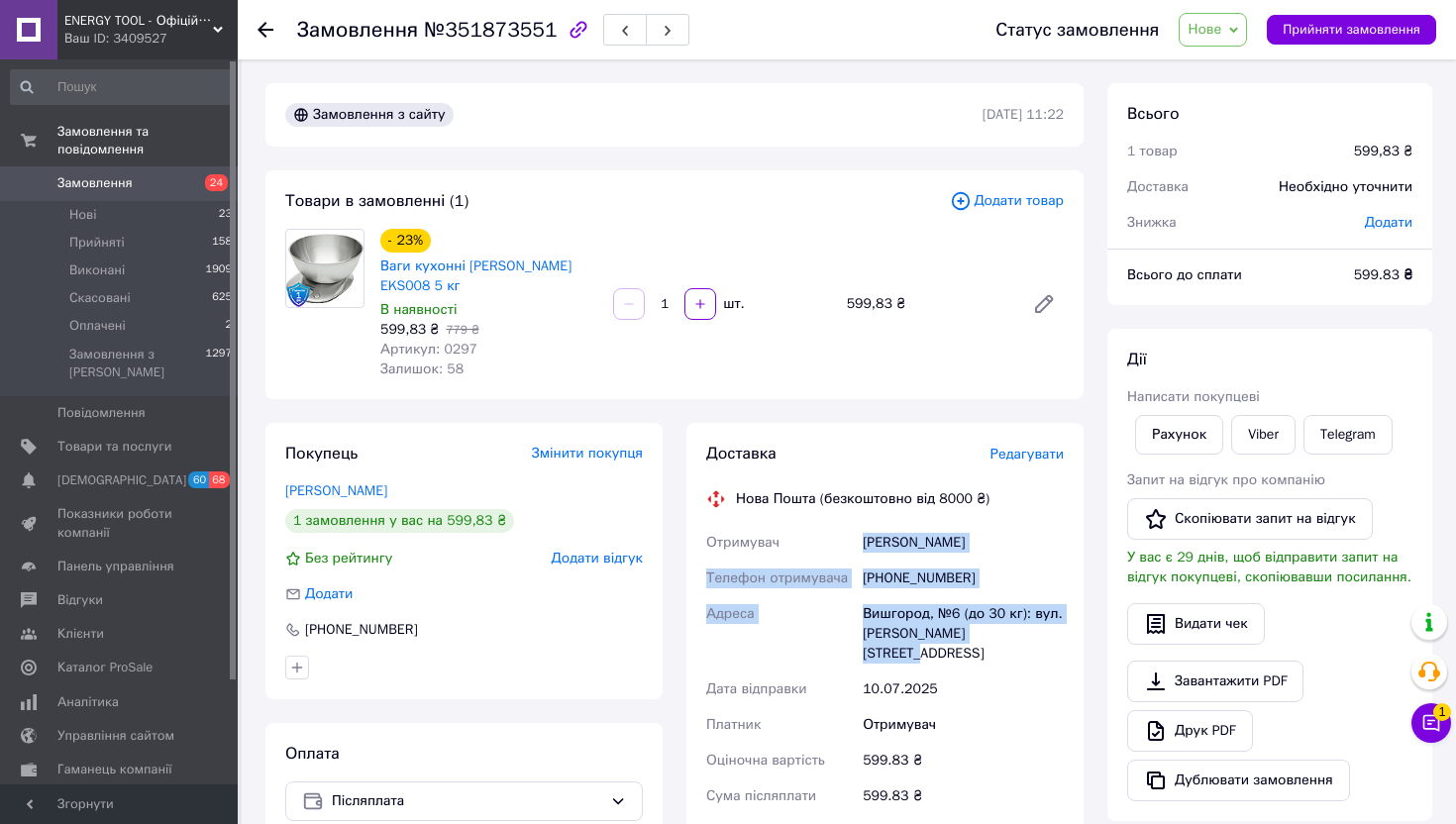 copy on "Отримувач [PERSON_NAME] Телефон отримувача [PHONE_NUMBER] [GEOGRAPHIC_DATA] Вишгород, №6 (до 30 кг): вул. [PERSON_NAME][STREET_ADDRESS]" 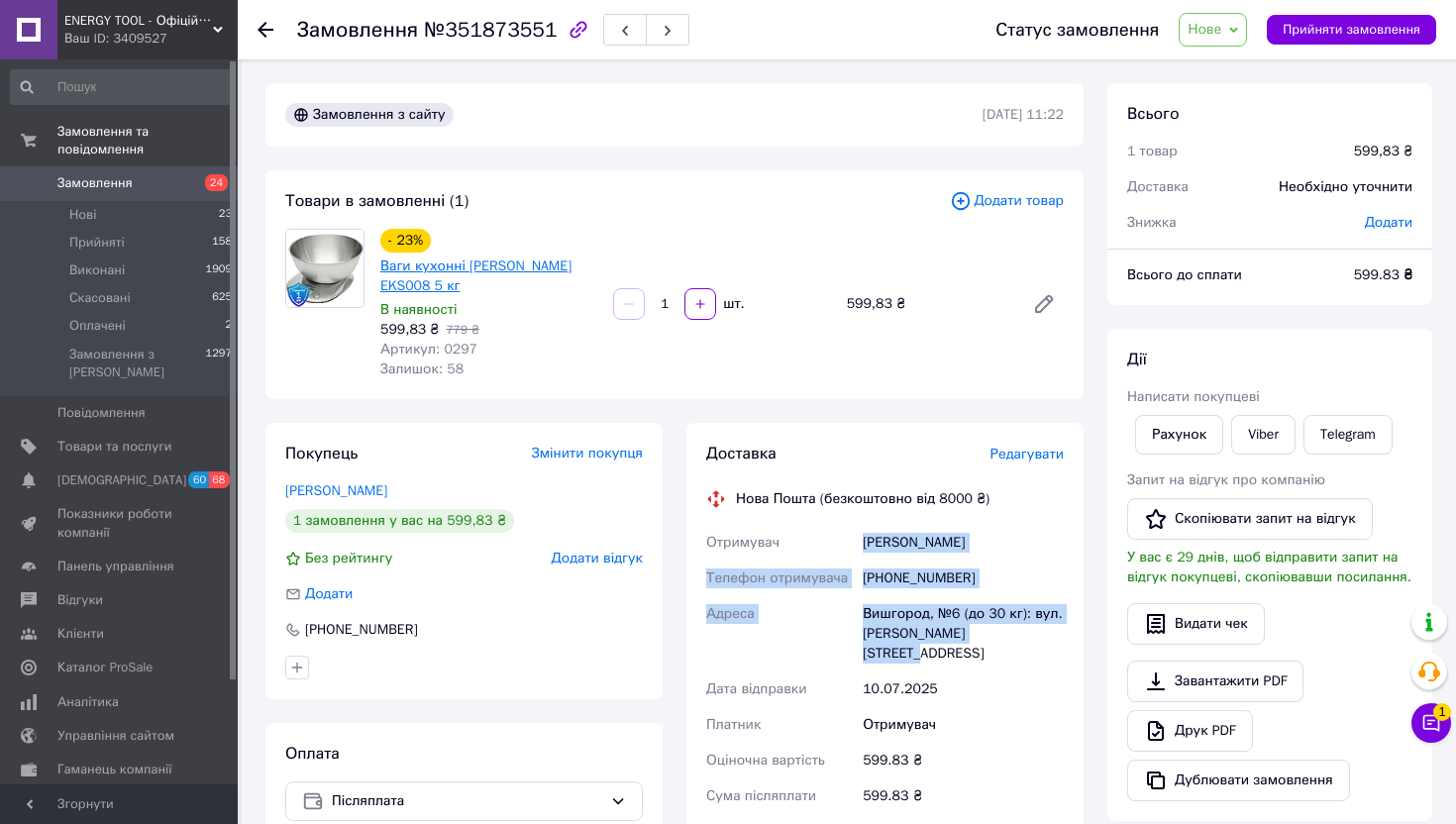 drag, startPoint x: 468, startPoint y: 290, endPoint x: 382, endPoint y: 290, distance: 86 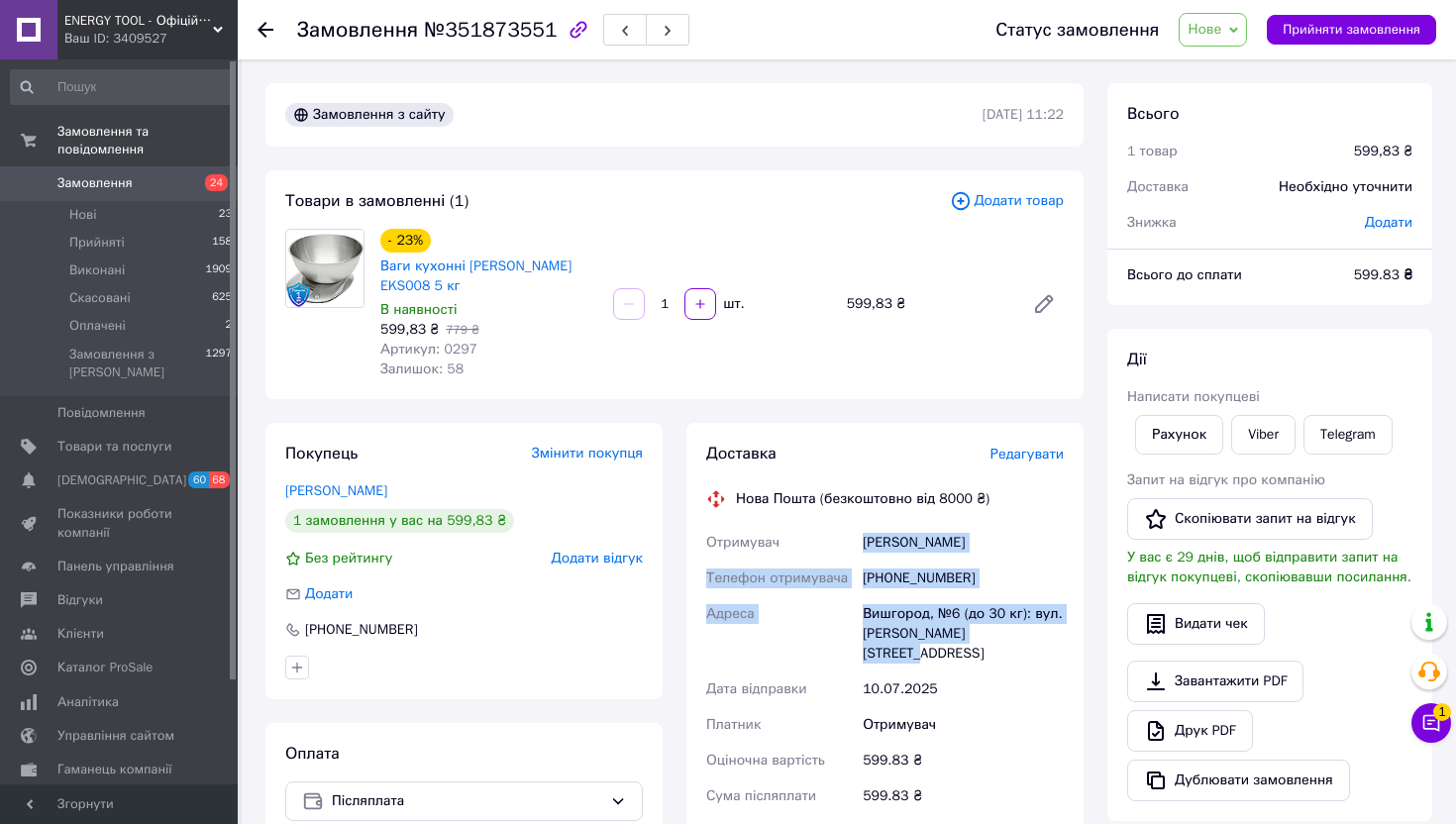 copy on "EKS008 5 кг" 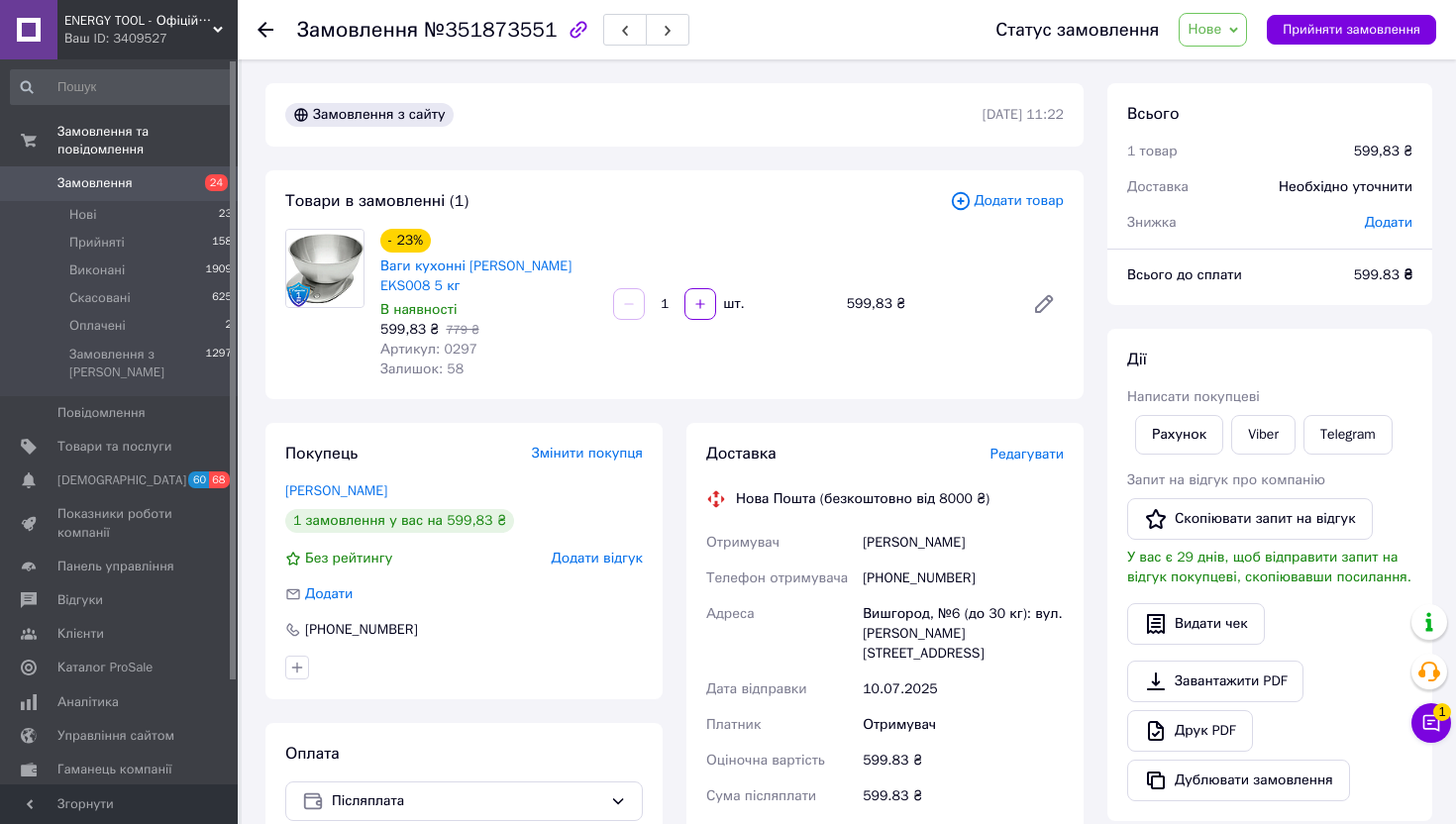 click on "[PHONE_NUMBER]" at bounding box center (963, 578) 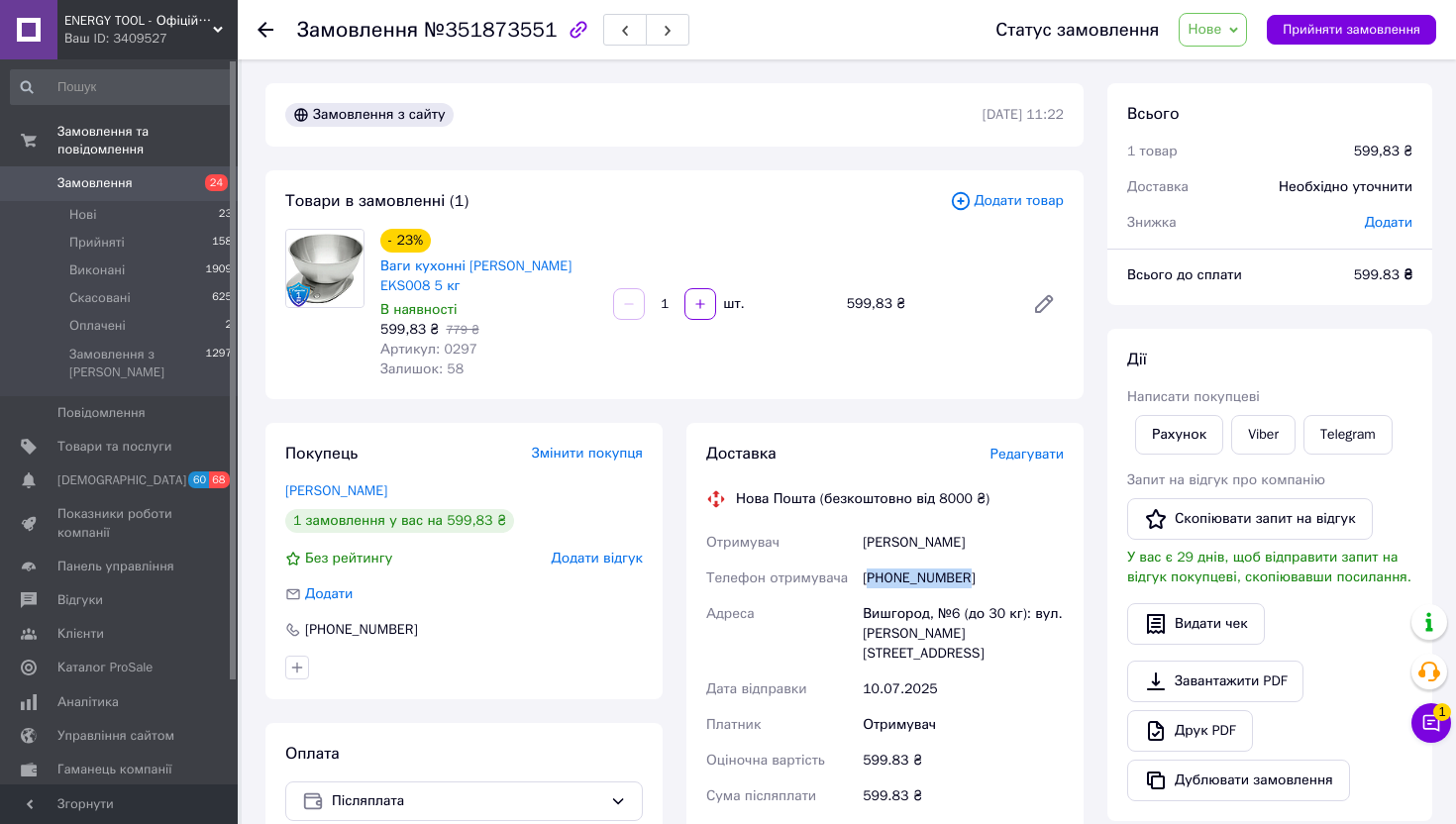 click on "[PHONE_NUMBER]" at bounding box center [963, 578] 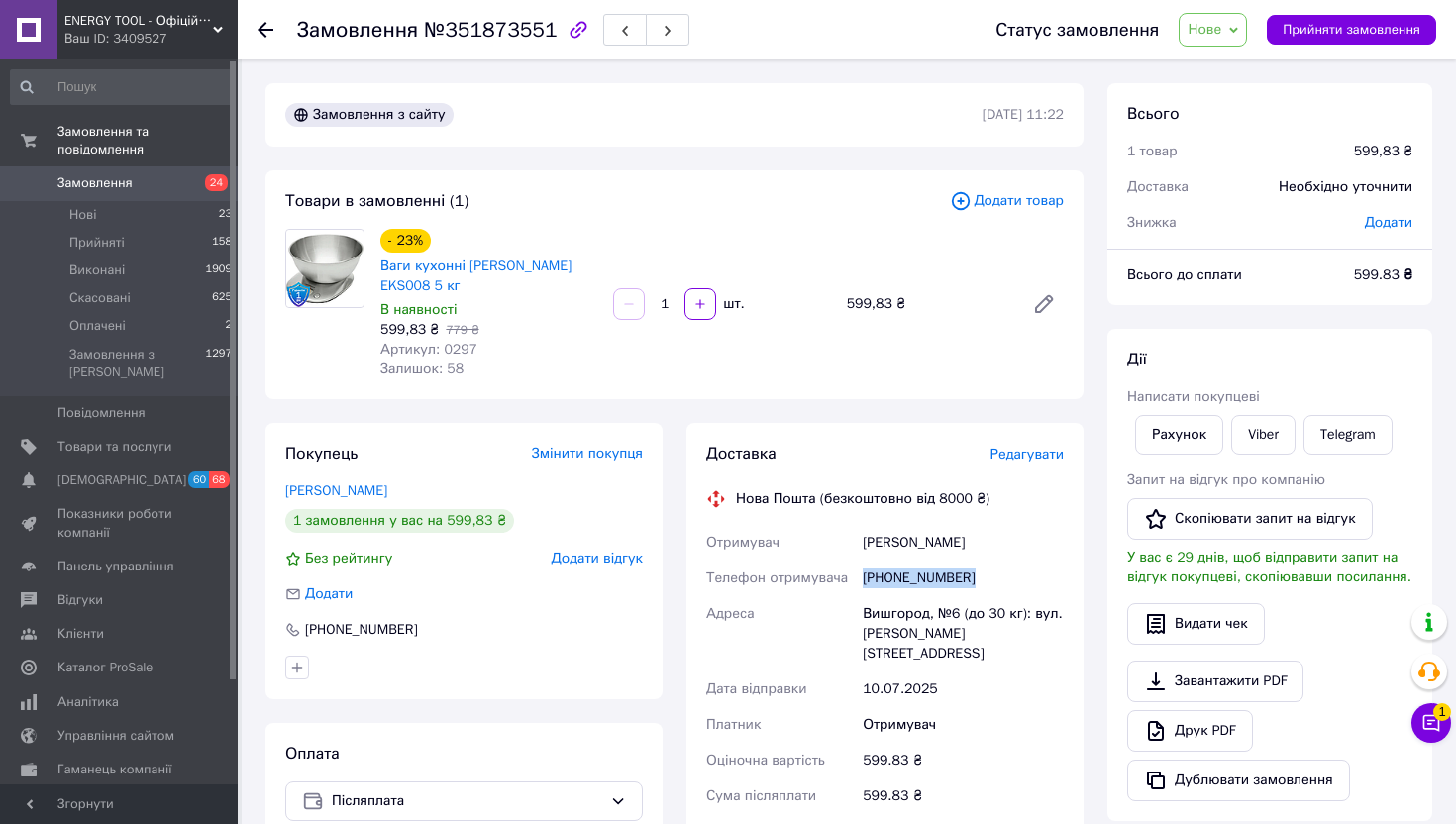 click on "[PHONE_NUMBER]" at bounding box center [963, 578] 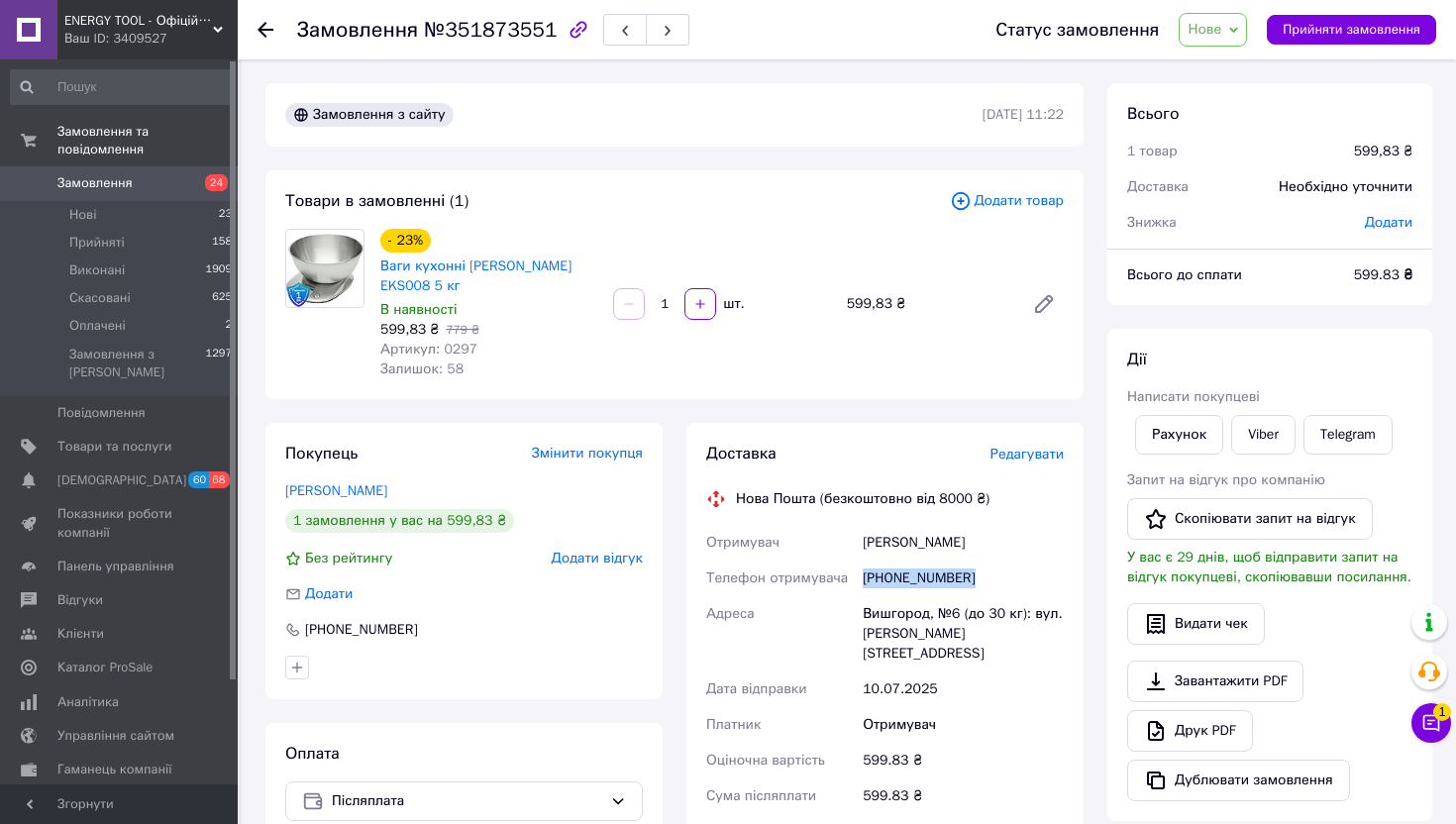 copy on "[PHONE_NUMBER]" 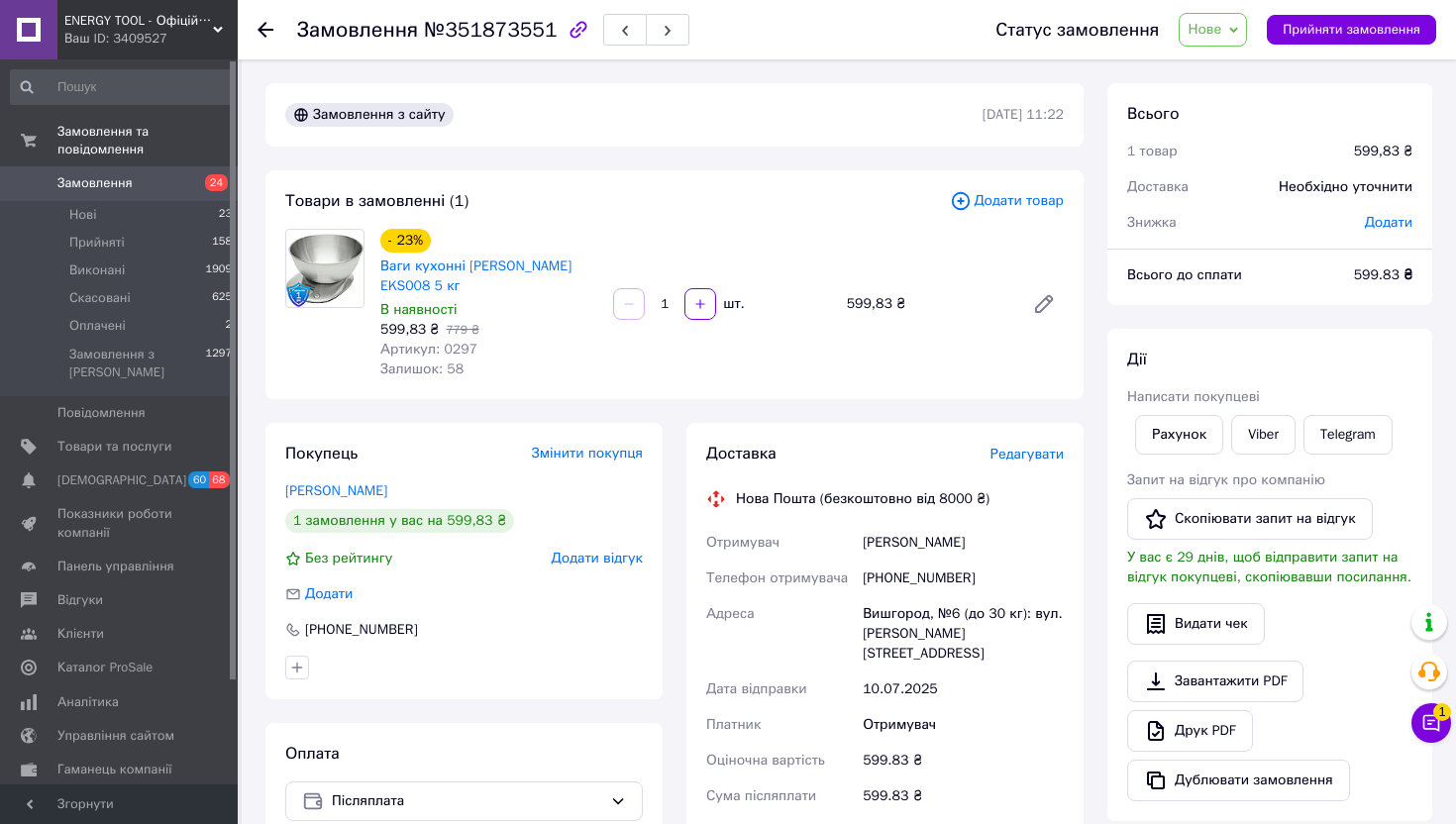click on "Вишгород, №6 (до 30 кг): вул. [PERSON_NAME][STREET_ADDRESS]" at bounding box center [963, 634] 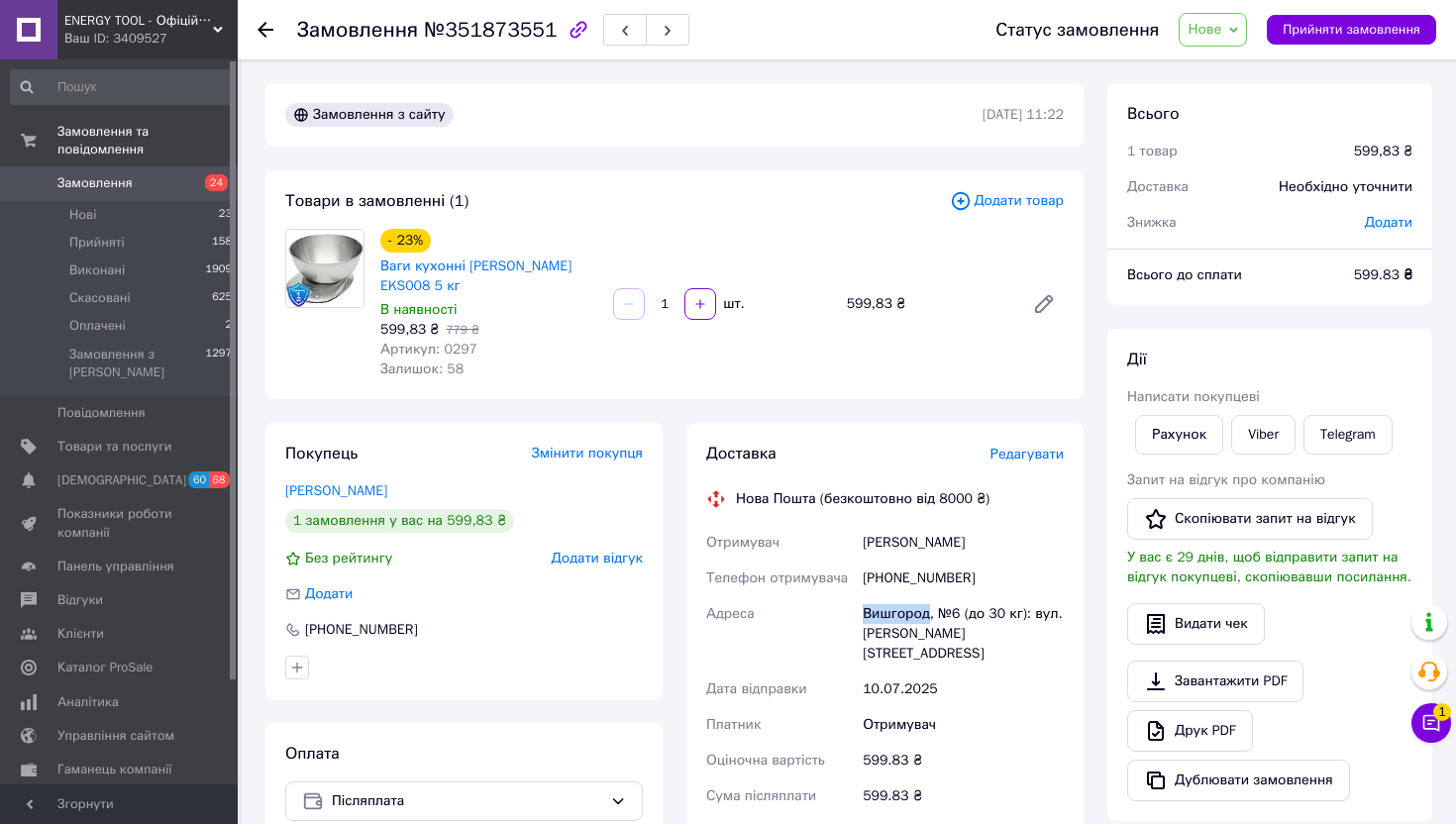 click on "Вишгород, №6 (до 30 кг): вул. [PERSON_NAME][STREET_ADDRESS]" at bounding box center [963, 634] 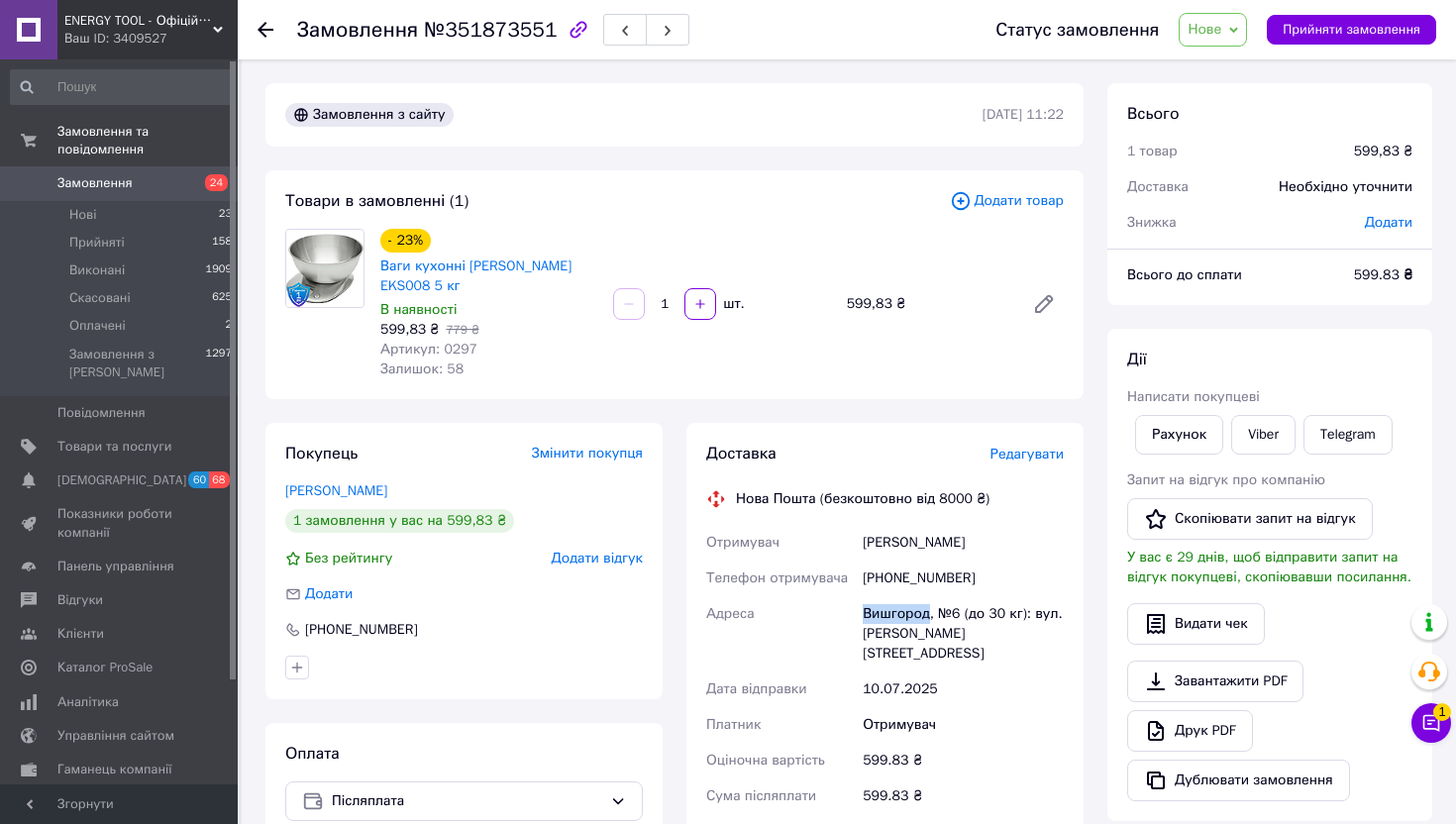 copy on "Вишгород" 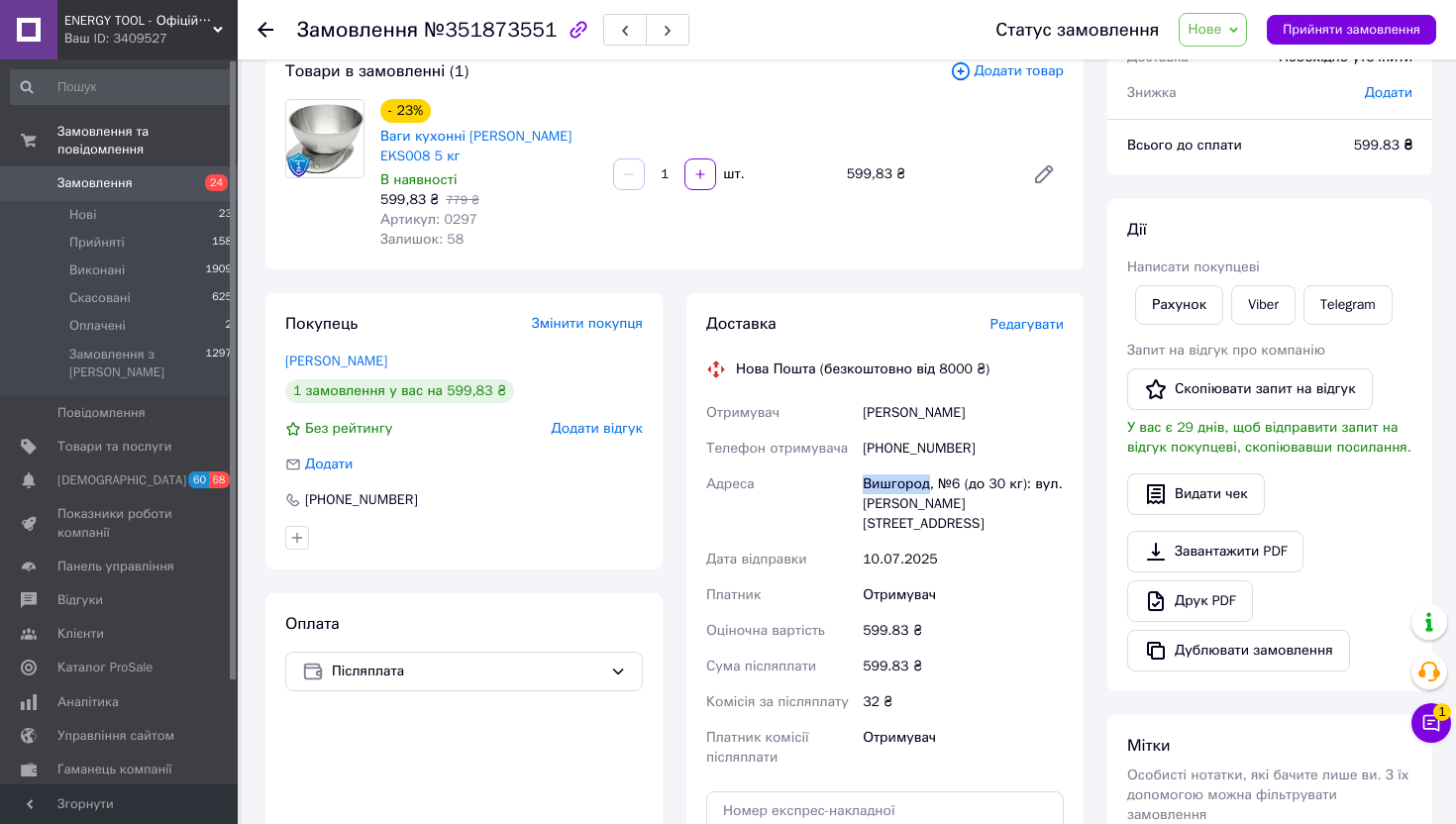 scroll, scrollTop: 363, scrollLeft: 0, axis: vertical 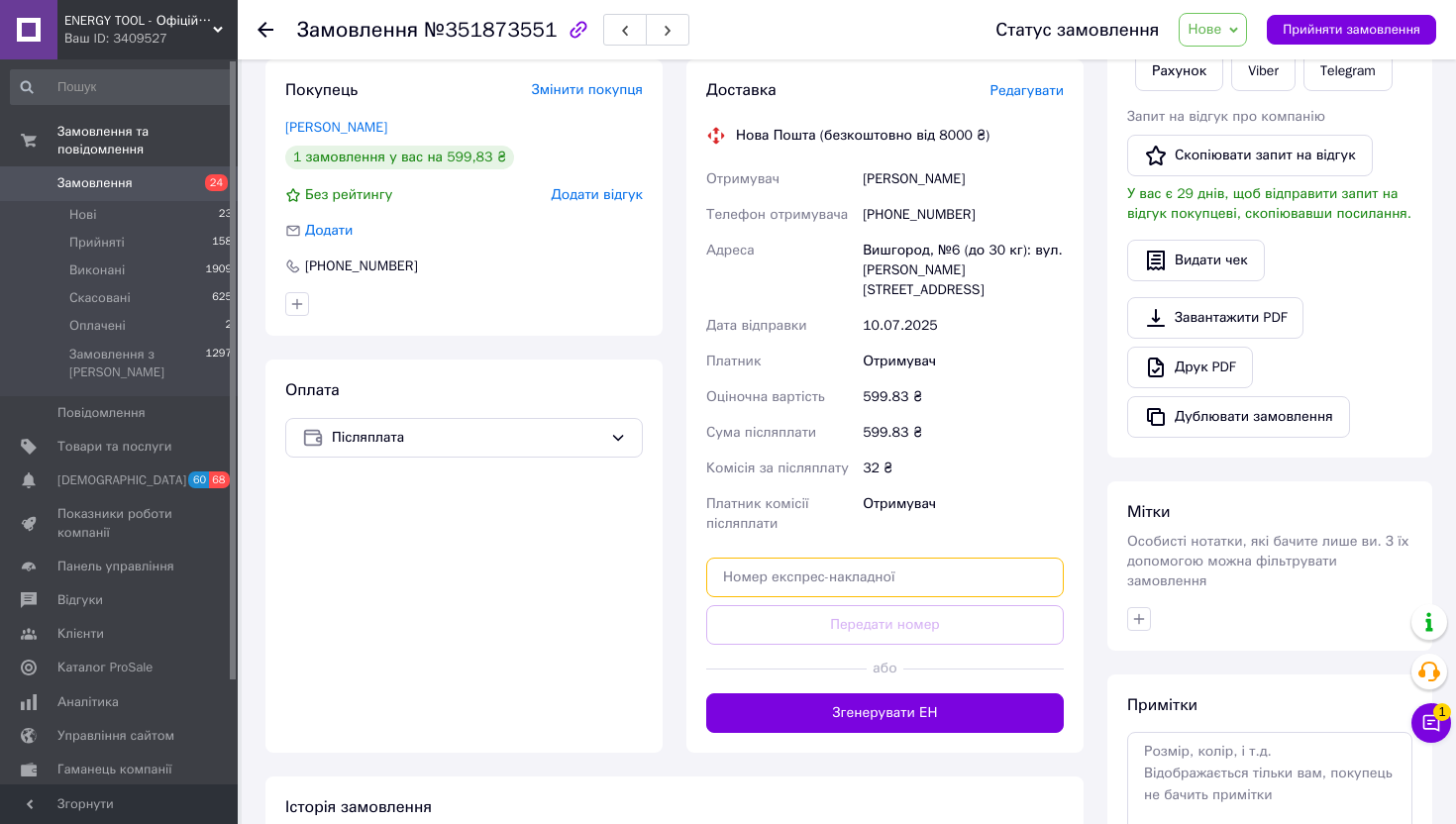 click at bounding box center (884, 577) 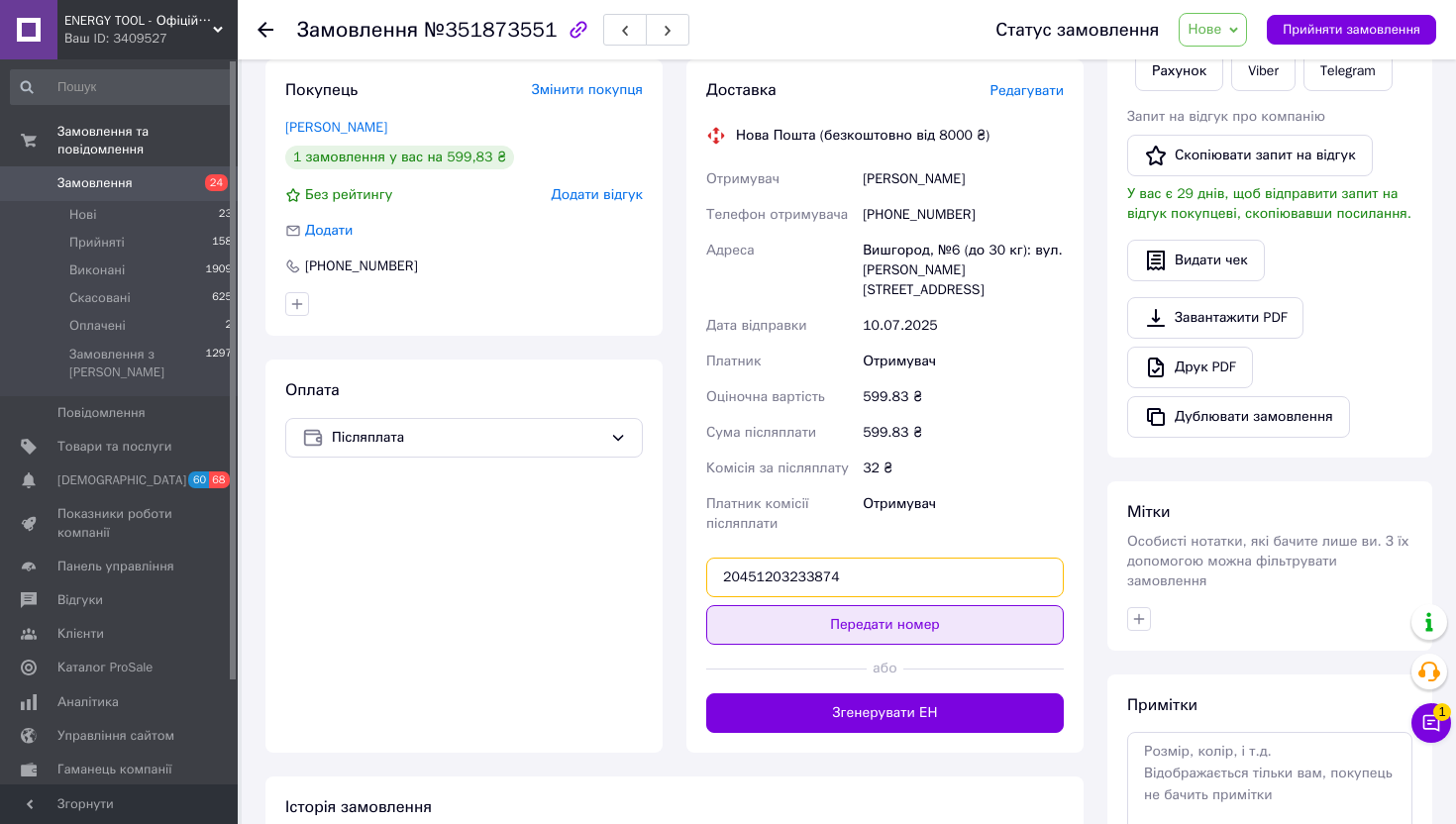 type on "20451203233874" 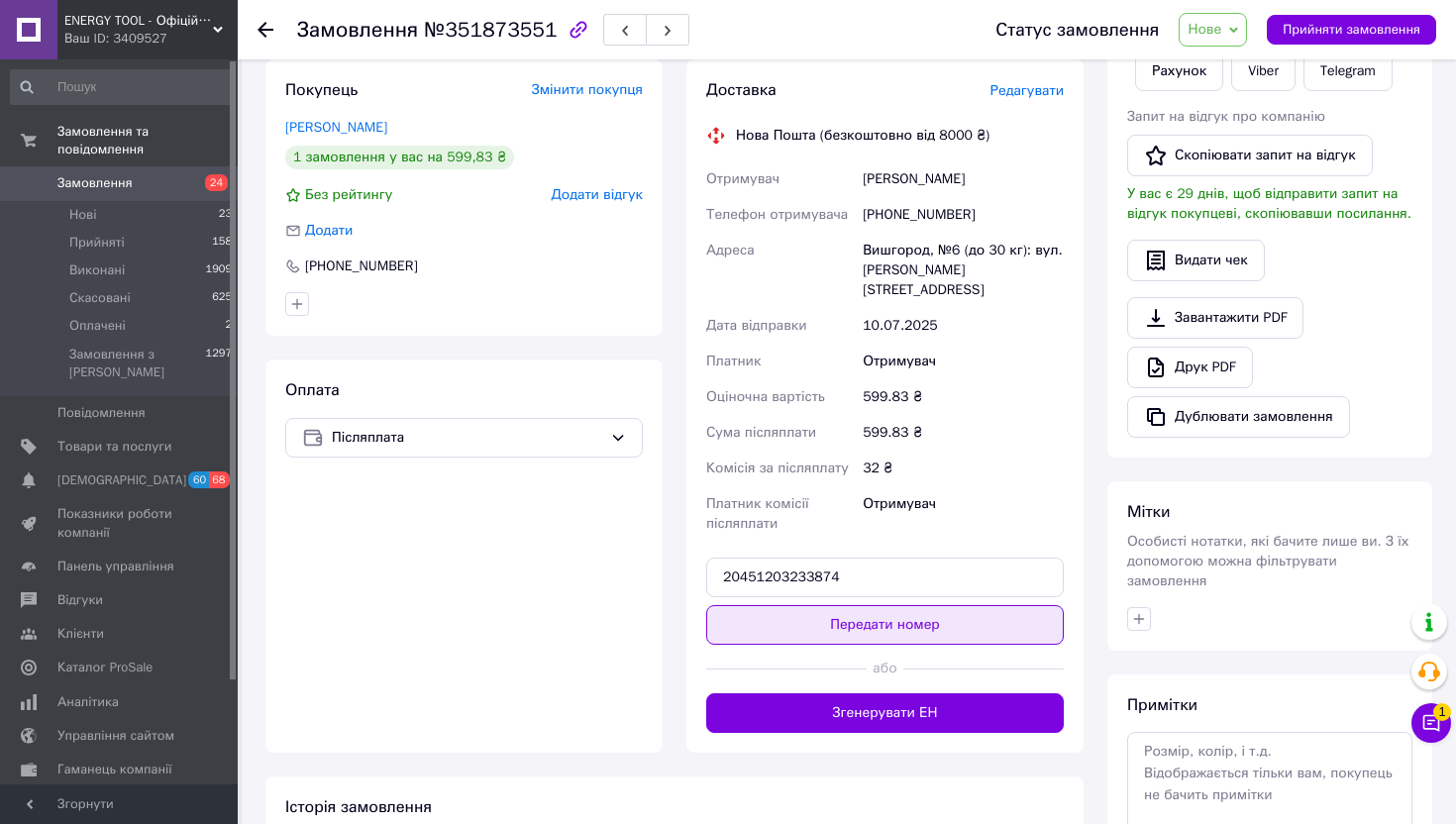 click on "Передати номер" at bounding box center [884, 625] 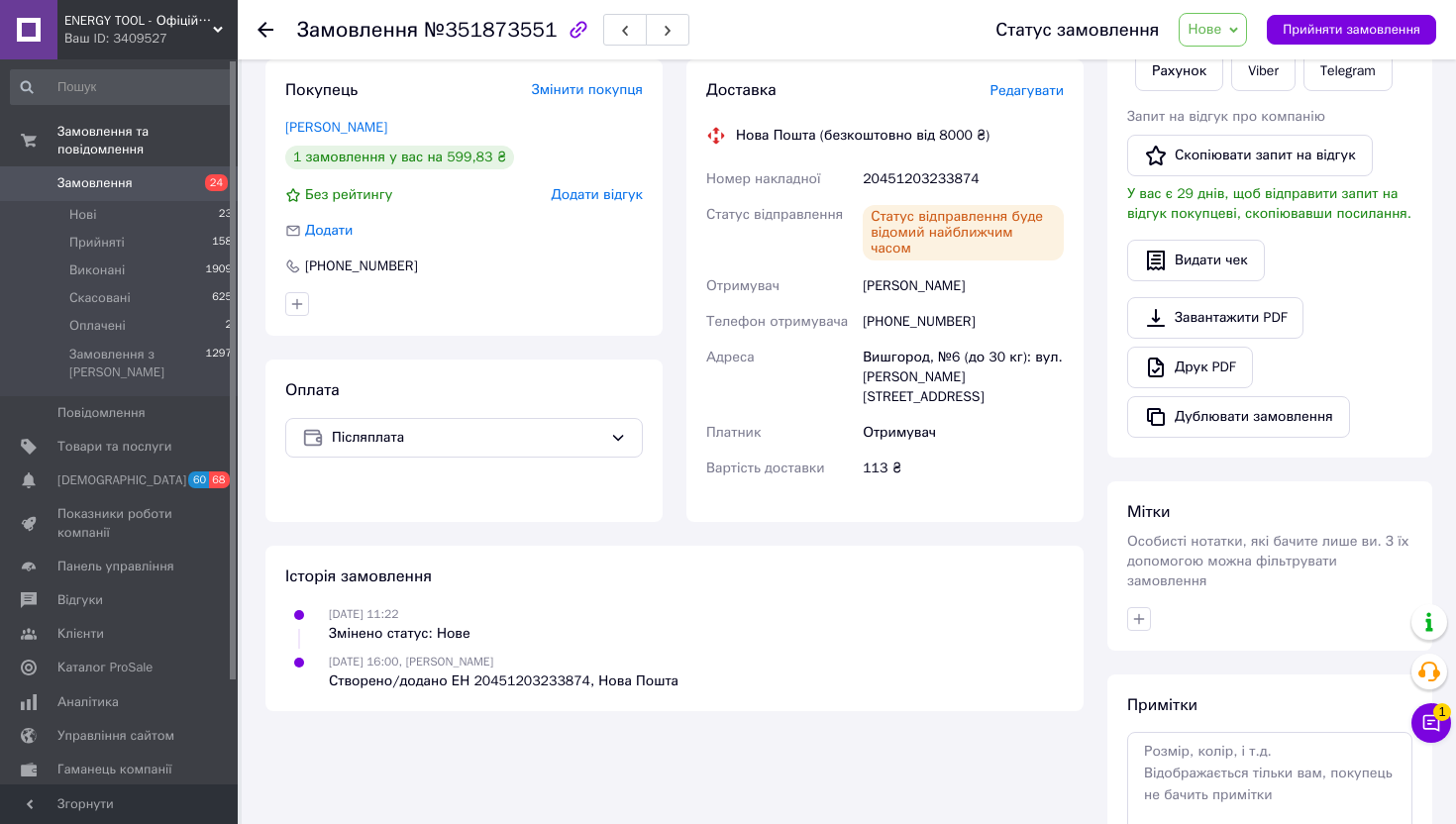click on "Нове" at bounding box center [1212, 30] 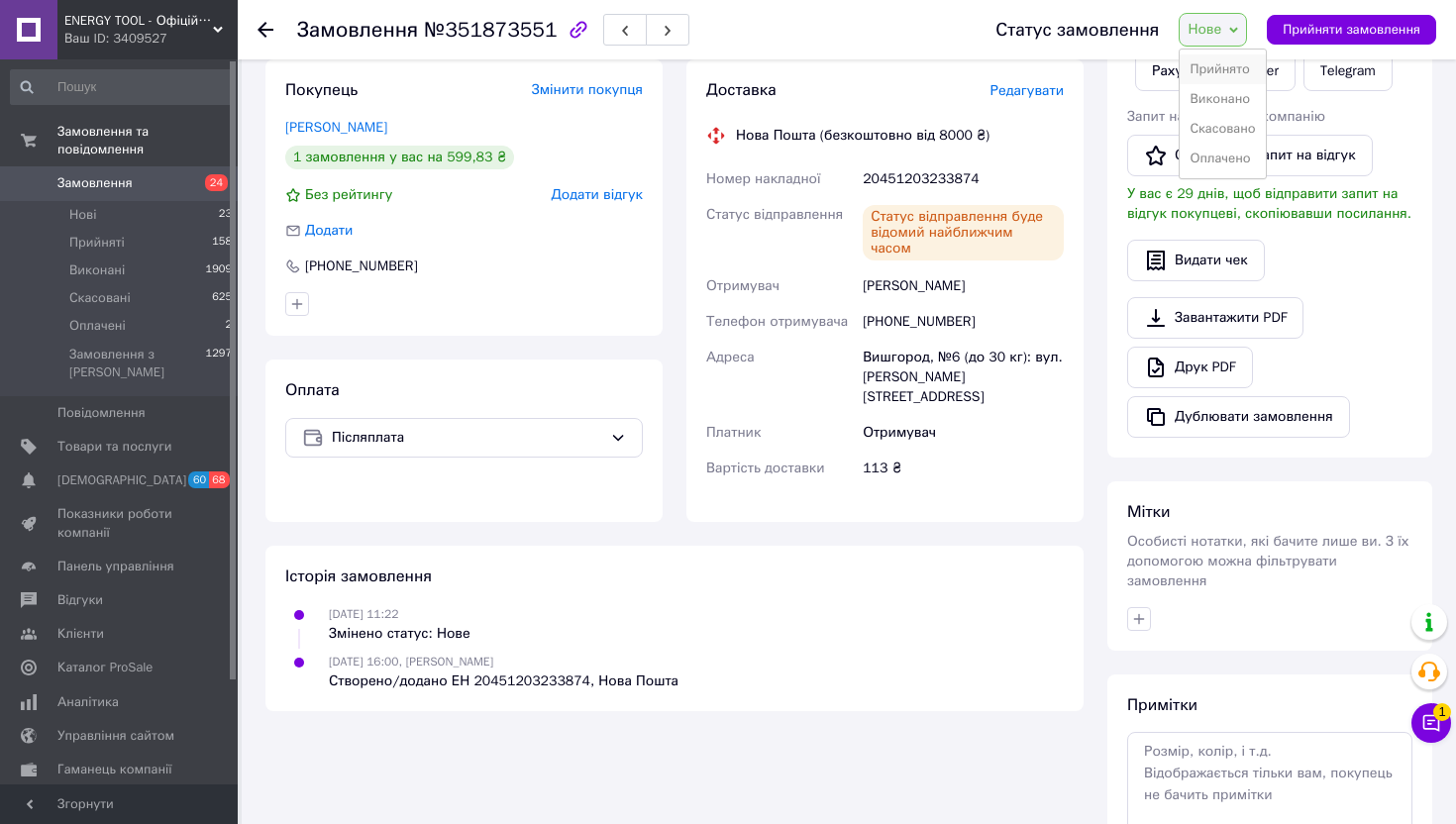 click on "Прийнято" at bounding box center (1222, 69) 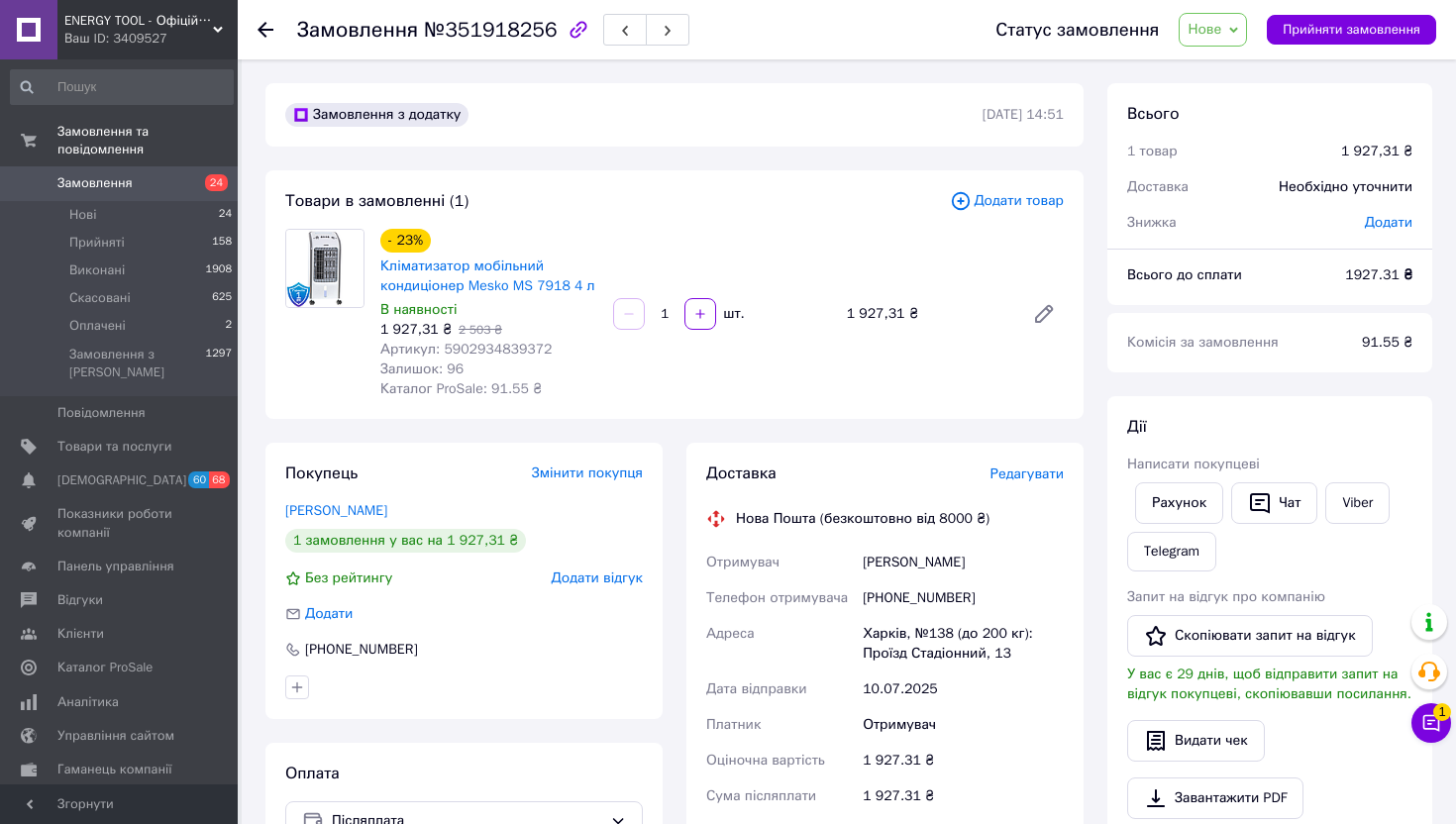 scroll, scrollTop: 0, scrollLeft: 0, axis: both 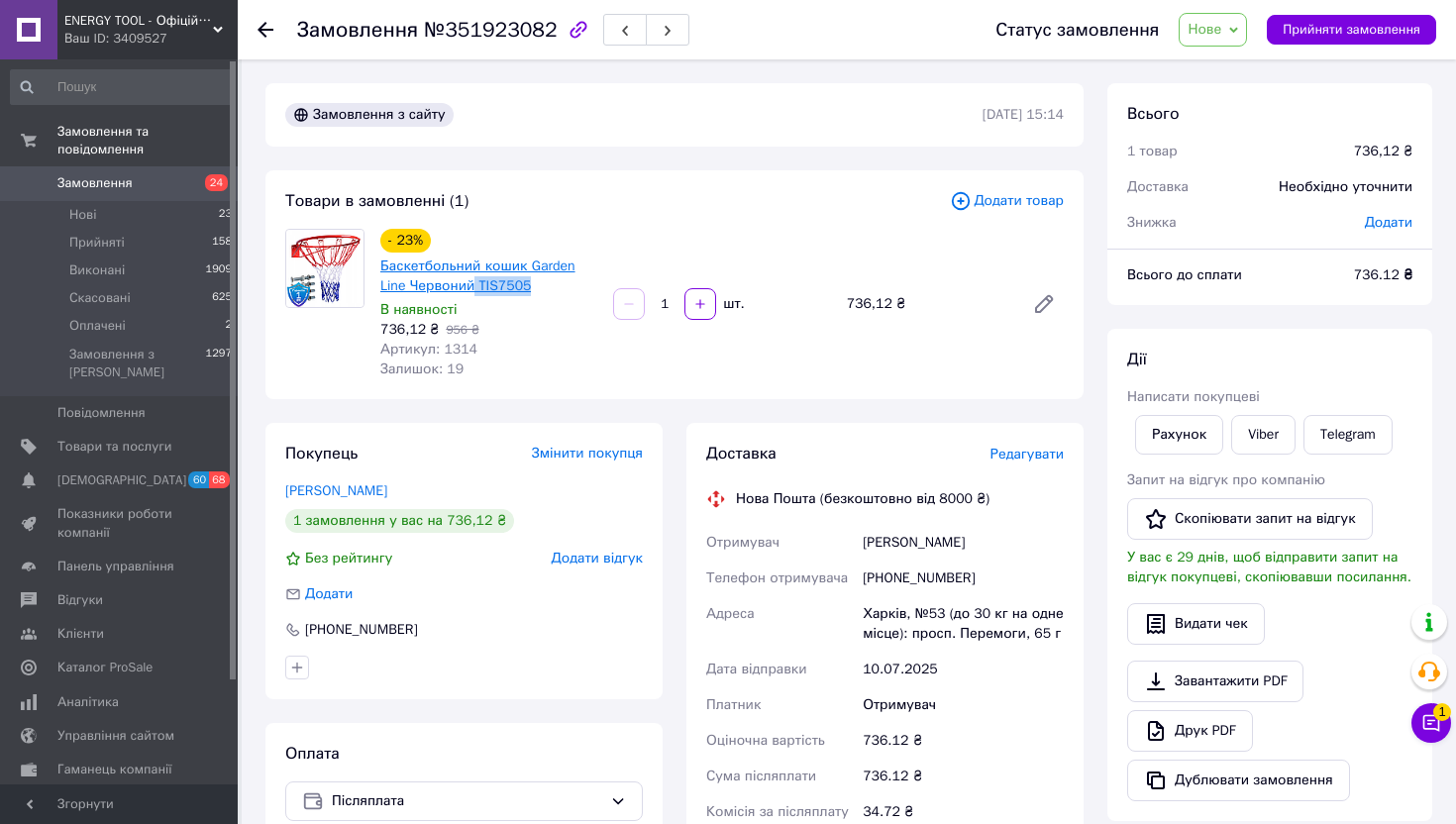 drag, startPoint x: 542, startPoint y: 291, endPoint x: 477, endPoint y: 287, distance: 65.12296 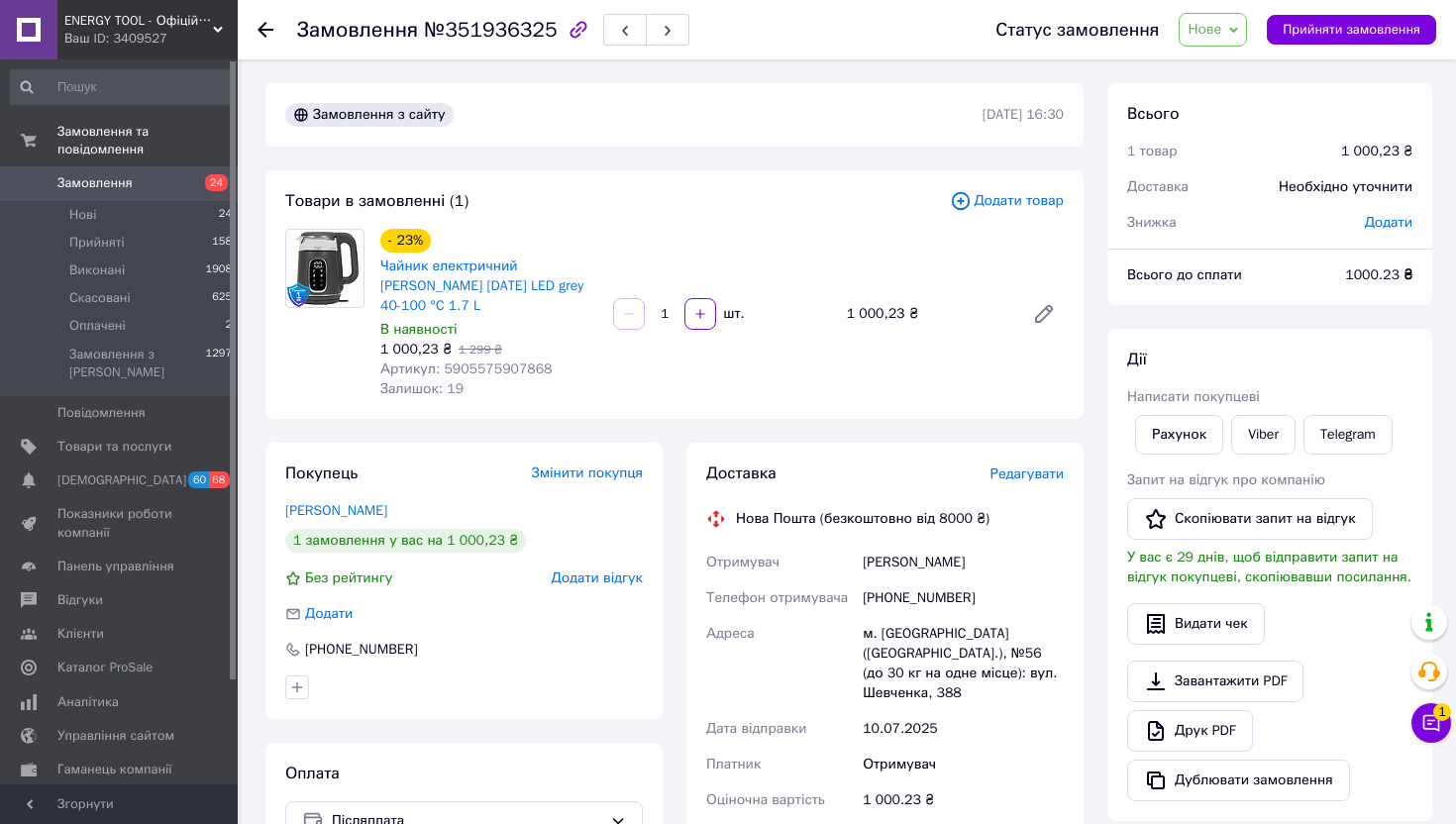 scroll, scrollTop: 0, scrollLeft: 0, axis: both 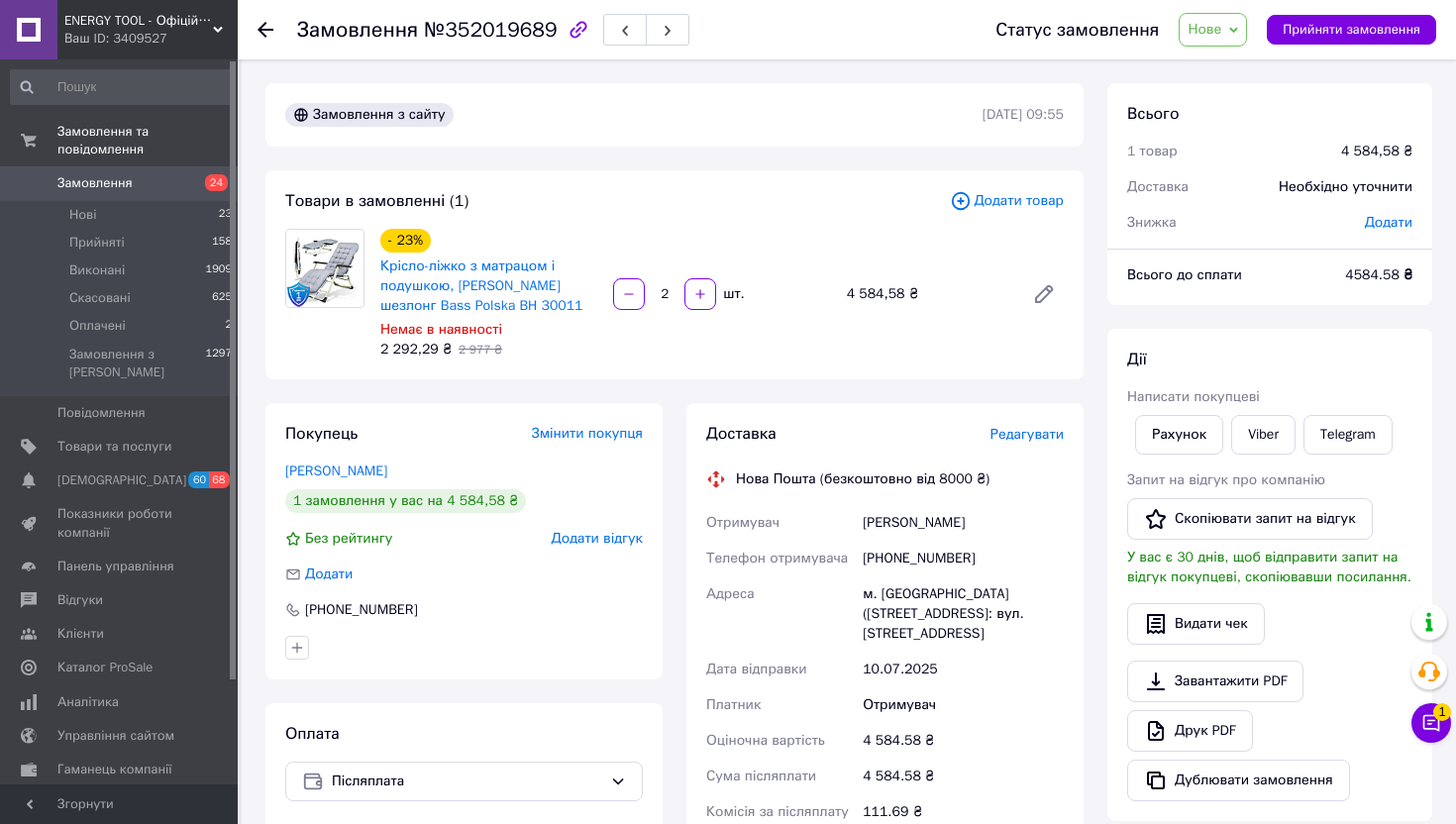 click on "Нове" at bounding box center [1212, 30] 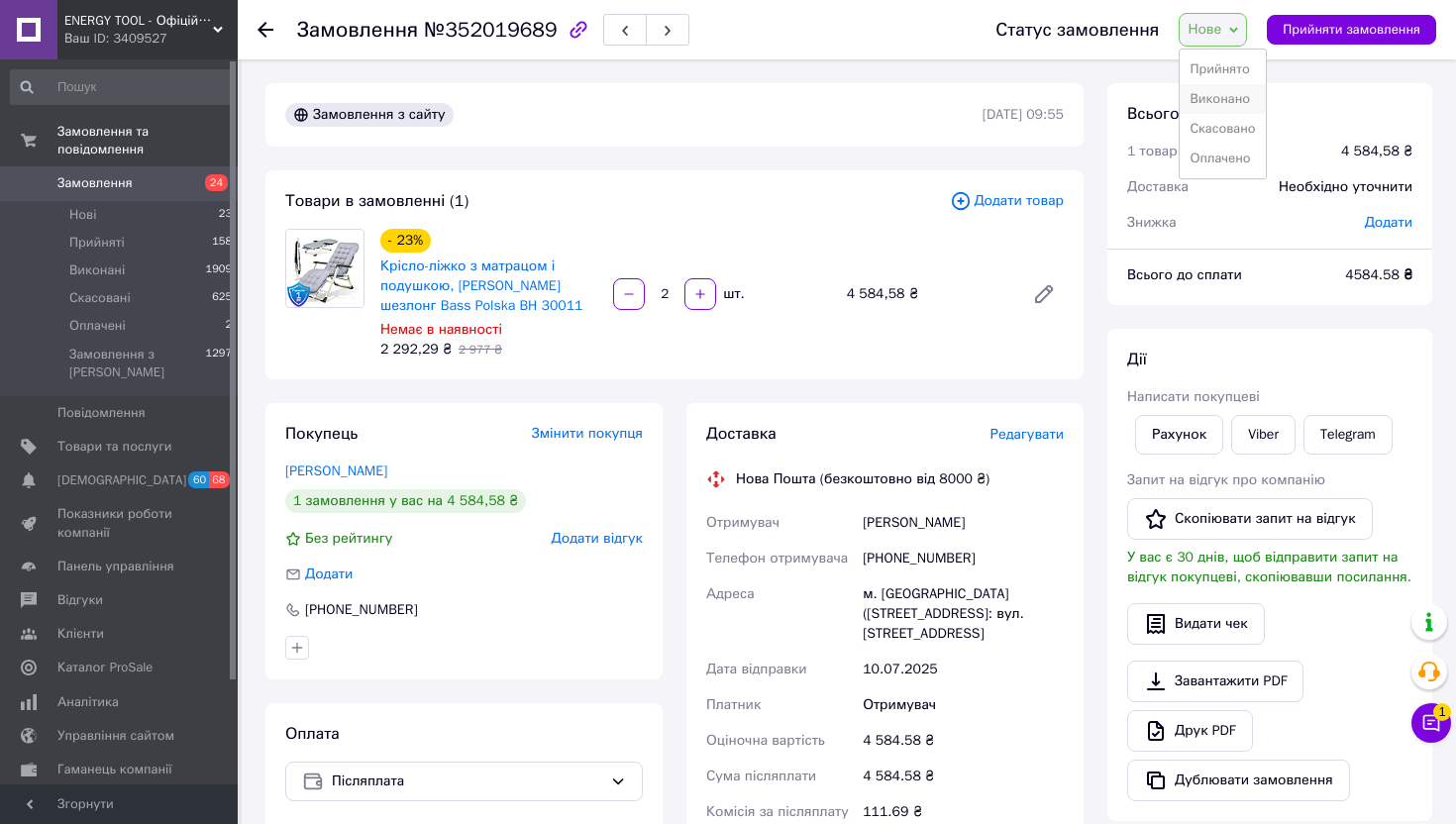 click on "Виконано" at bounding box center [1222, 99] 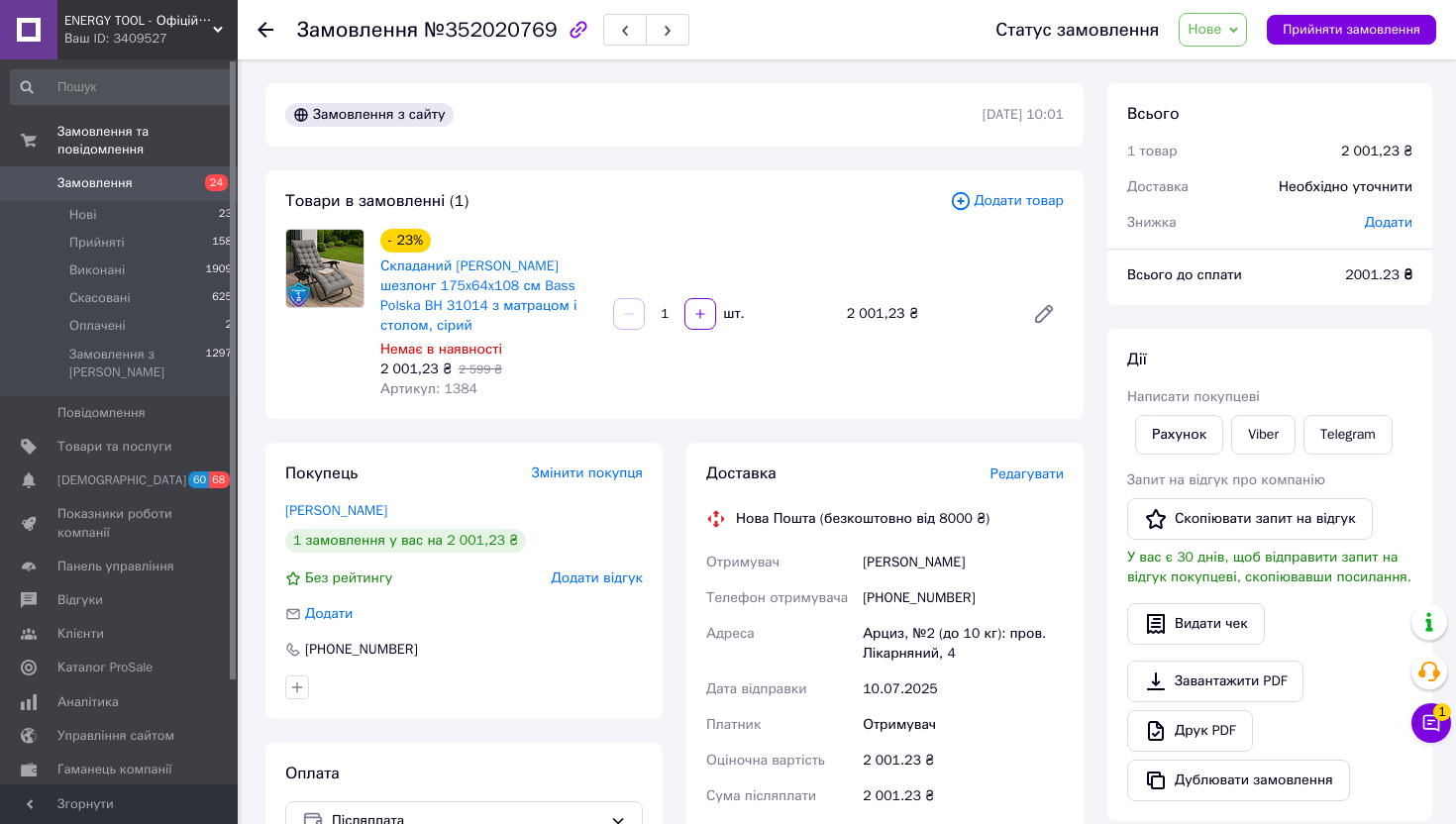 scroll, scrollTop: 0, scrollLeft: 0, axis: both 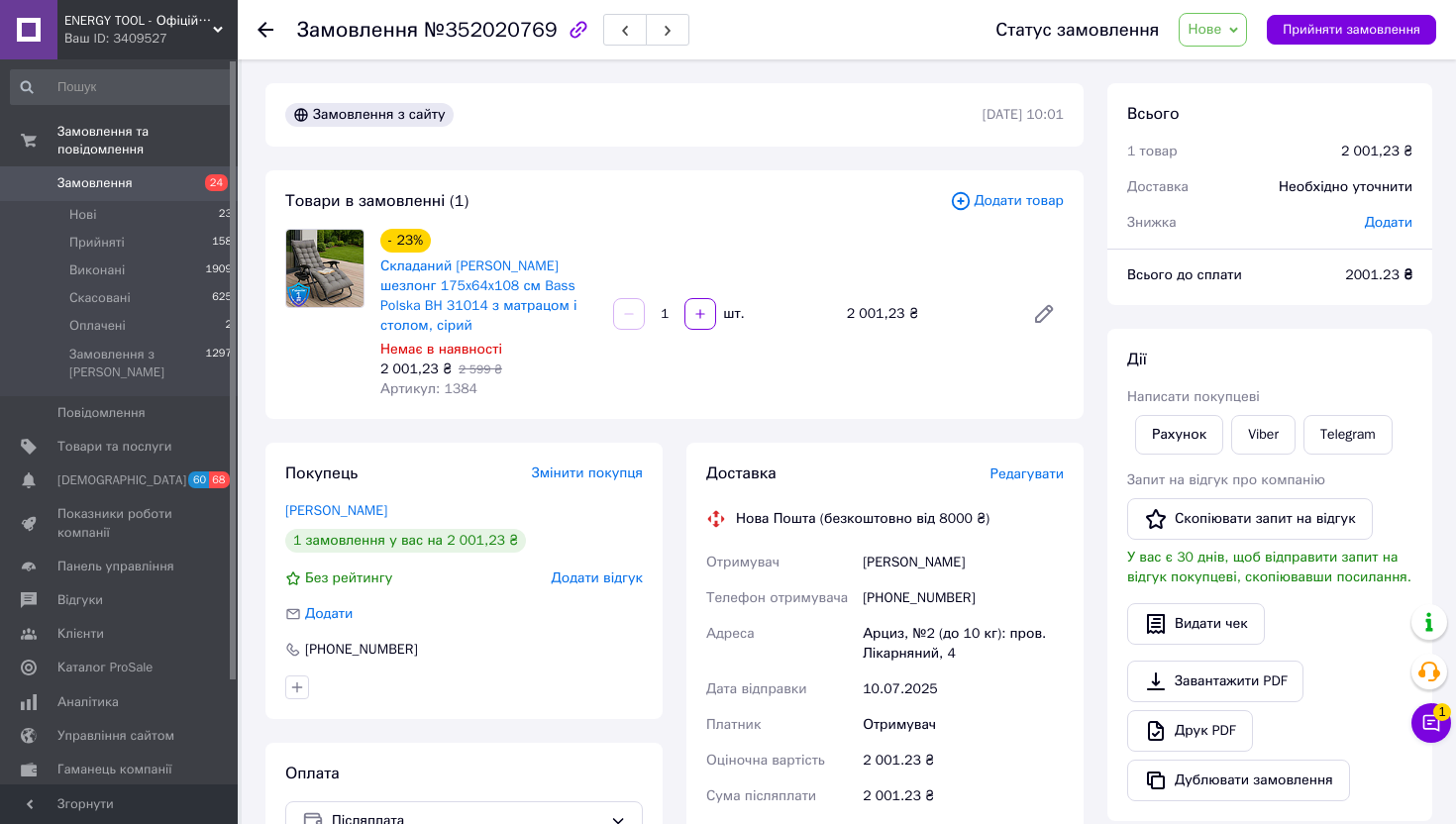 click on "Нове" at bounding box center [1204, 29] 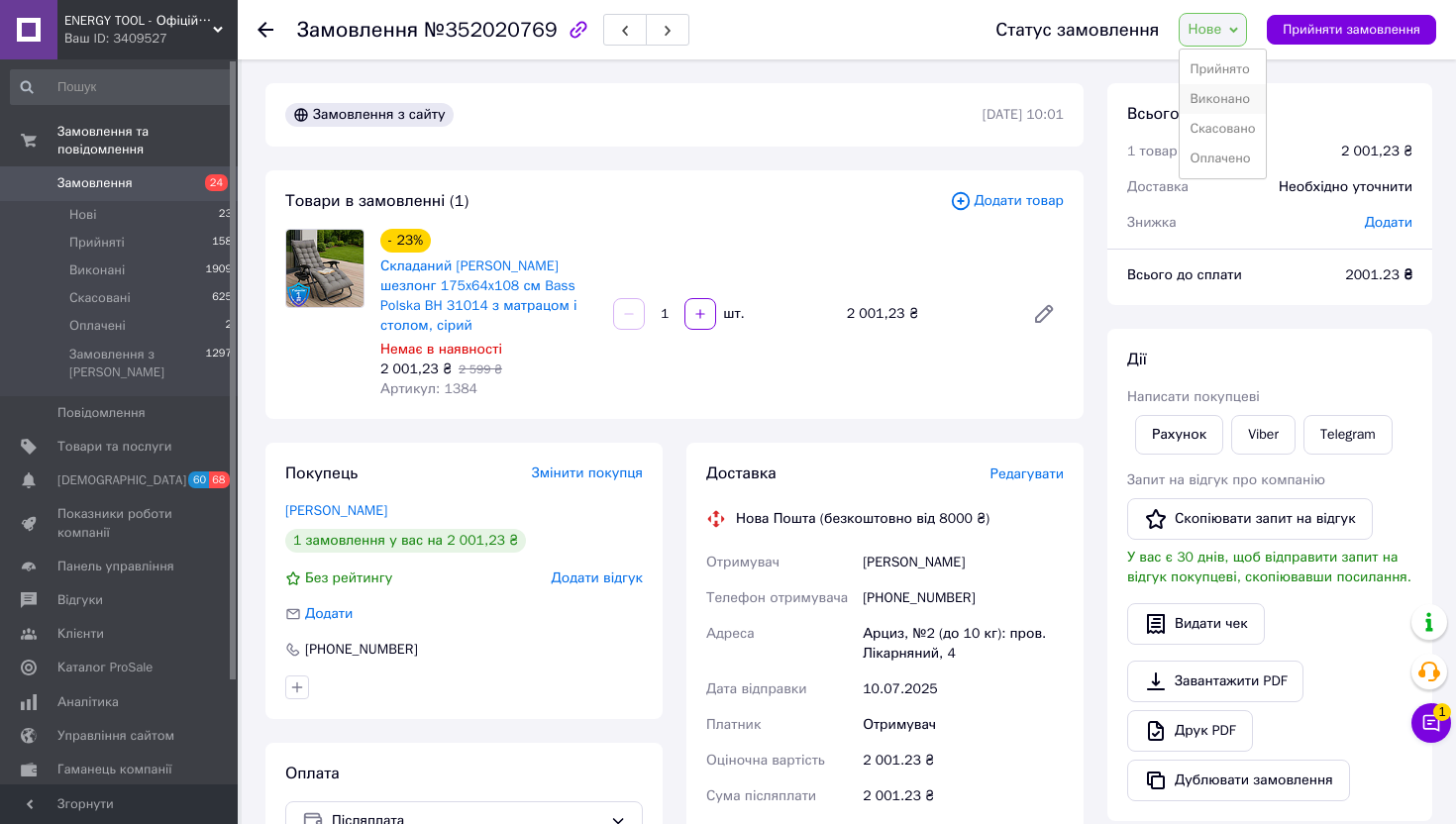click on "Виконано" at bounding box center (1222, 99) 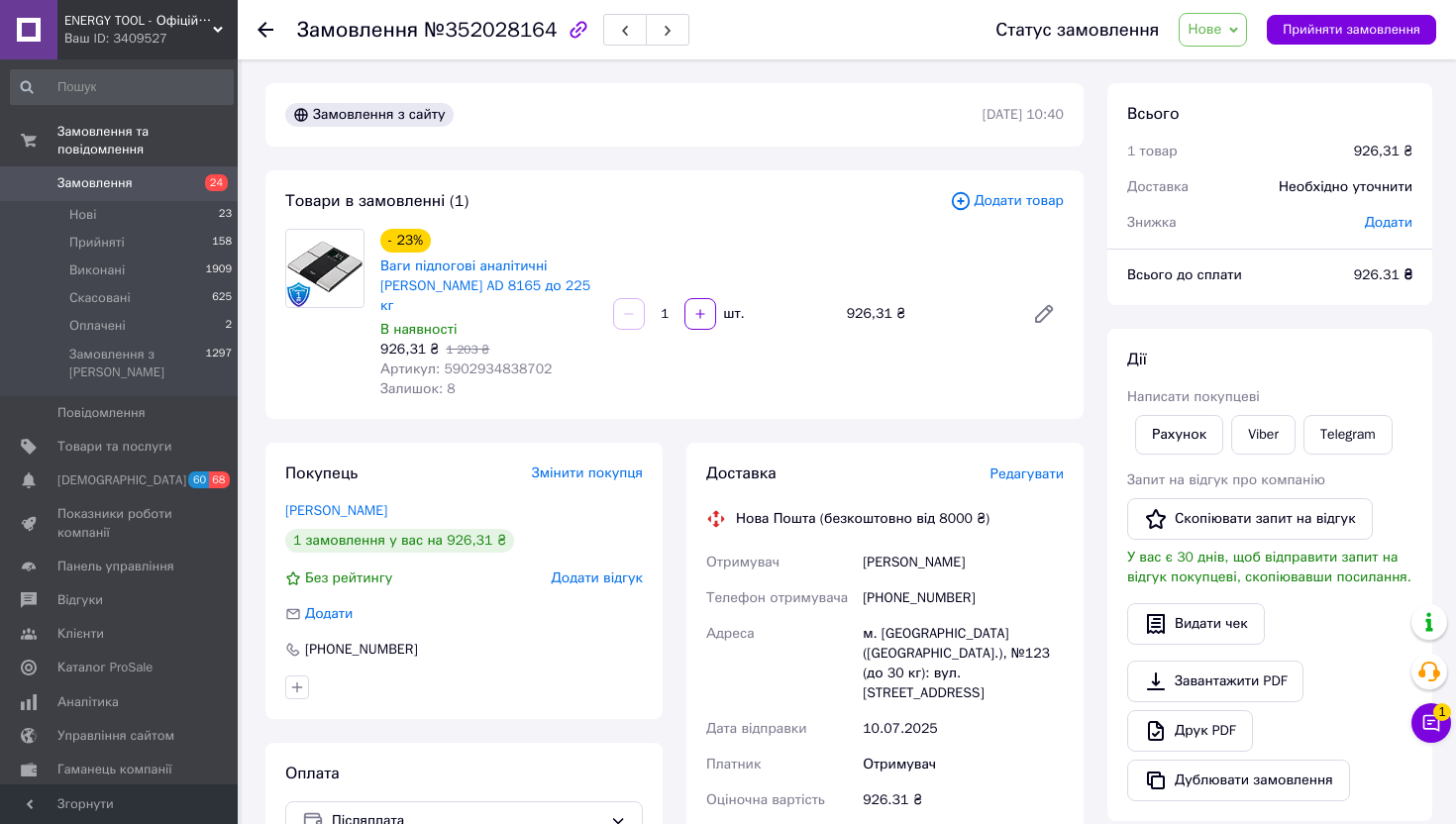 scroll, scrollTop: 0, scrollLeft: 0, axis: both 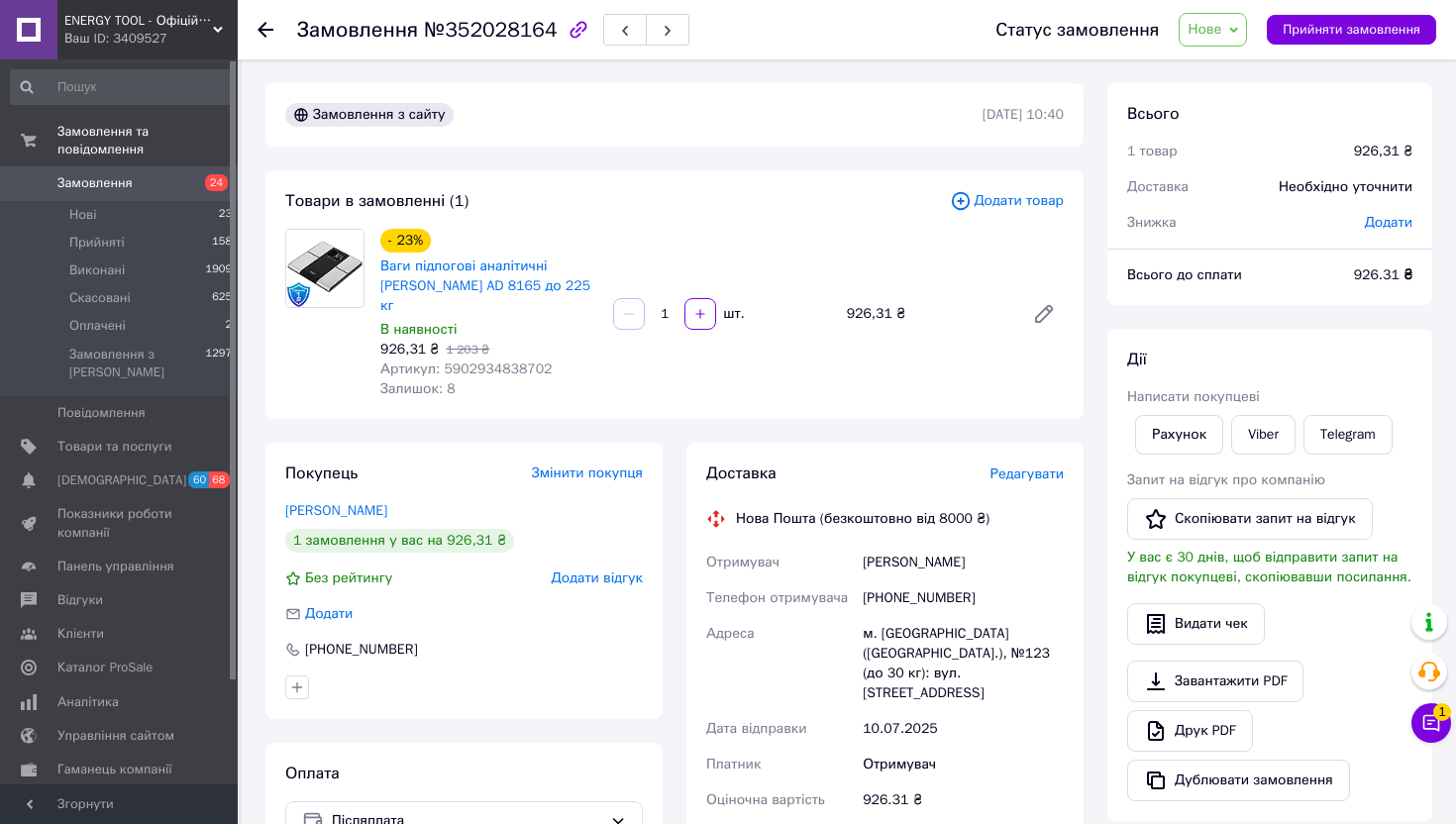 click on "[PHONE_NUMBER]" at bounding box center [963, 598] 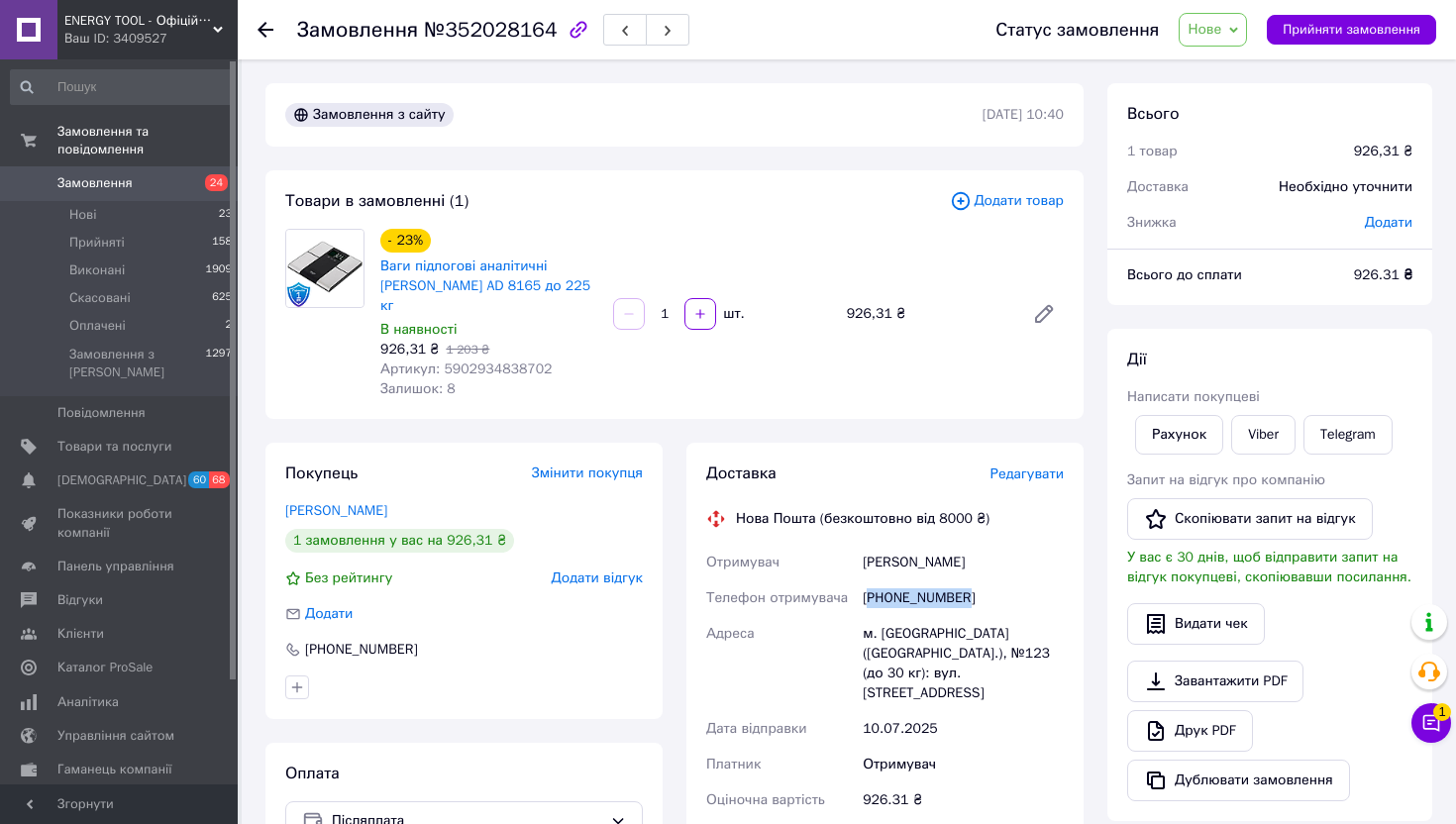click on "[PHONE_NUMBER]" at bounding box center (963, 598) 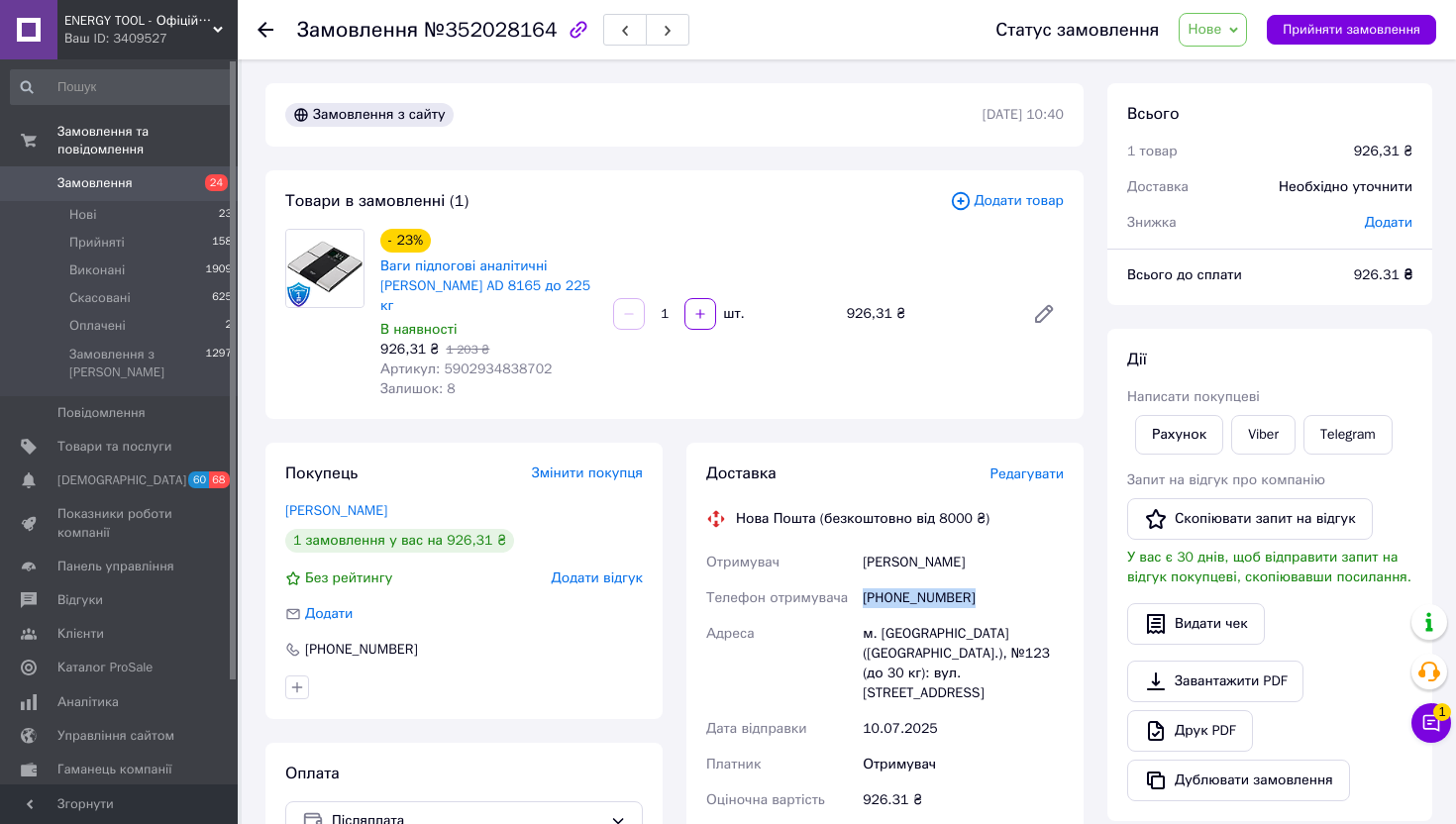 click on "+380674012485" at bounding box center [963, 598] 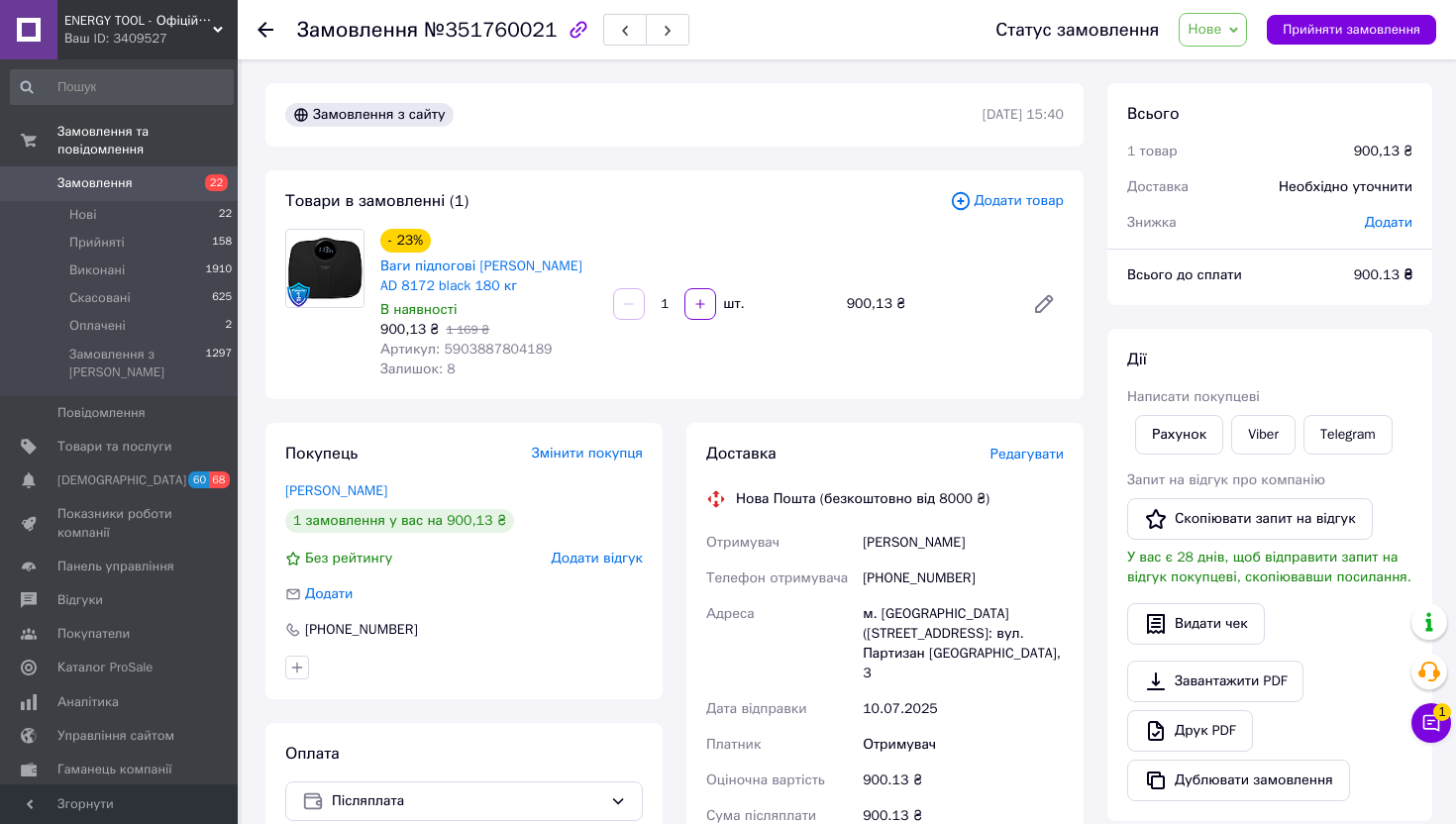 scroll, scrollTop: 0, scrollLeft: 0, axis: both 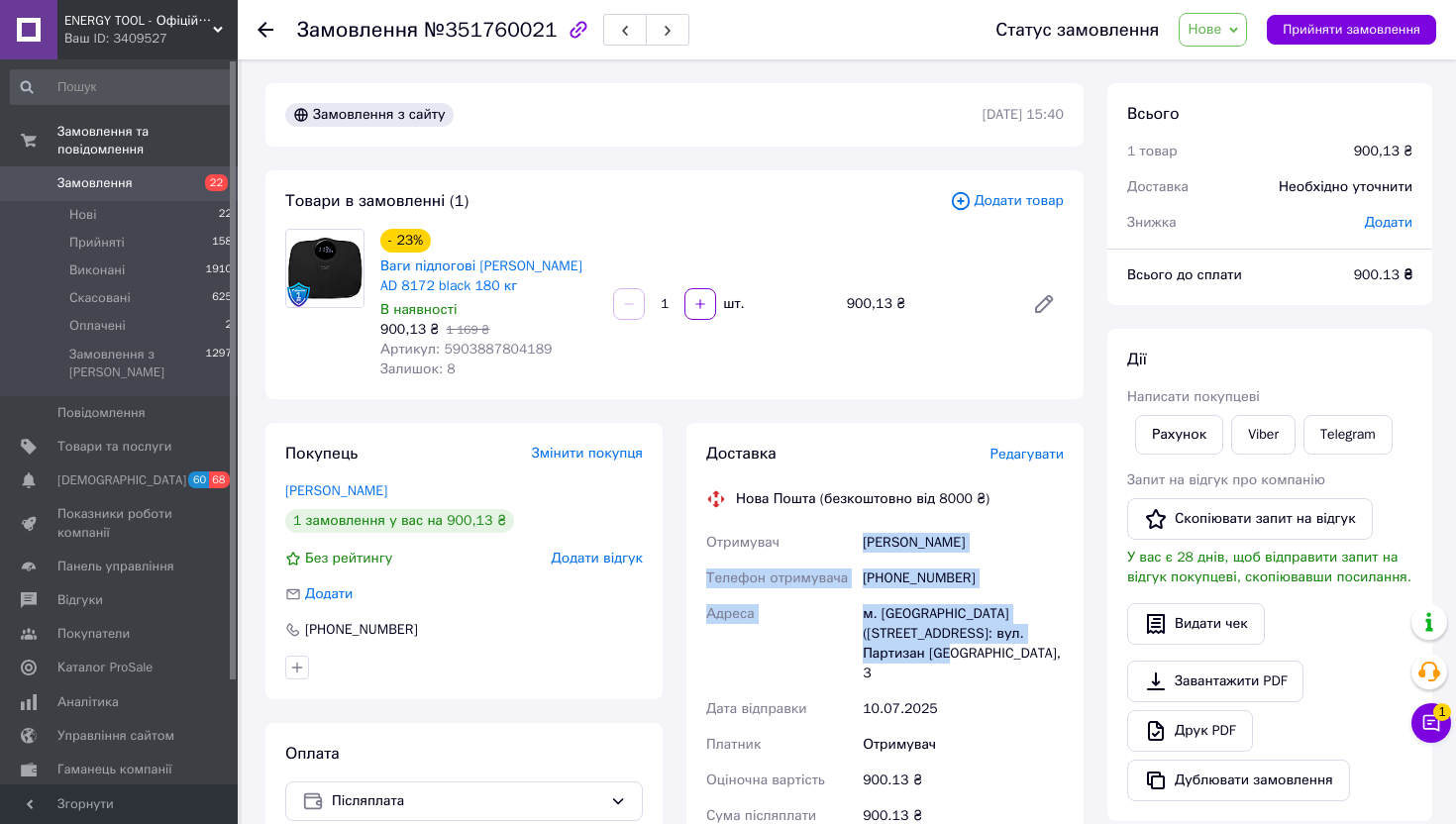 drag, startPoint x: 1067, startPoint y: 634, endPoint x: 858, endPoint y: 544, distance: 227.55439 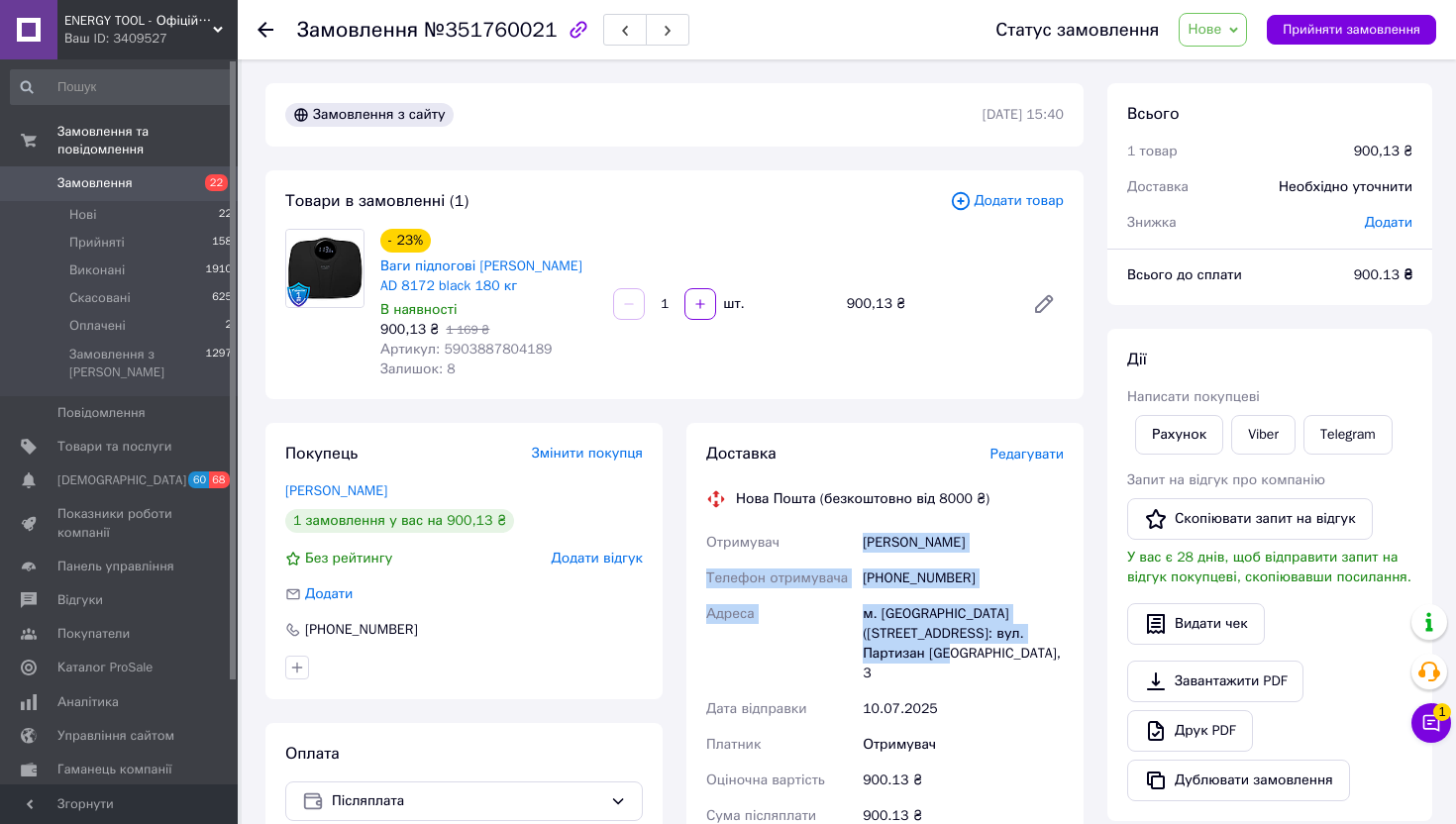 click on "Доставка Редагувати Нова Пошта (безкоштовно від 8000 ₴) Отримувач Щербей Наталія Телефон отримувача +380667495328 Адреса м. Глухів (Сумська обл.), №1: вул. Партизан Глухівщини, 3 Дата відправки 10.07.2025 Платник Отримувач Оціночна вартість 900.13 ₴ Сума післяплати 900.13 ₴ Комісія за післяплату 38 ₴ Платник комісії післяплати Отримувач Передати номер або Згенерувати ЕН" at bounding box center (884, 779) 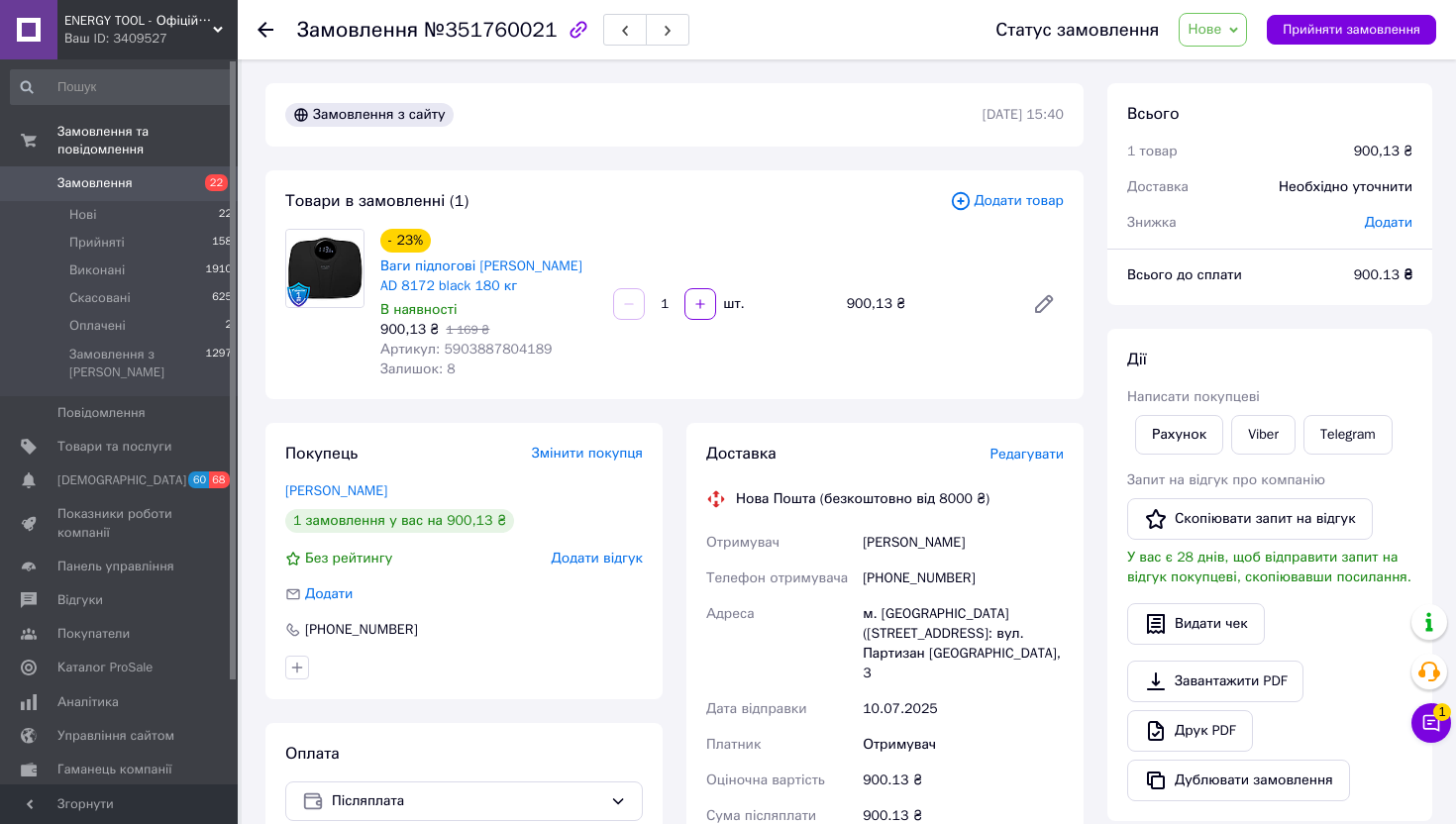 click on "Щербей Наталія" at bounding box center (963, 543) 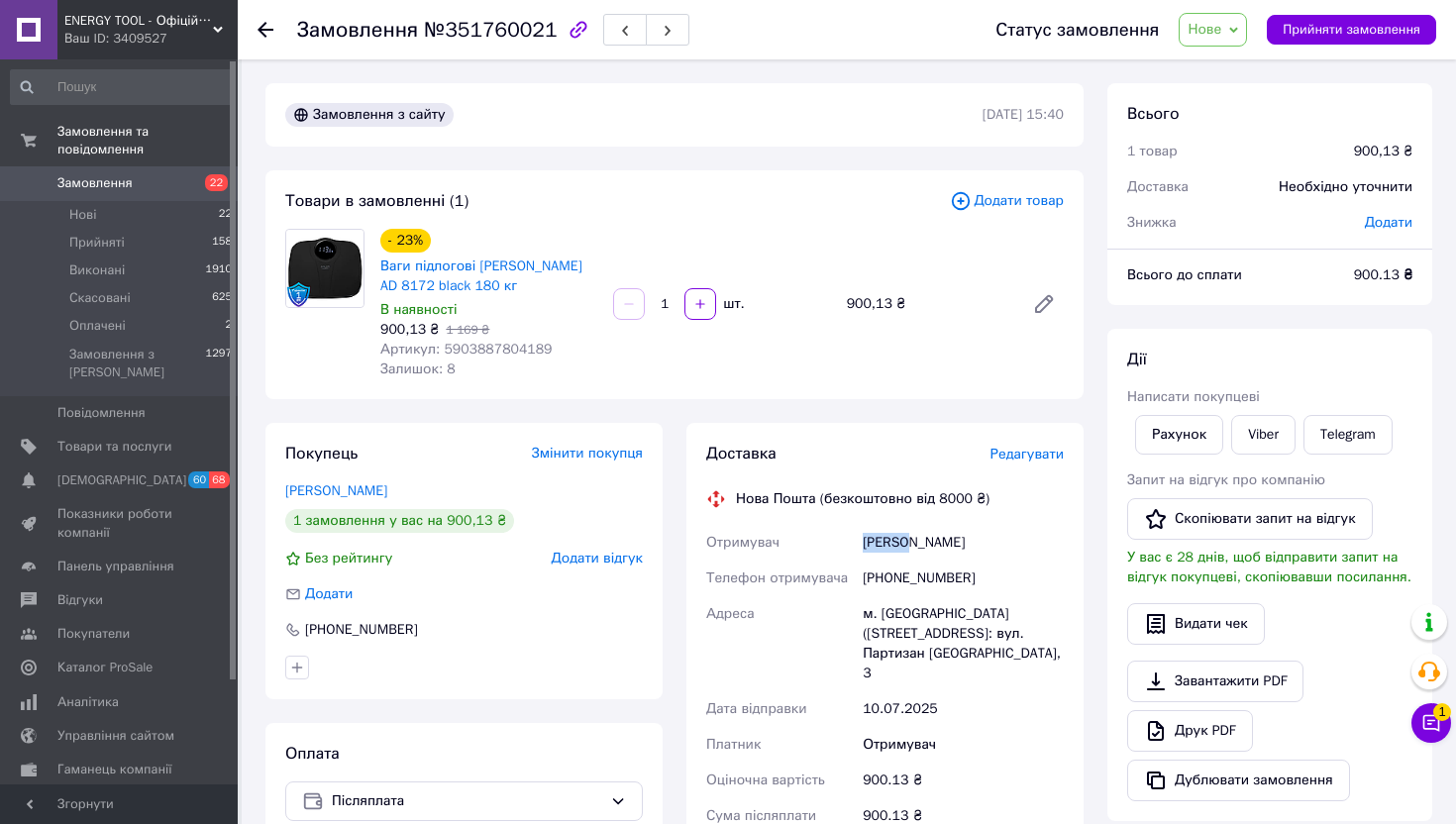 click on "Щербей Наталія" at bounding box center (963, 543) 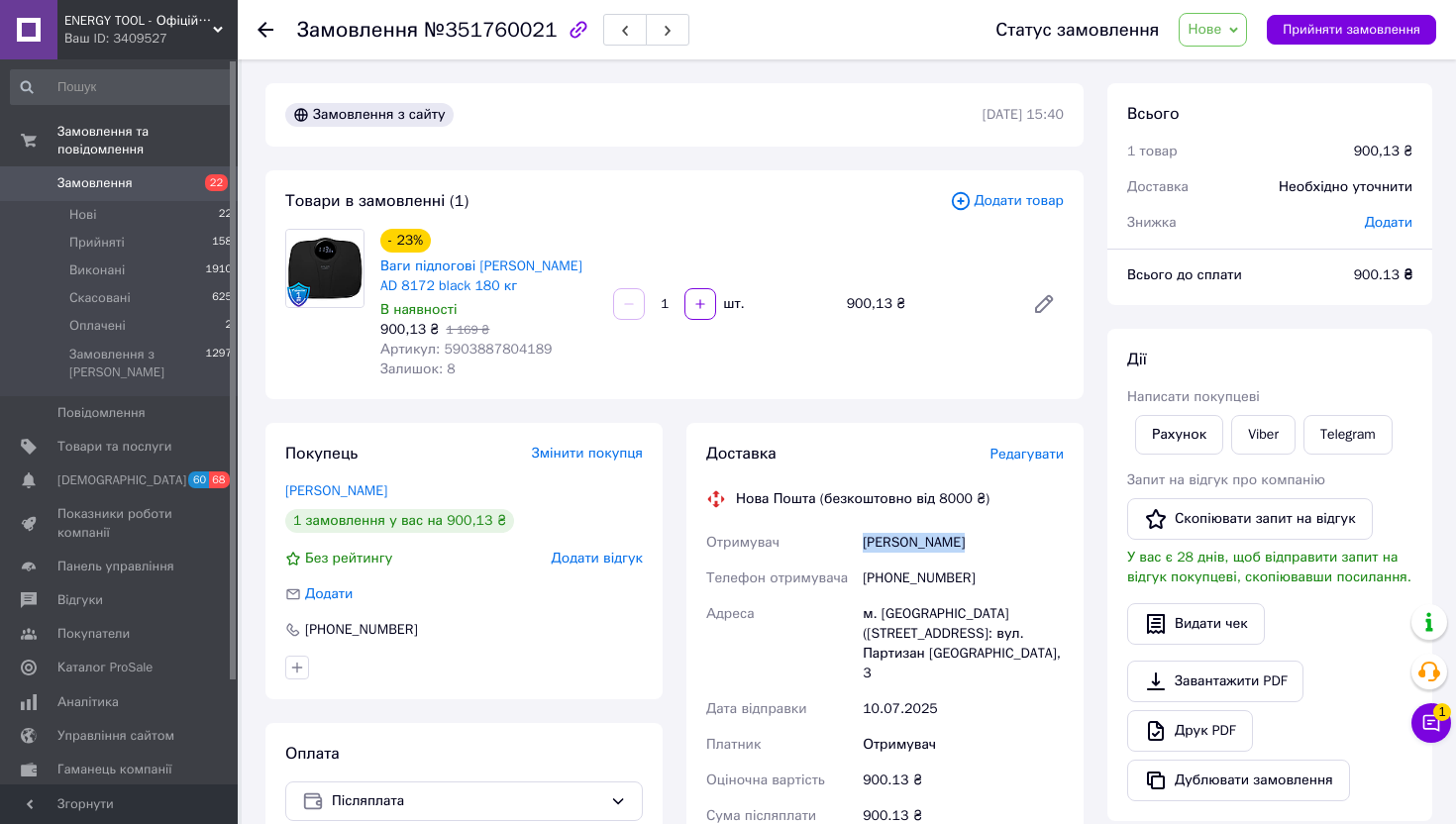 copy on "Щербей Наталія" 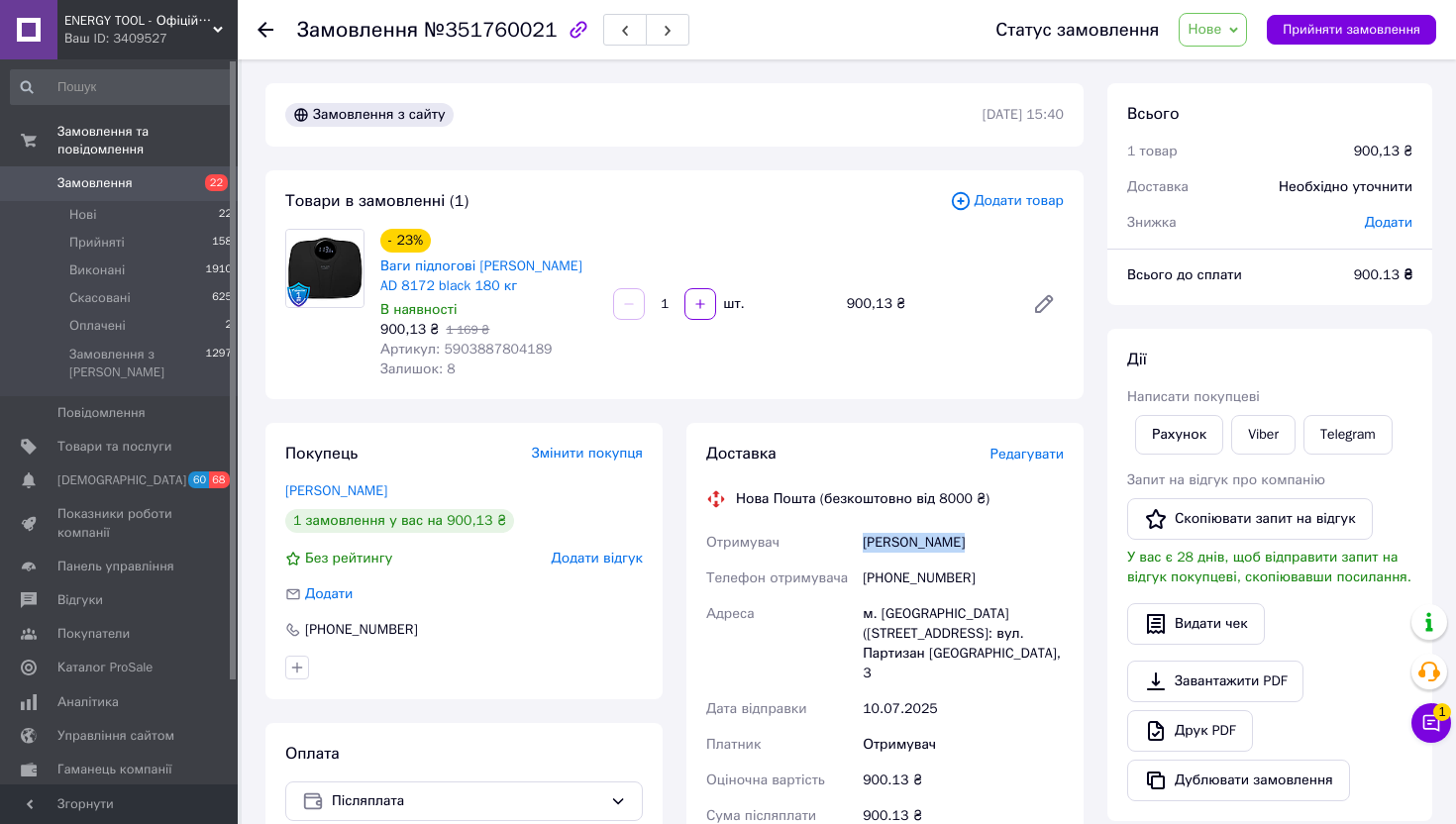 click on "+380667495328" at bounding box center [963, 578] 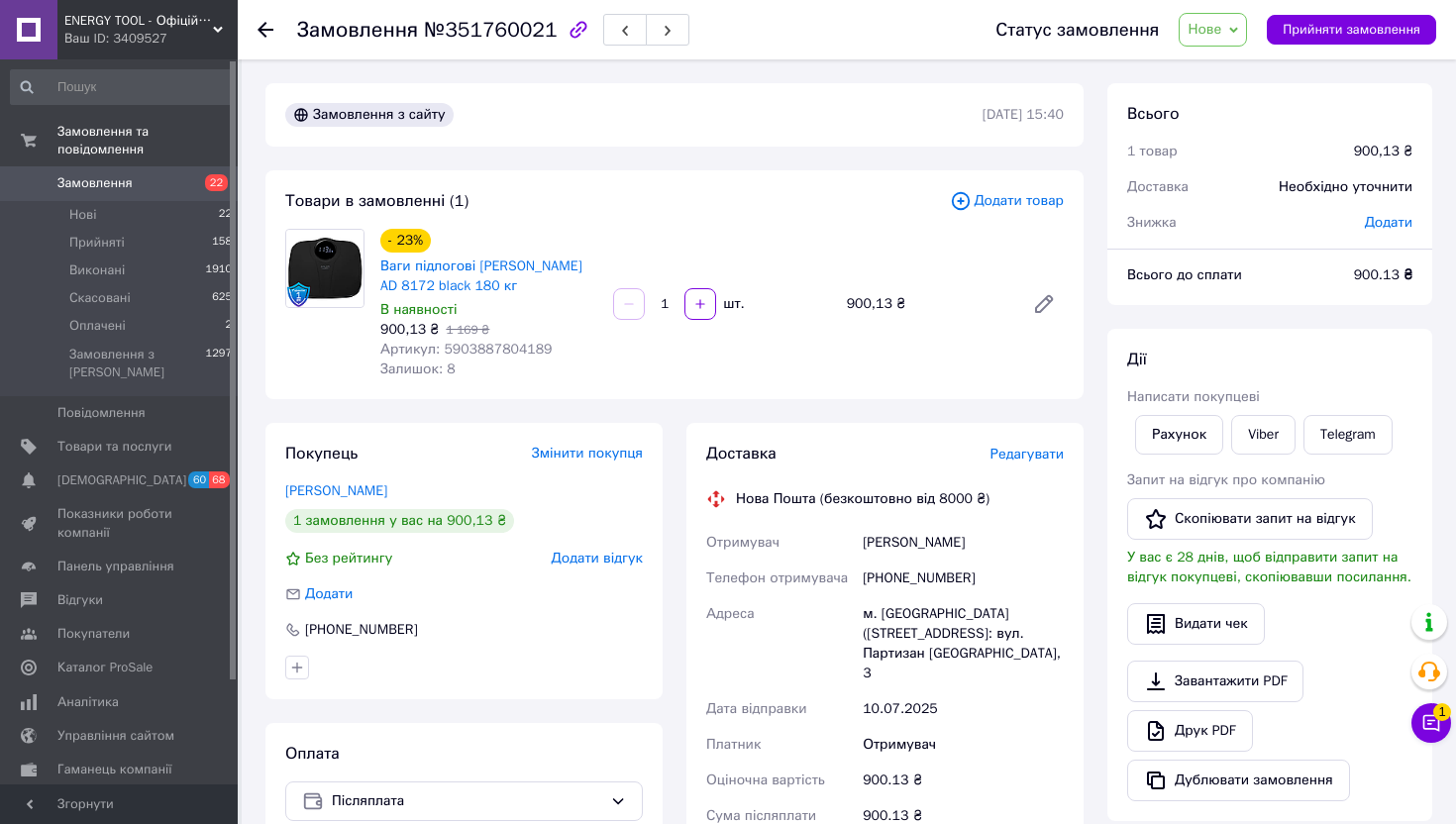 click on "+380667495328" at bounding box center (963, 578) 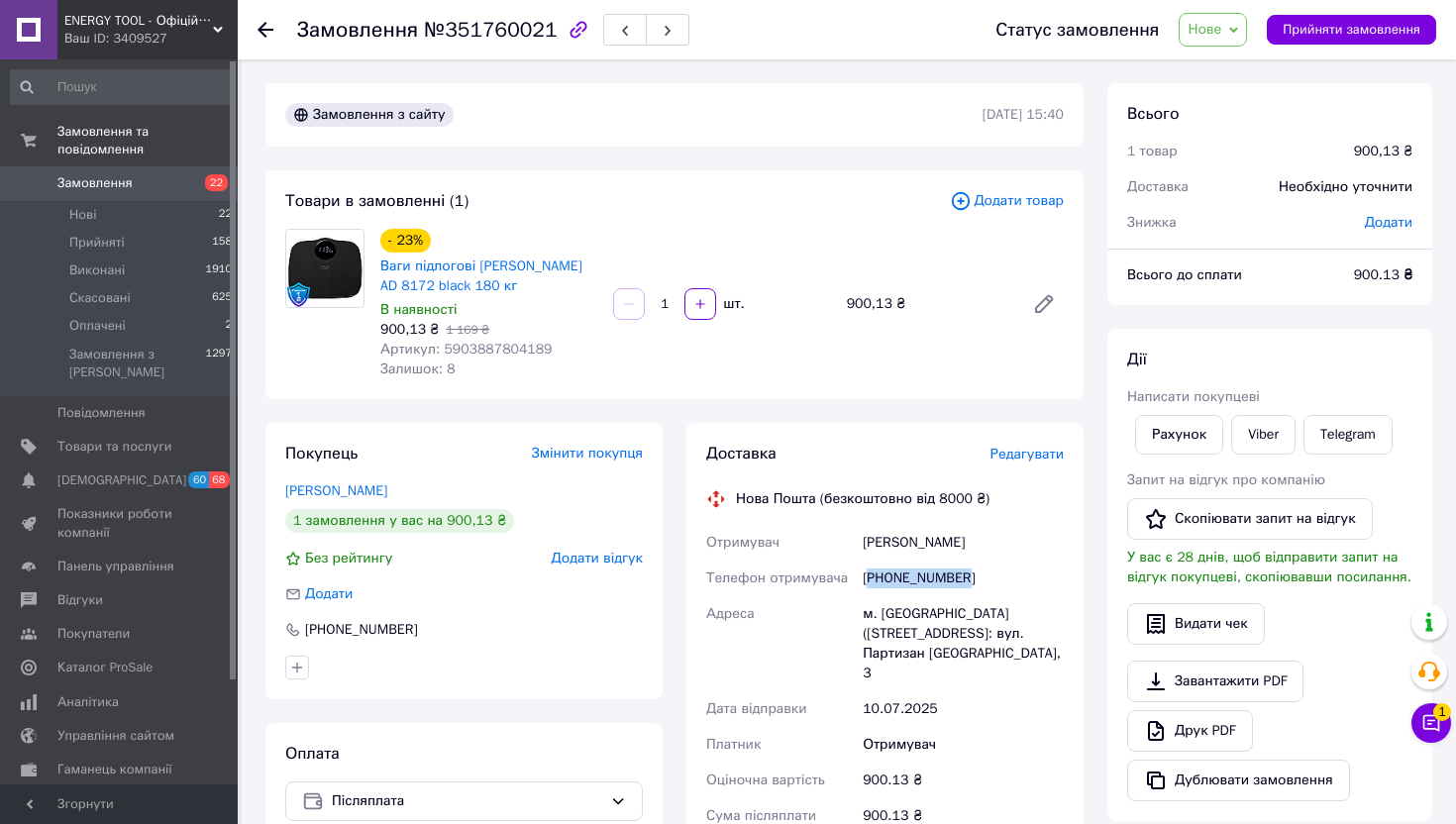 click on "+380667495328" at bounding box center (963, 578) 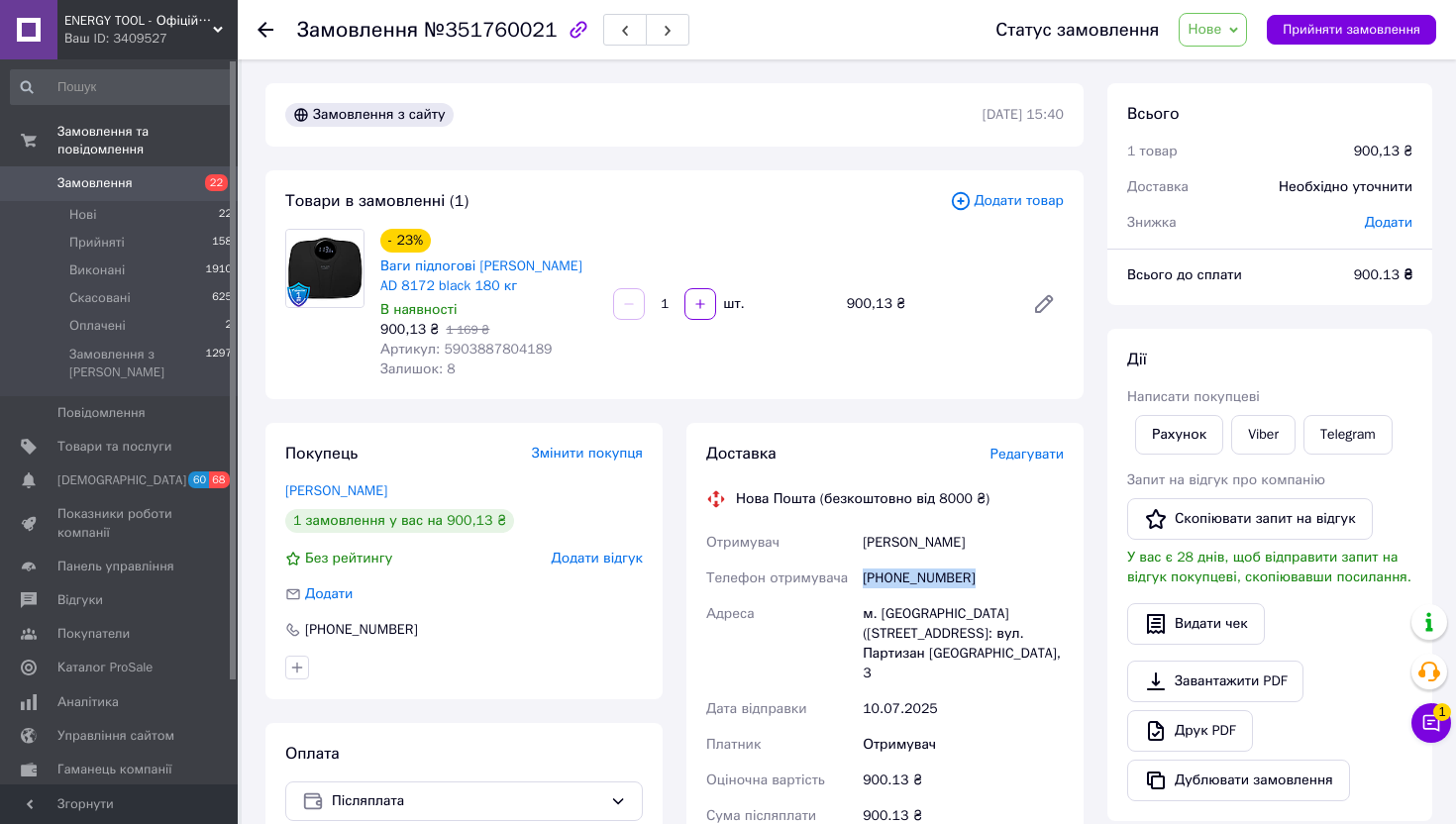copy on "+380667495328" 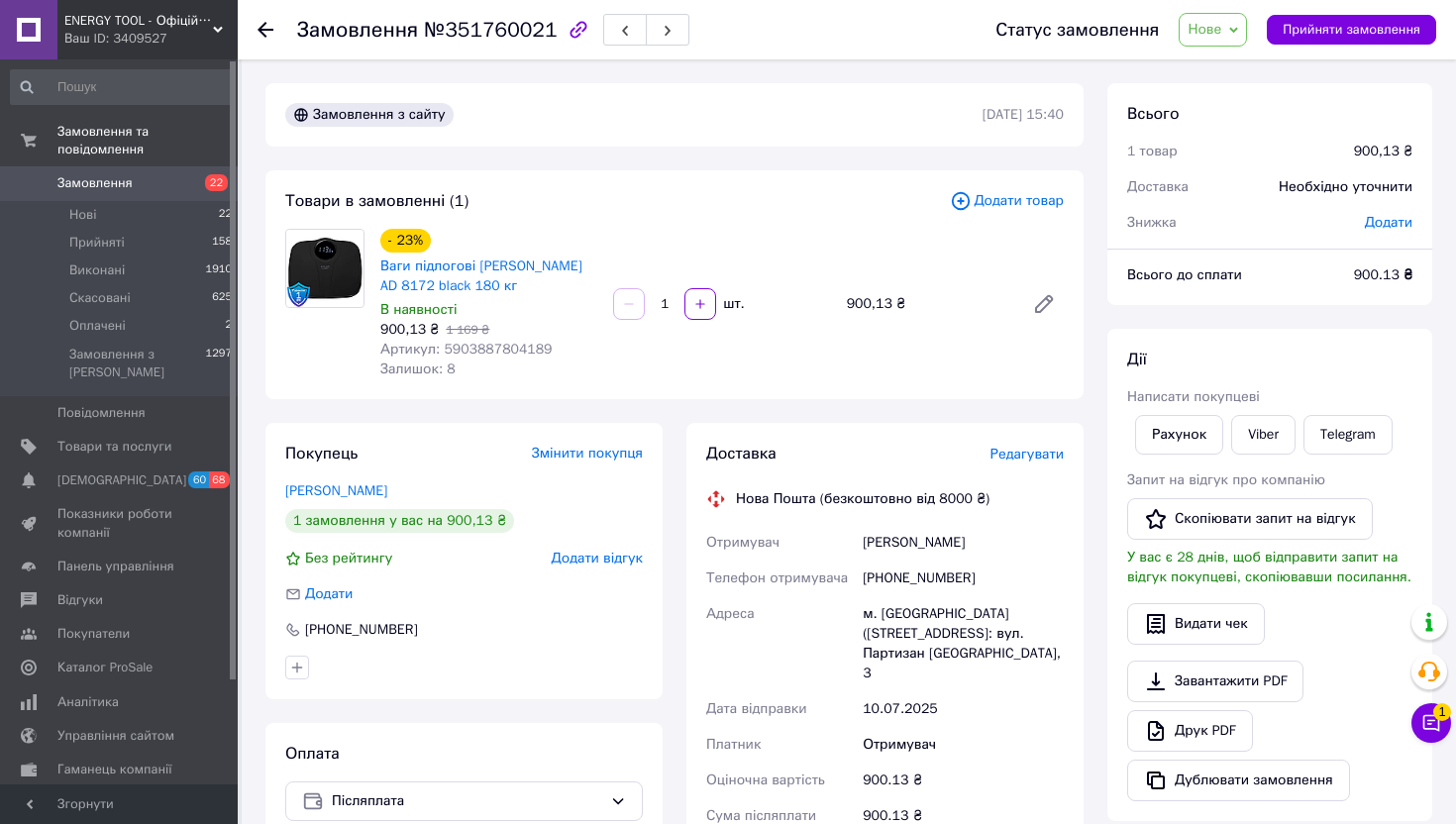 click on "м. Глухів (Сумська обл.), №1: вул. Партизан Глухівщини, 3" at bounding box center (963, 644) 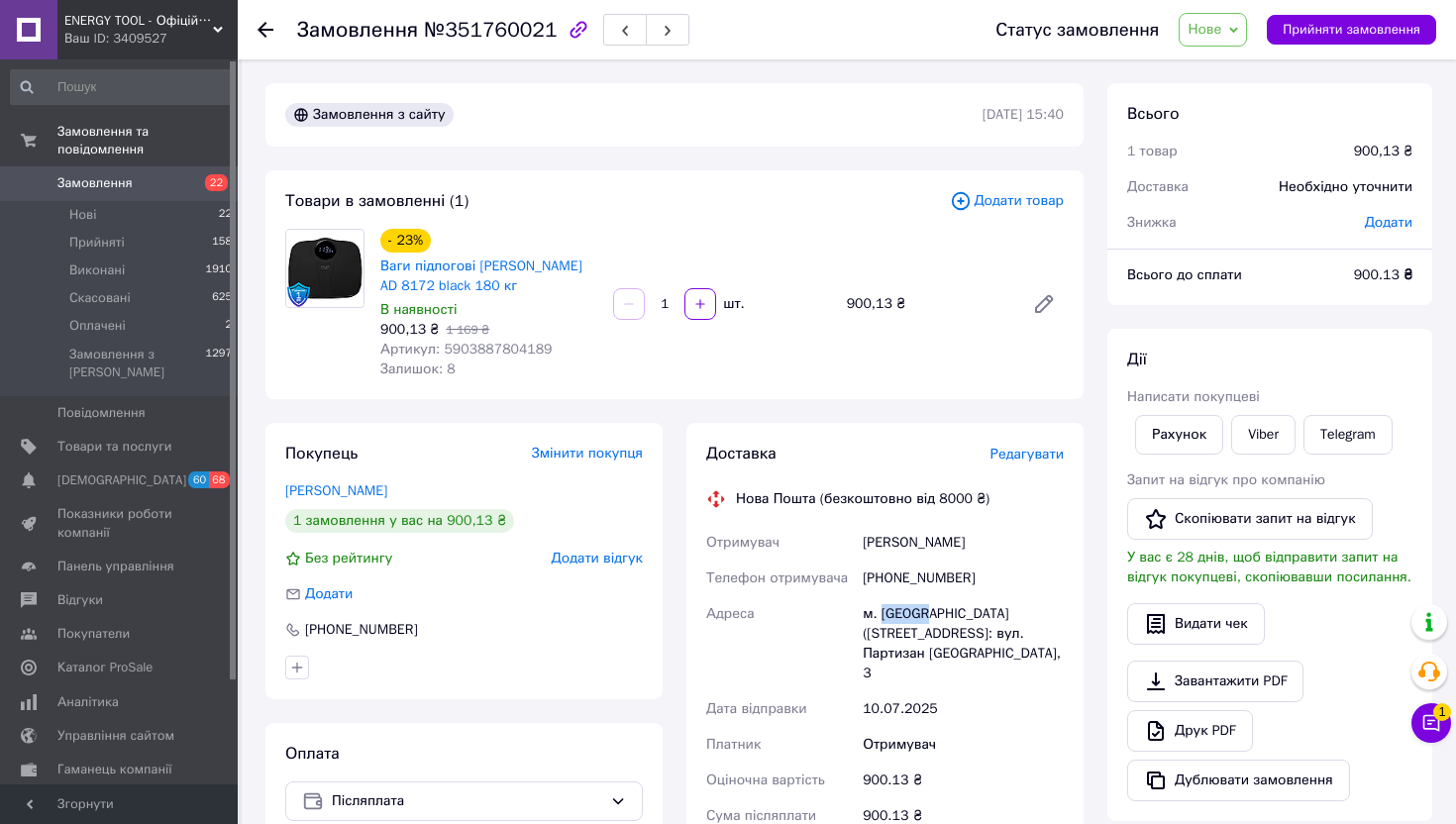 click on "м. Глухів (Сумська обл.), №1: вул. Партизан Глухівщини, 3" at bounding box center [963, 644] 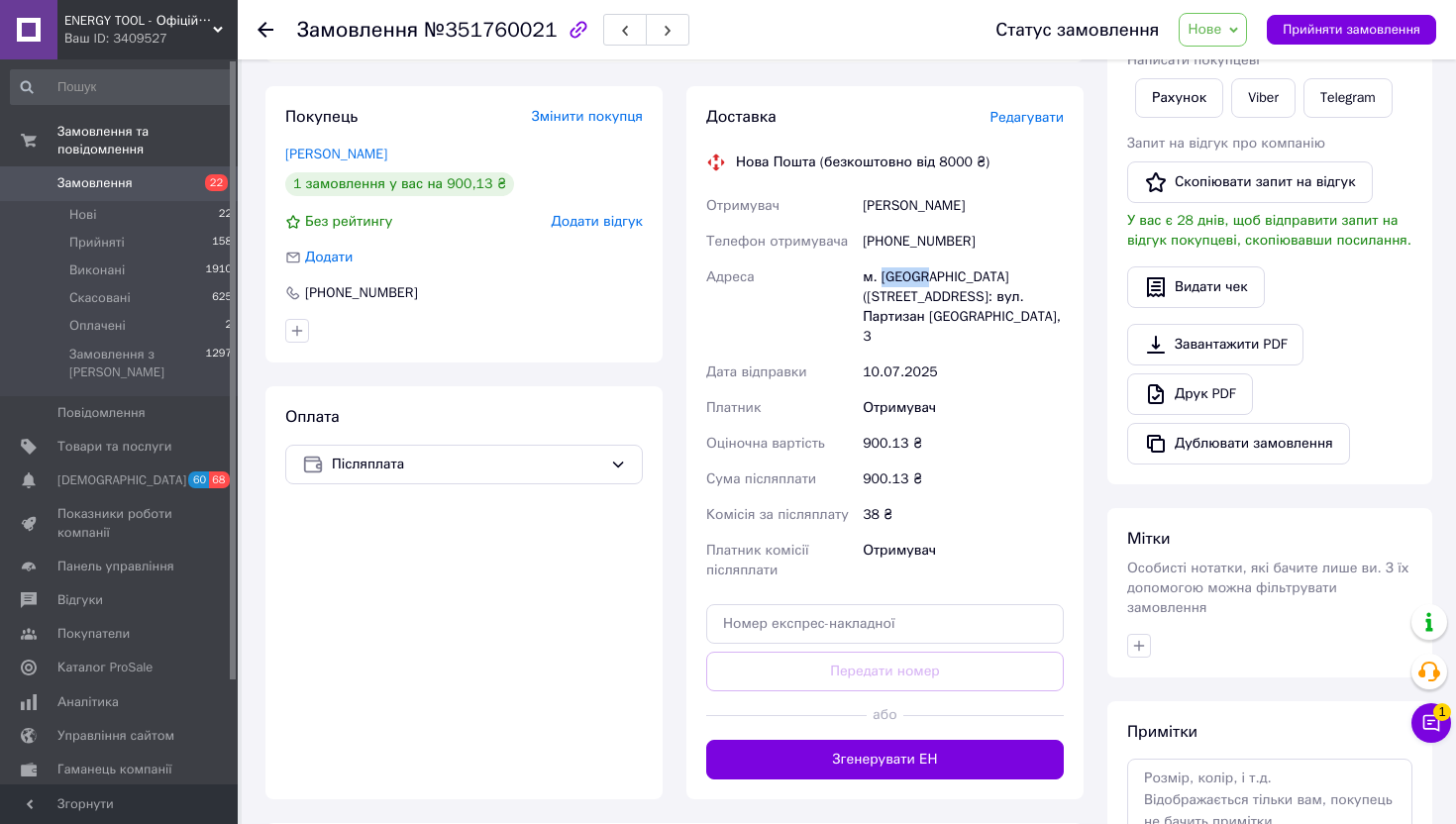 scroll, scrollTop: 391, scrollLeft: 0, axis: vertical 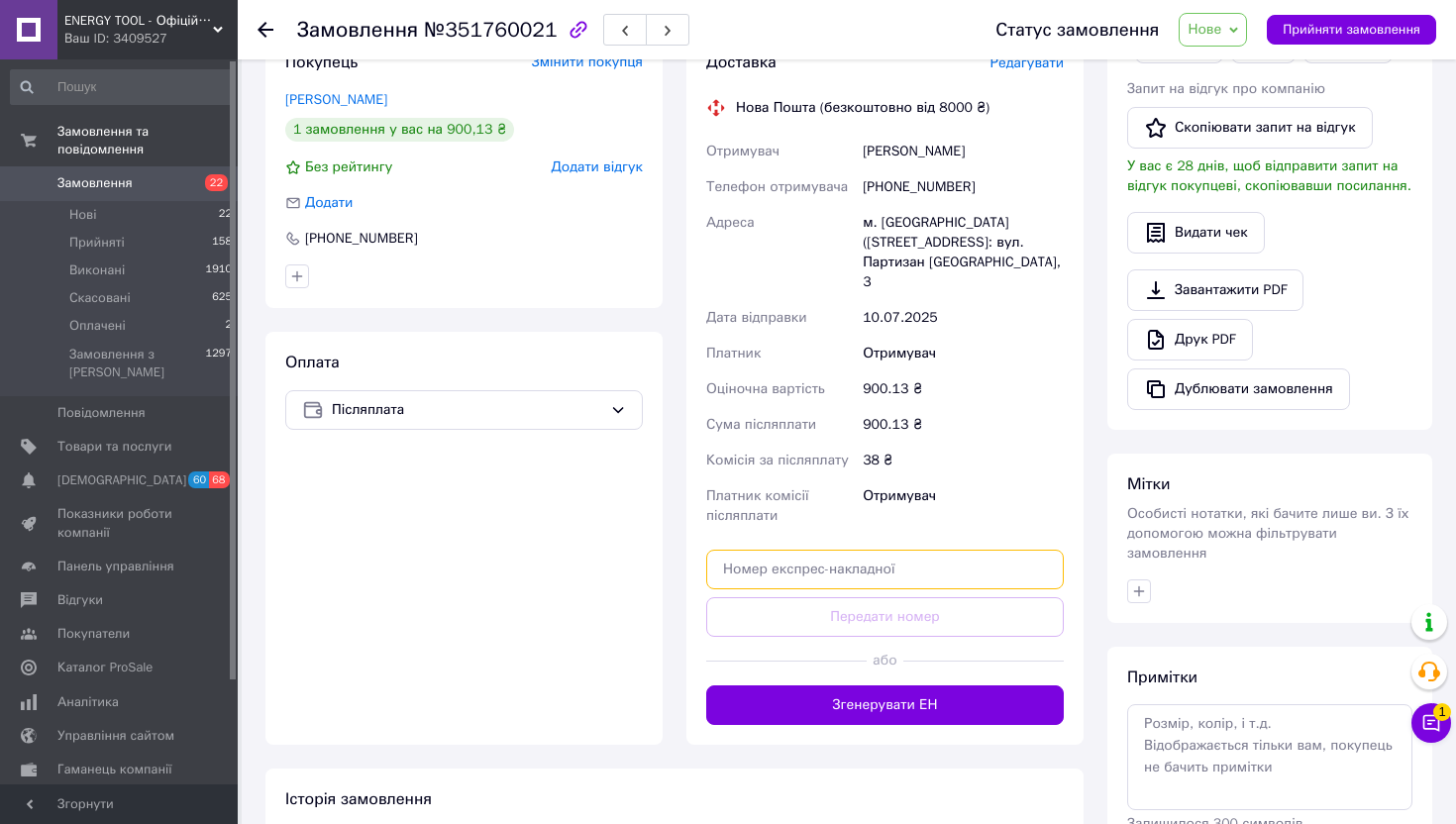 click at bounding box center (884, 569) 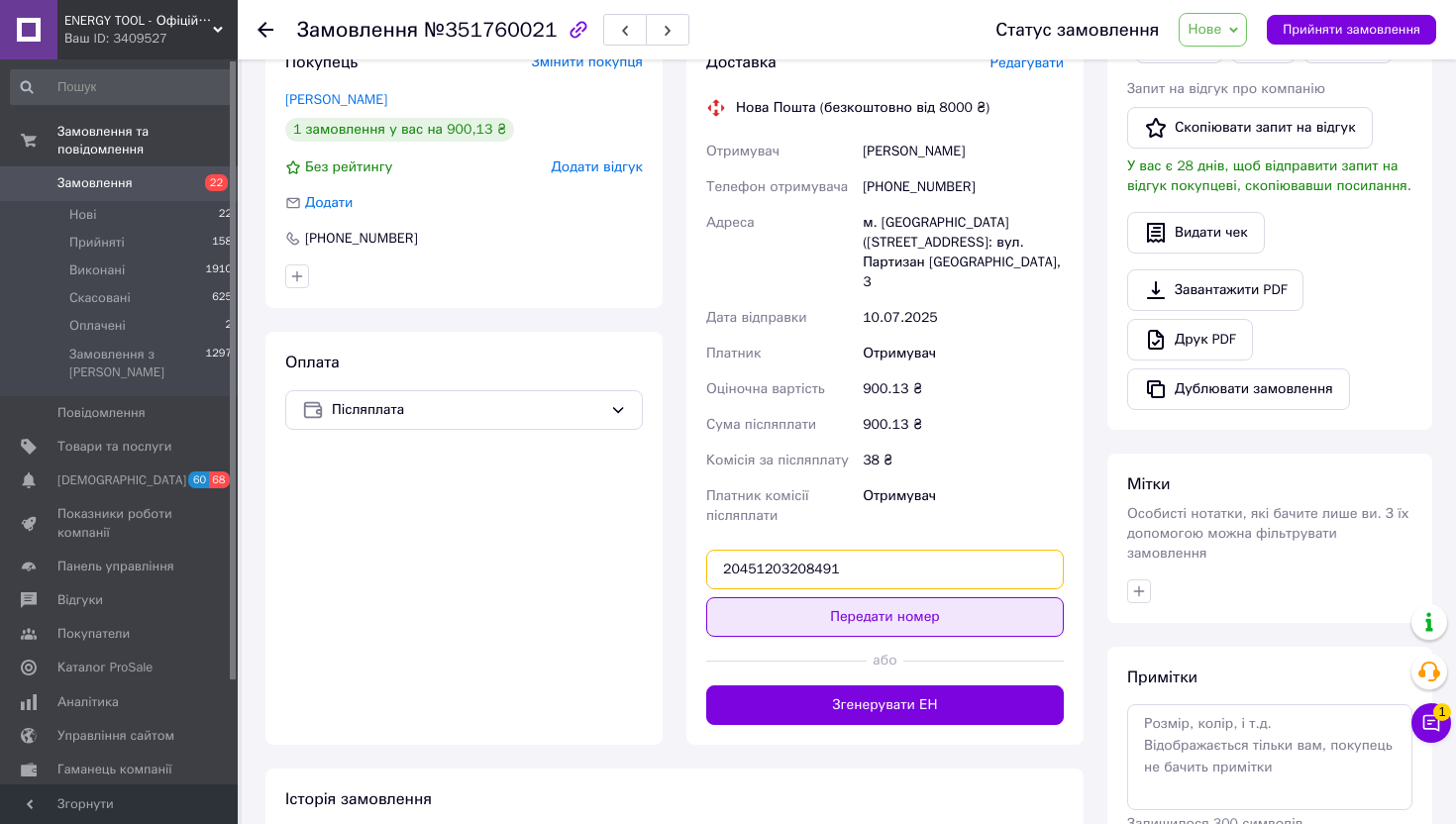type on "20451203208491" 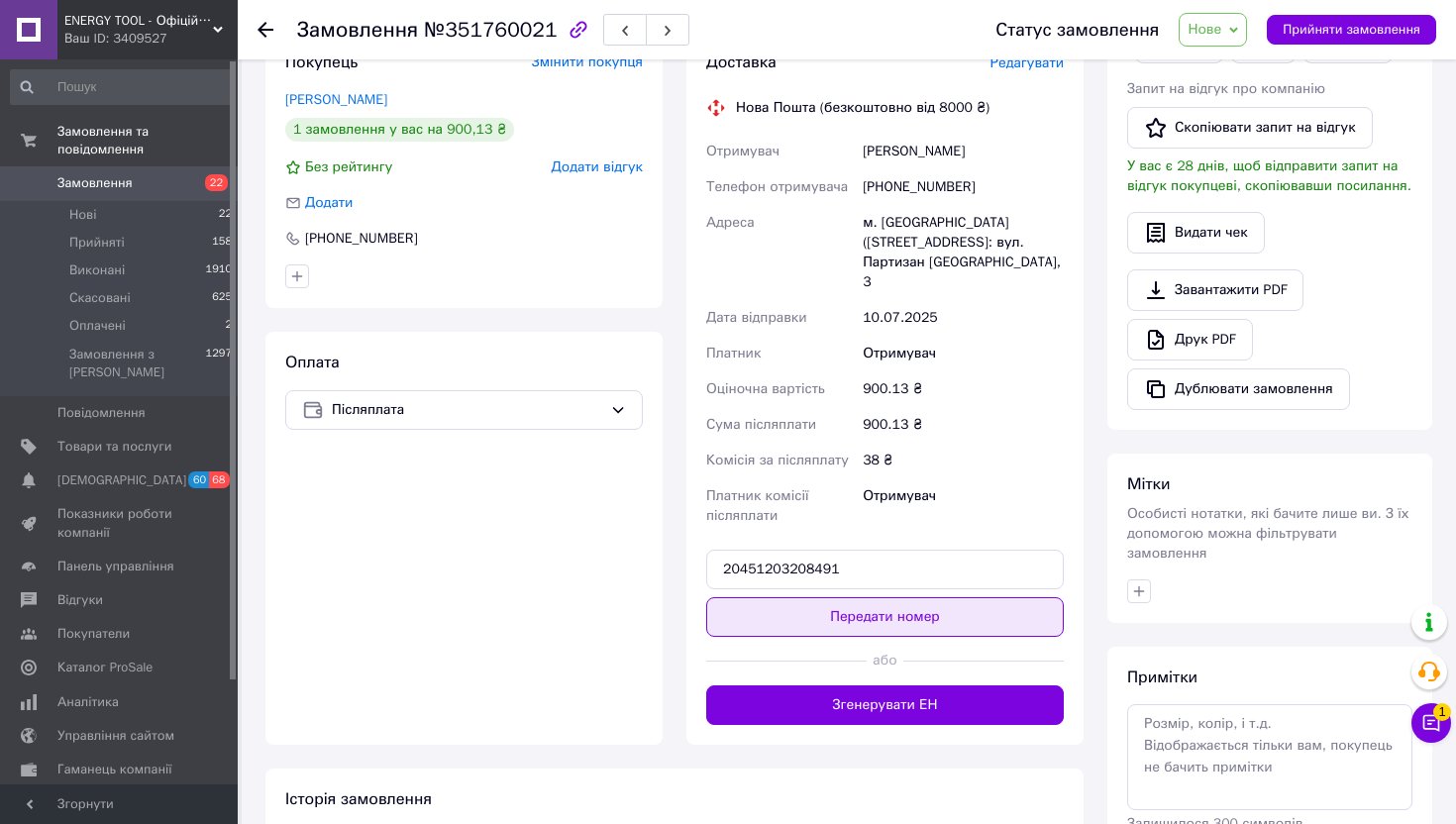 click on "Передати номер" at bounding box center (884, 617) 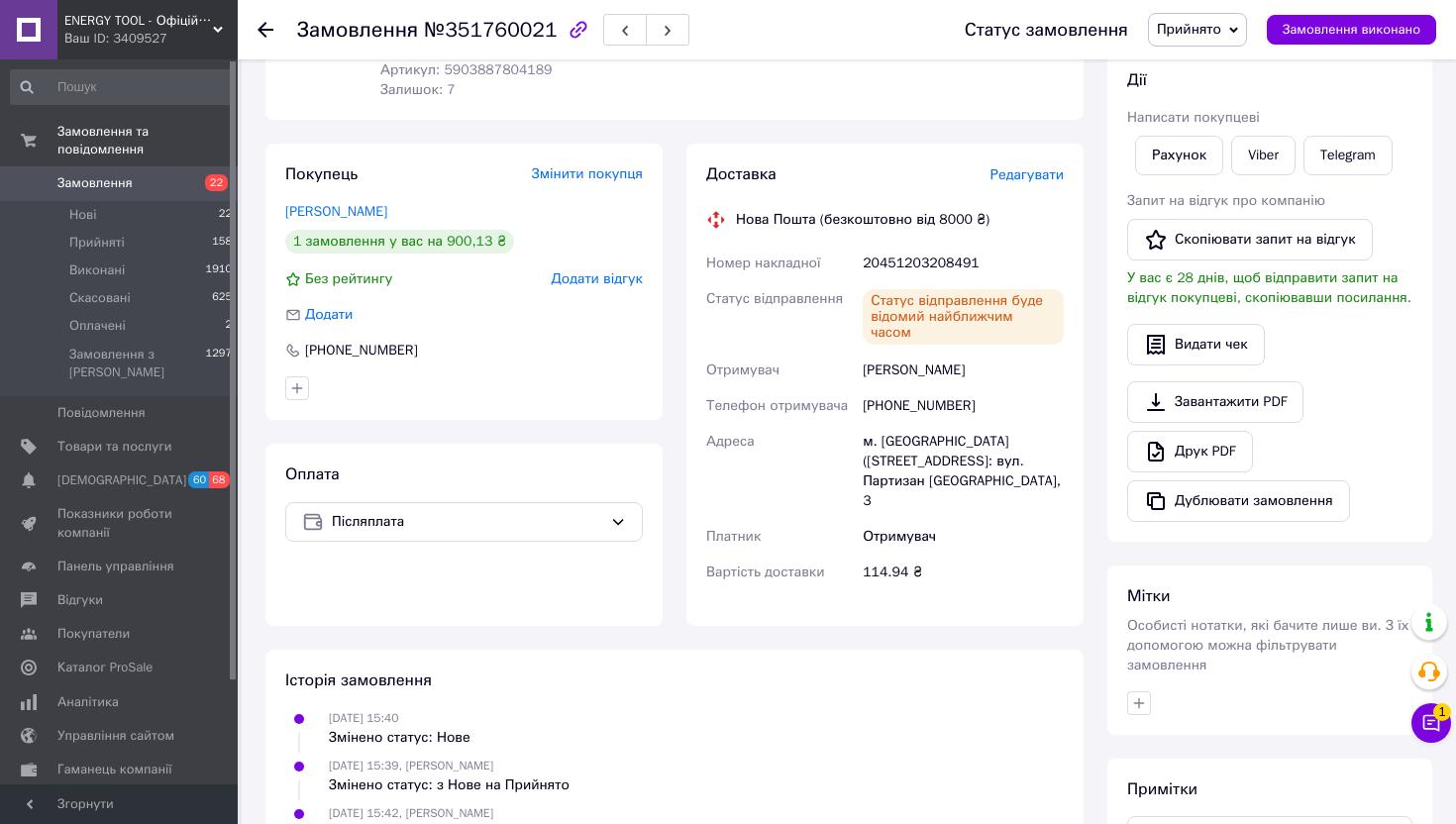scroll, scrollTop: 206, scrollLeft: 0, axis: vertical 